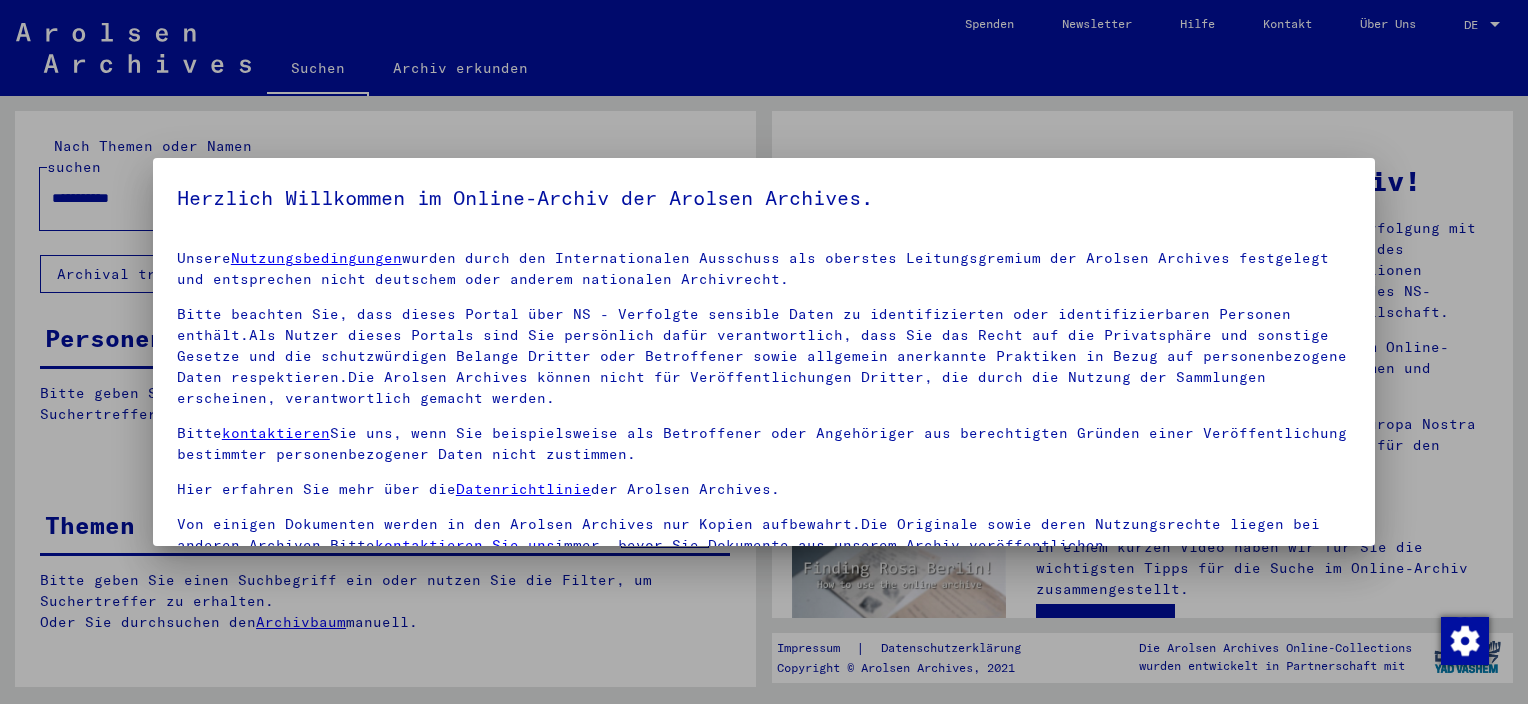 scroll, scrollTop: 0, scrollLeft: 0, axis: both 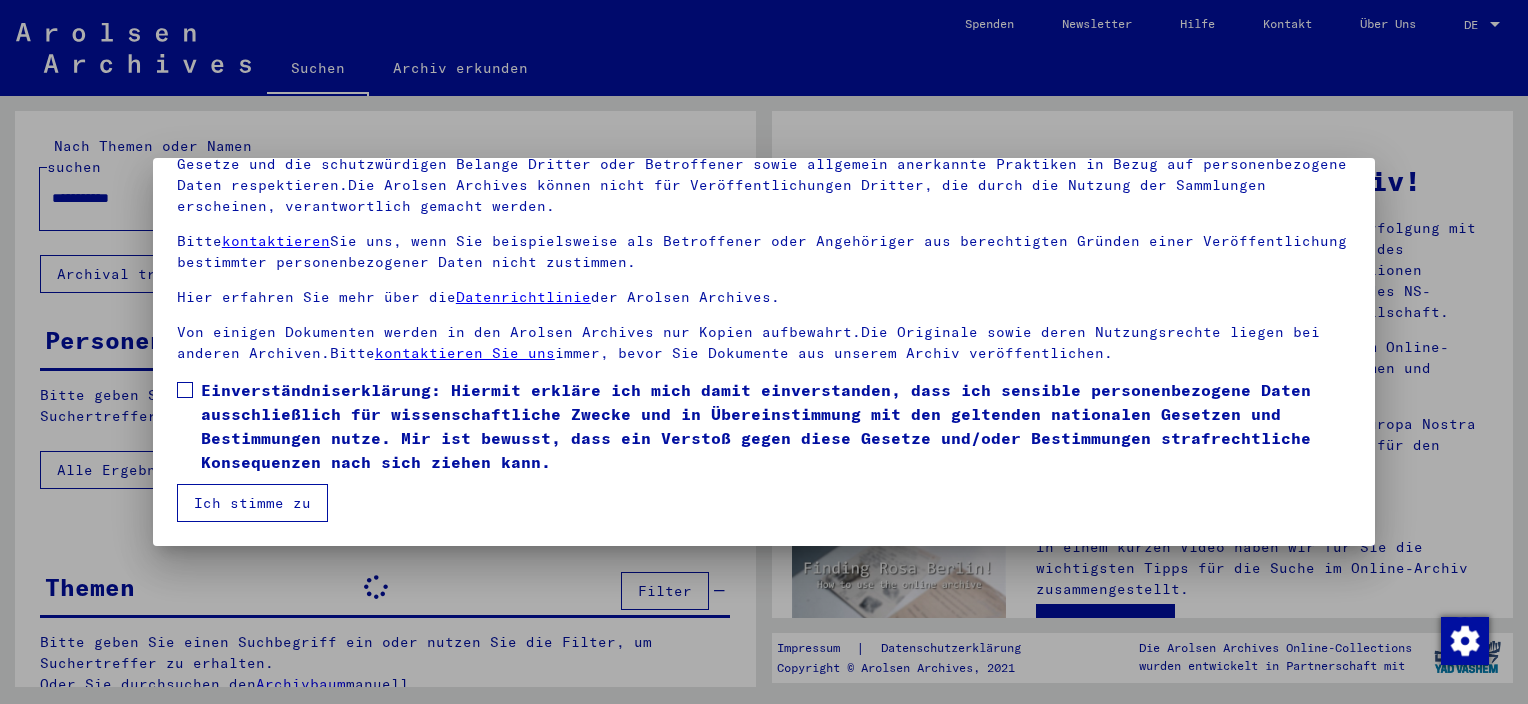 click on "Einverständniserklärung: Hiermit erkläre ich mich damit einverstanden, dass ich sensible personenbezogene Daten ausschließlich für wissenschaftliche Zwecke und in Übereinstimmung mit den geltenden nationalen Gesetzen und Bestimmungen nutze. Mir ist bewusst, dass ein Verstoß gegen diese Gesetze und/oder Bestimmungen strafrechtliche Konsequenzen nach sich ziehen kann." at bounding box center [764, 426] 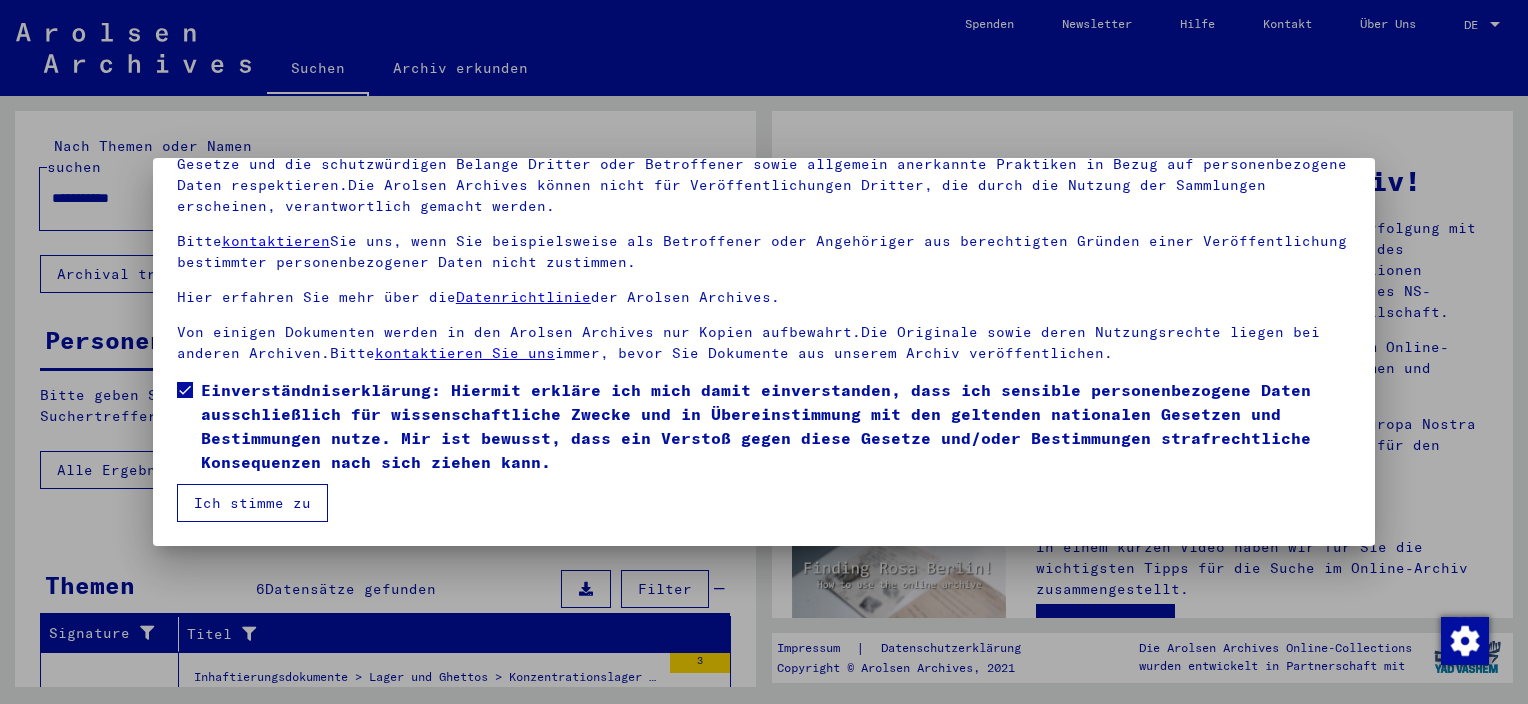 click on "Ich stimme zu" at bounding box center [252, 503] 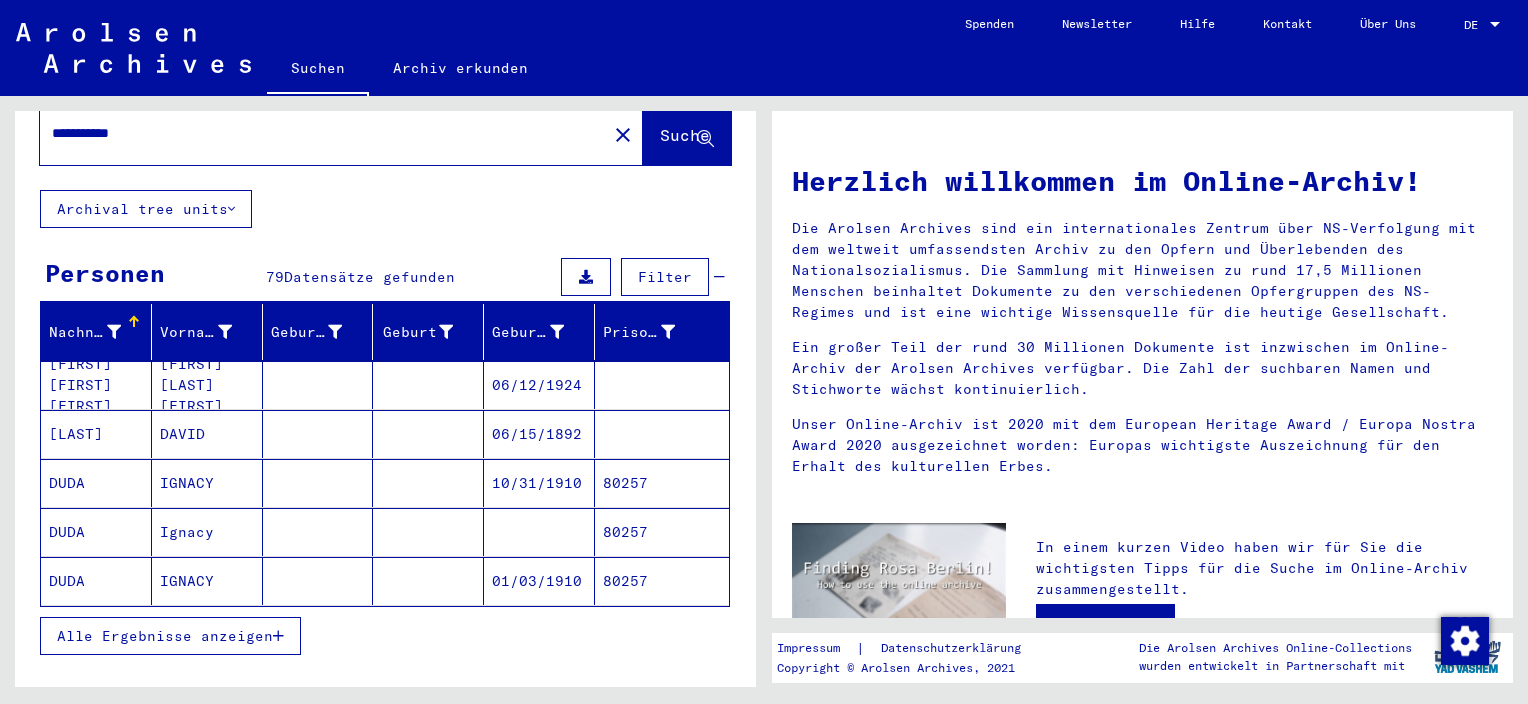 scroll, scrollTop: 100, scrollLeft: 0, axis: vertical 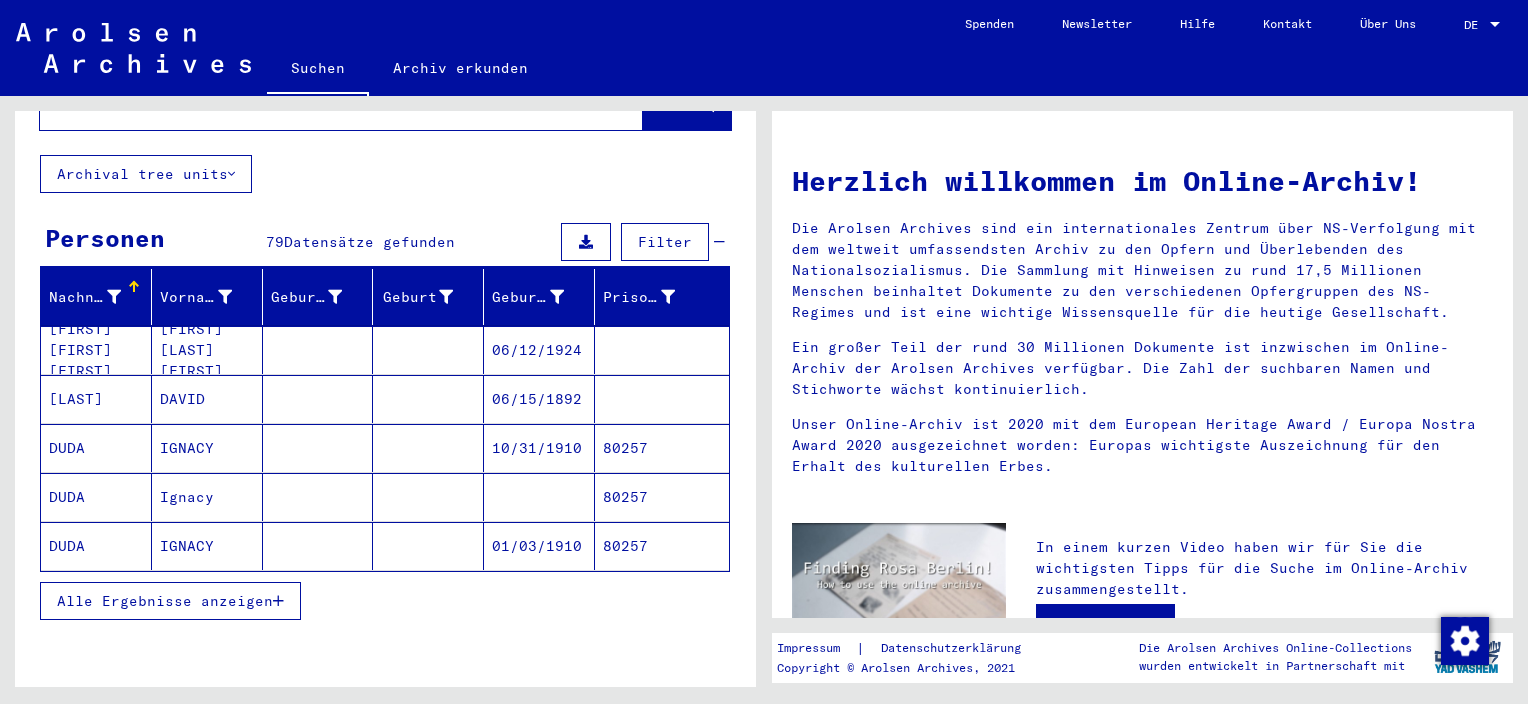 click on "Alle Ergebnisse anzeigen" at bounding box center (165, 601) 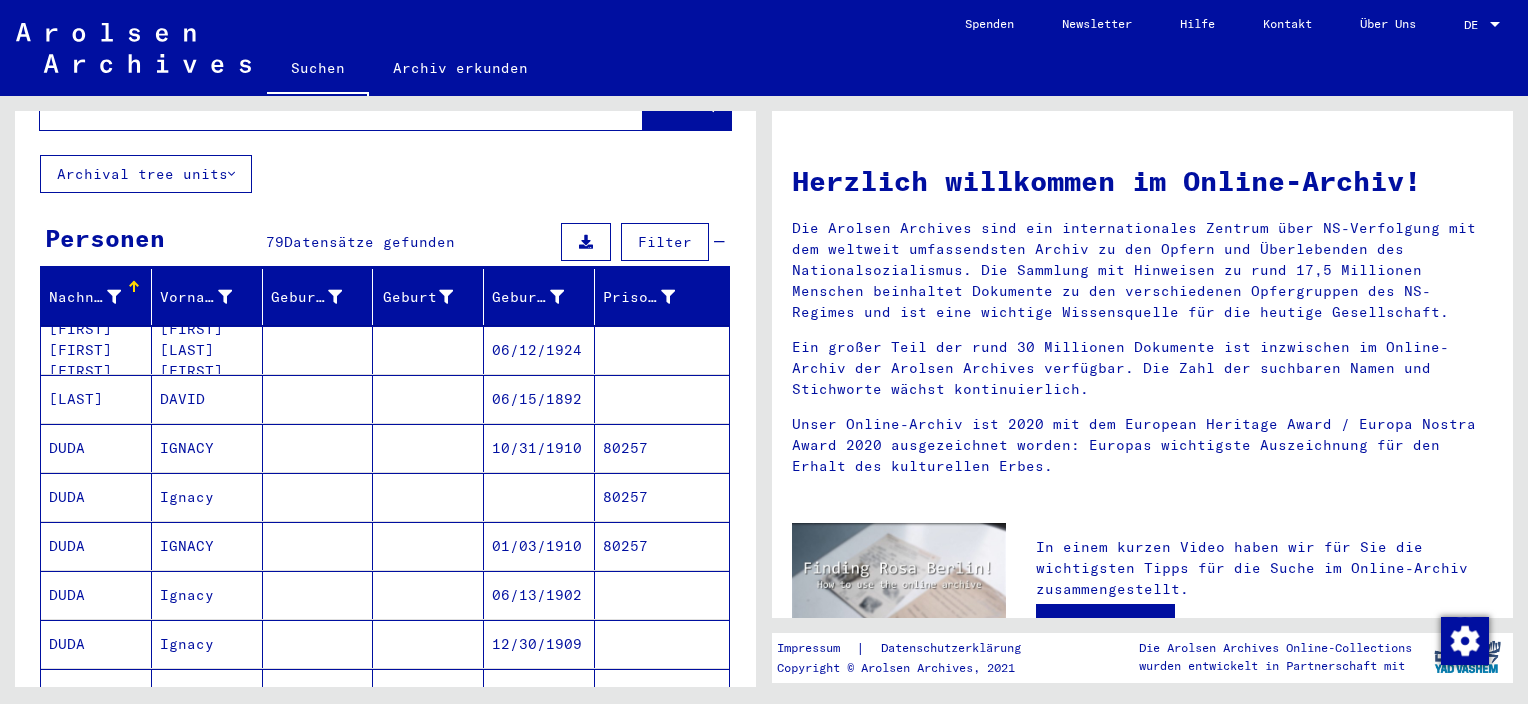 click on "06/13/1902" at bounding box center [539, 644] 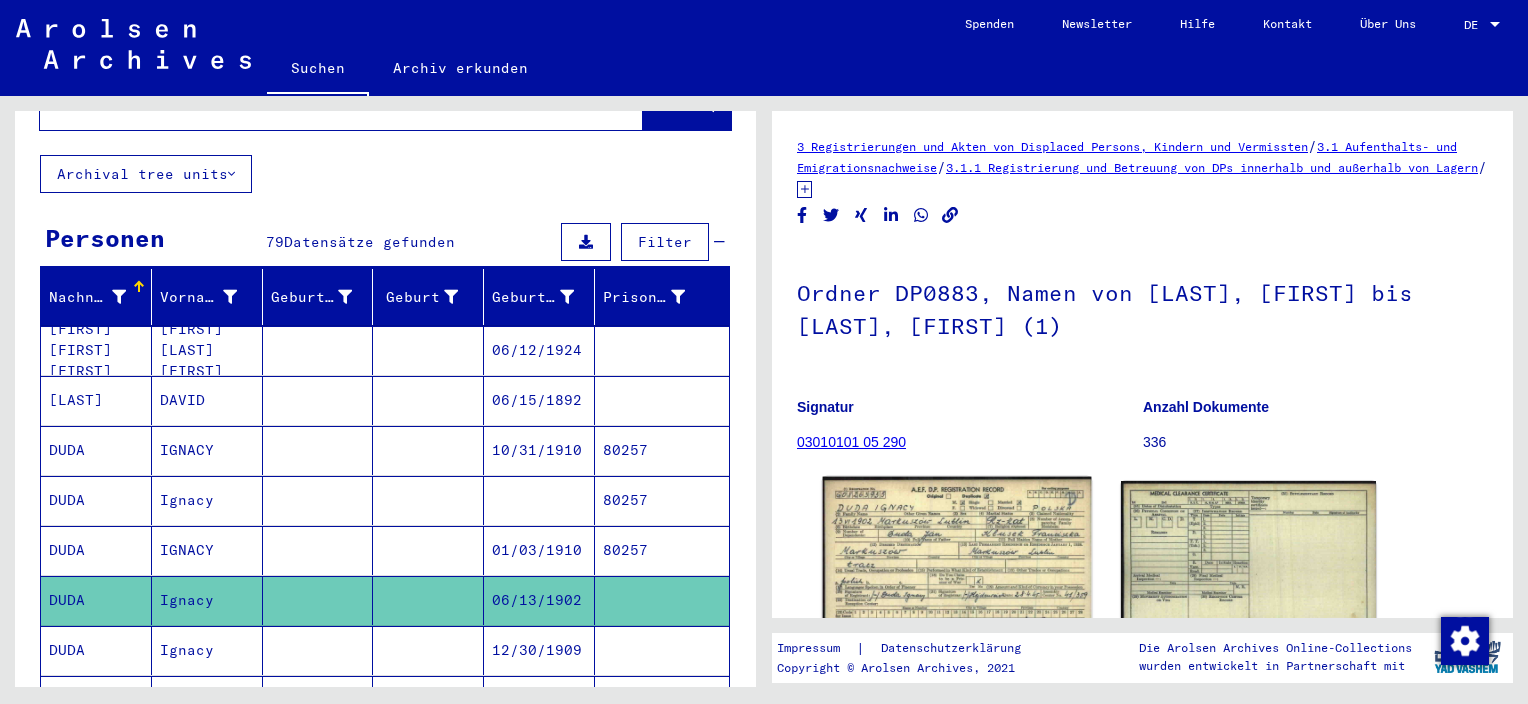 click 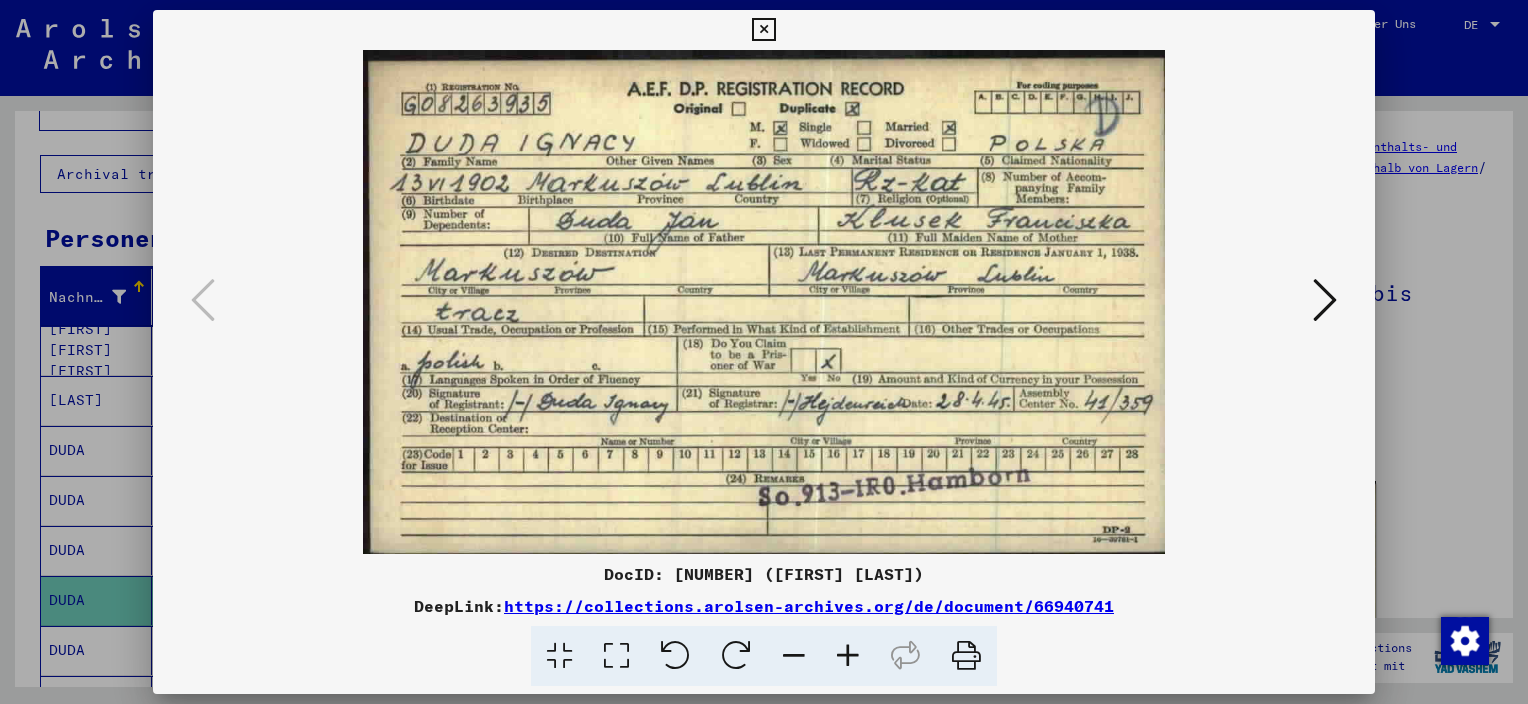 scroll, scrollTop: 0, scrollLeft: 0, axis: both 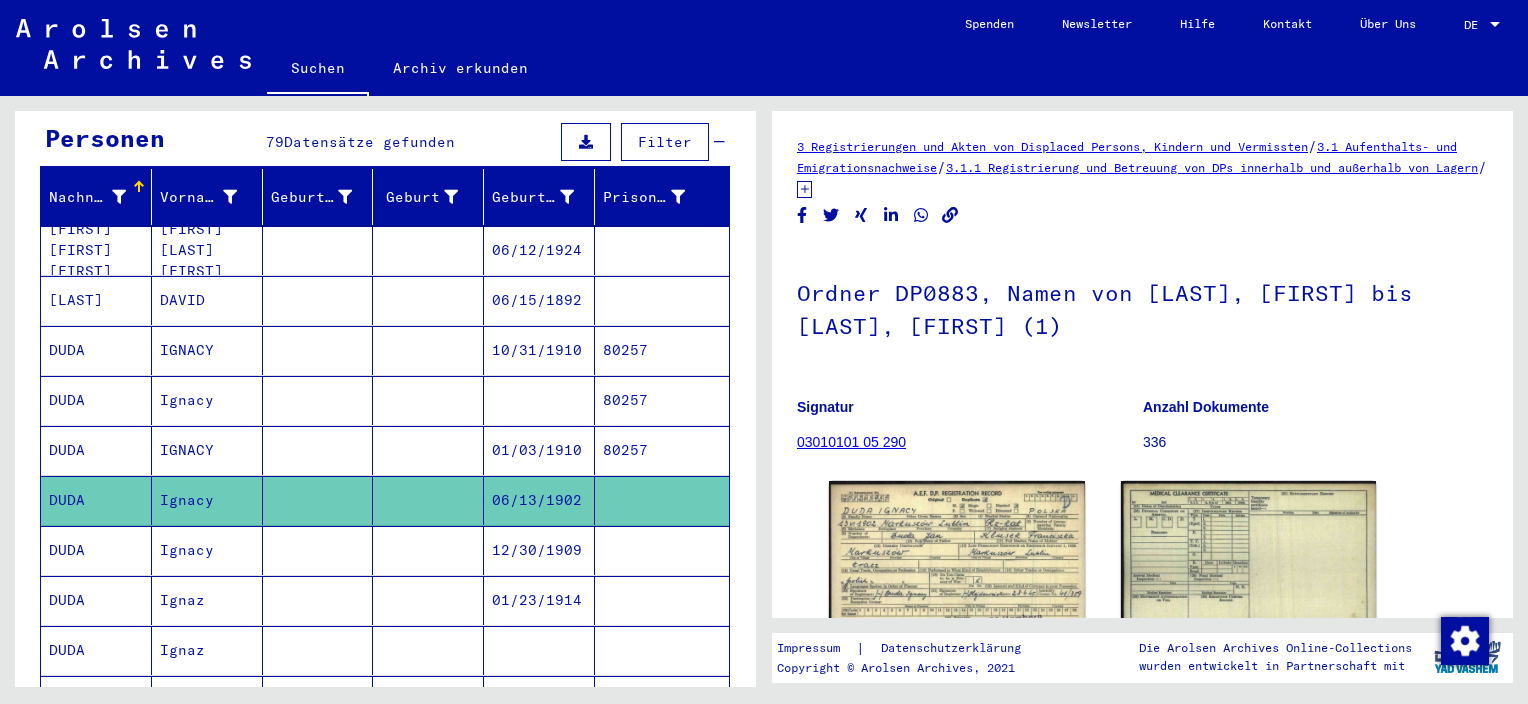 click at bounding box center (539, 450) 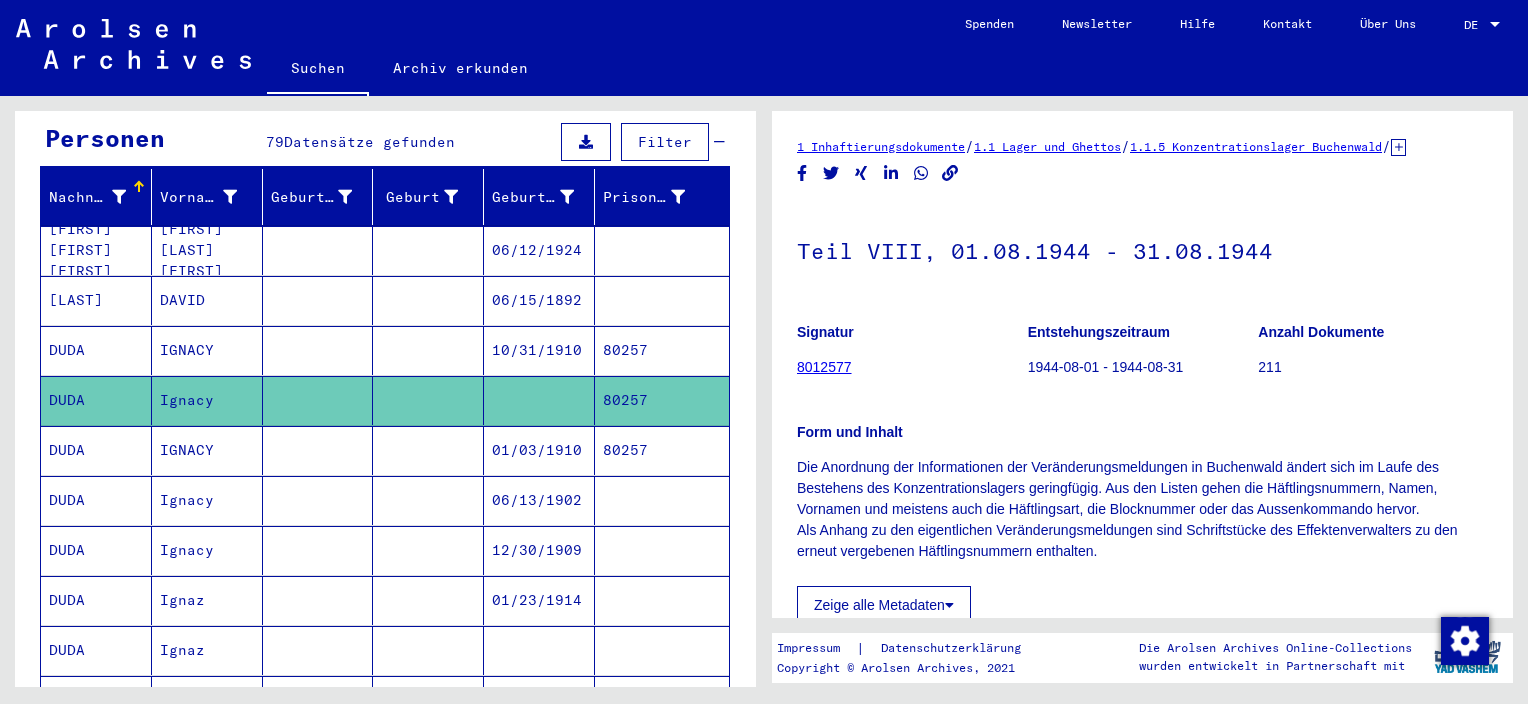 scroll, scrollTop: 0, scrollLeft: 0, axis: both 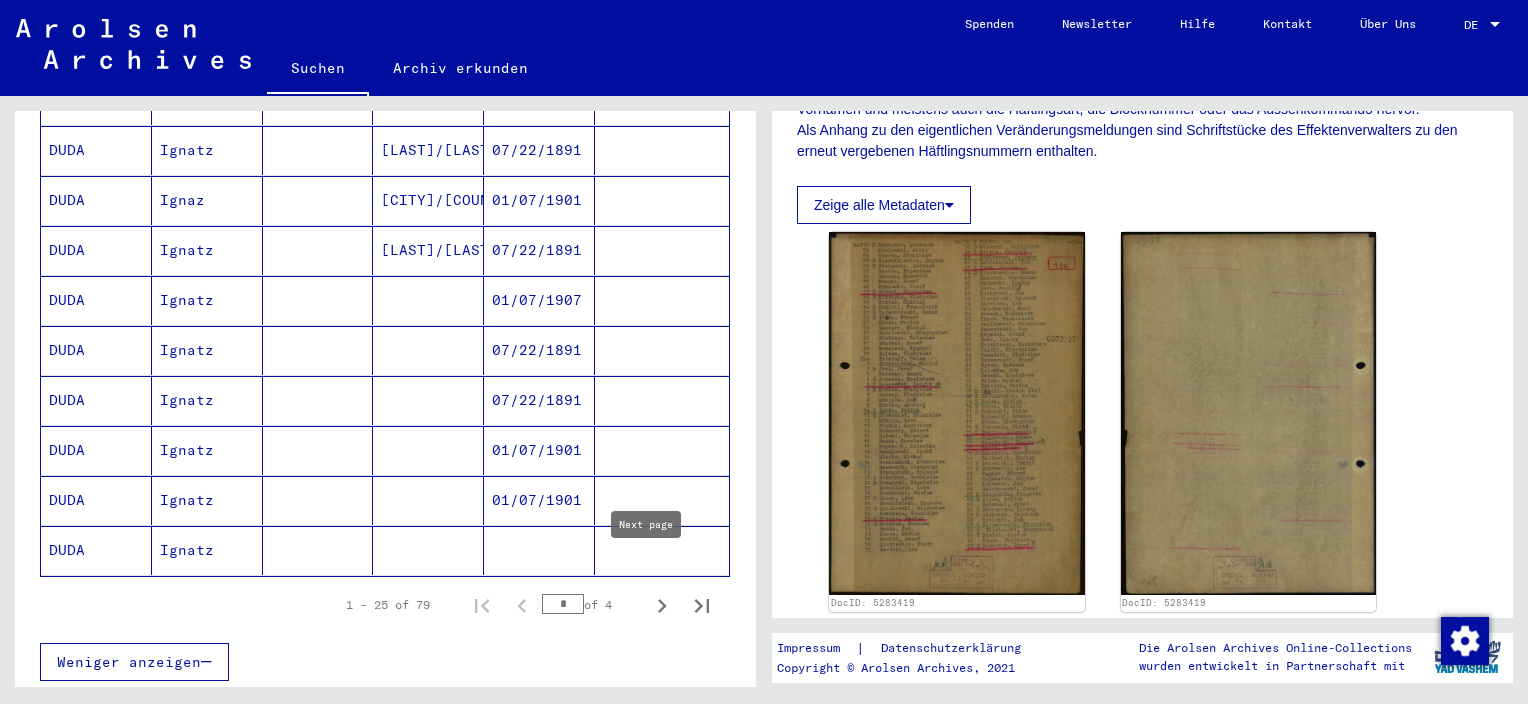 click 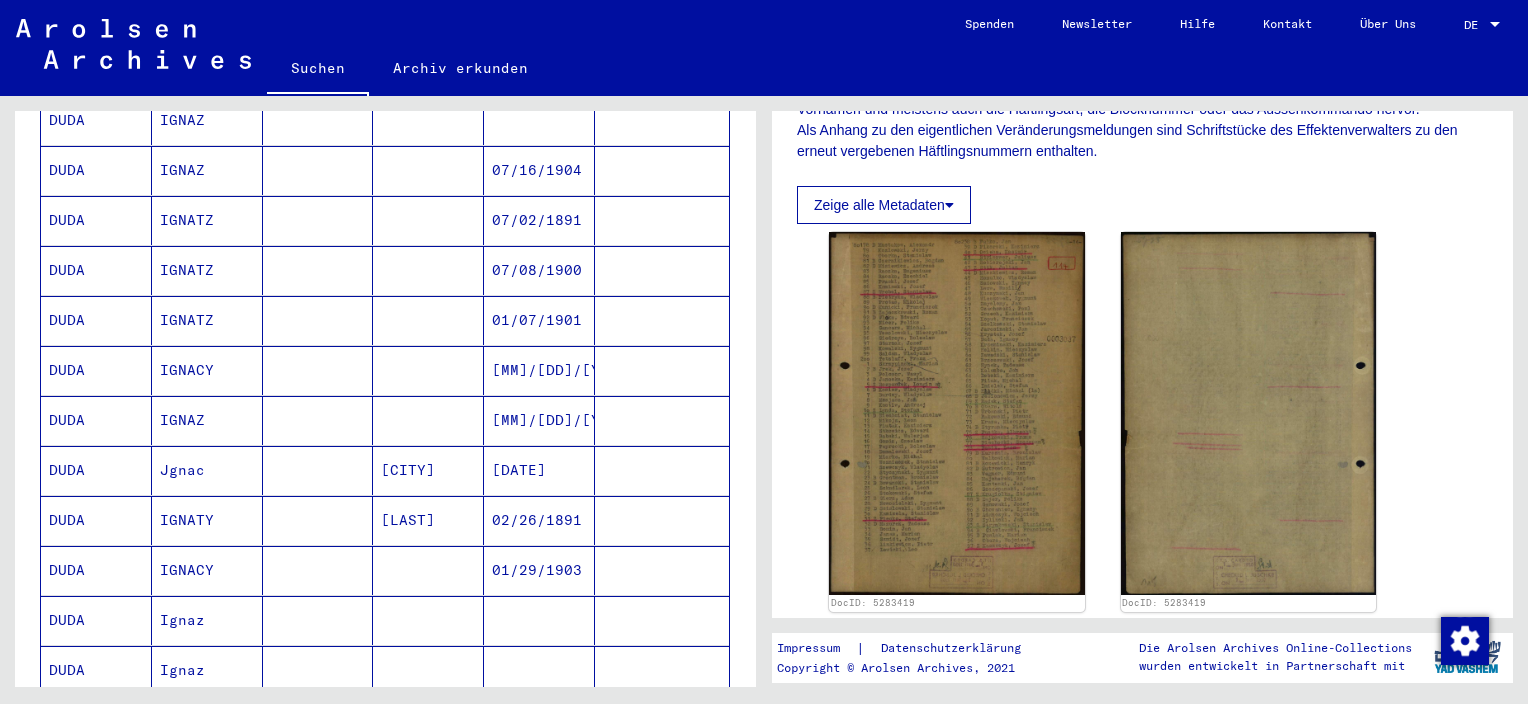 scroll, scrollTop: 800, scrollLeft: 0, axis: vertical 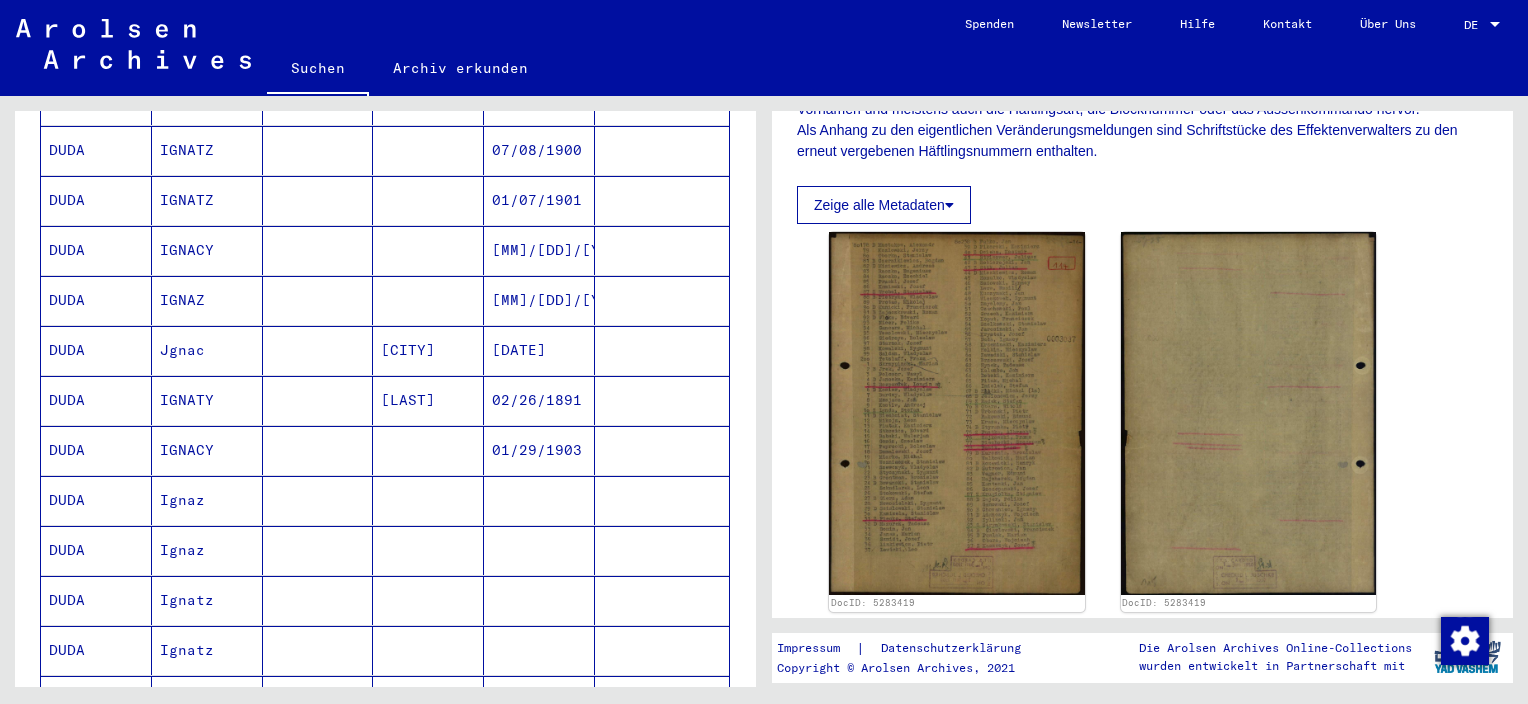 click on "01/29/1903" at bounding box center (539, 500) 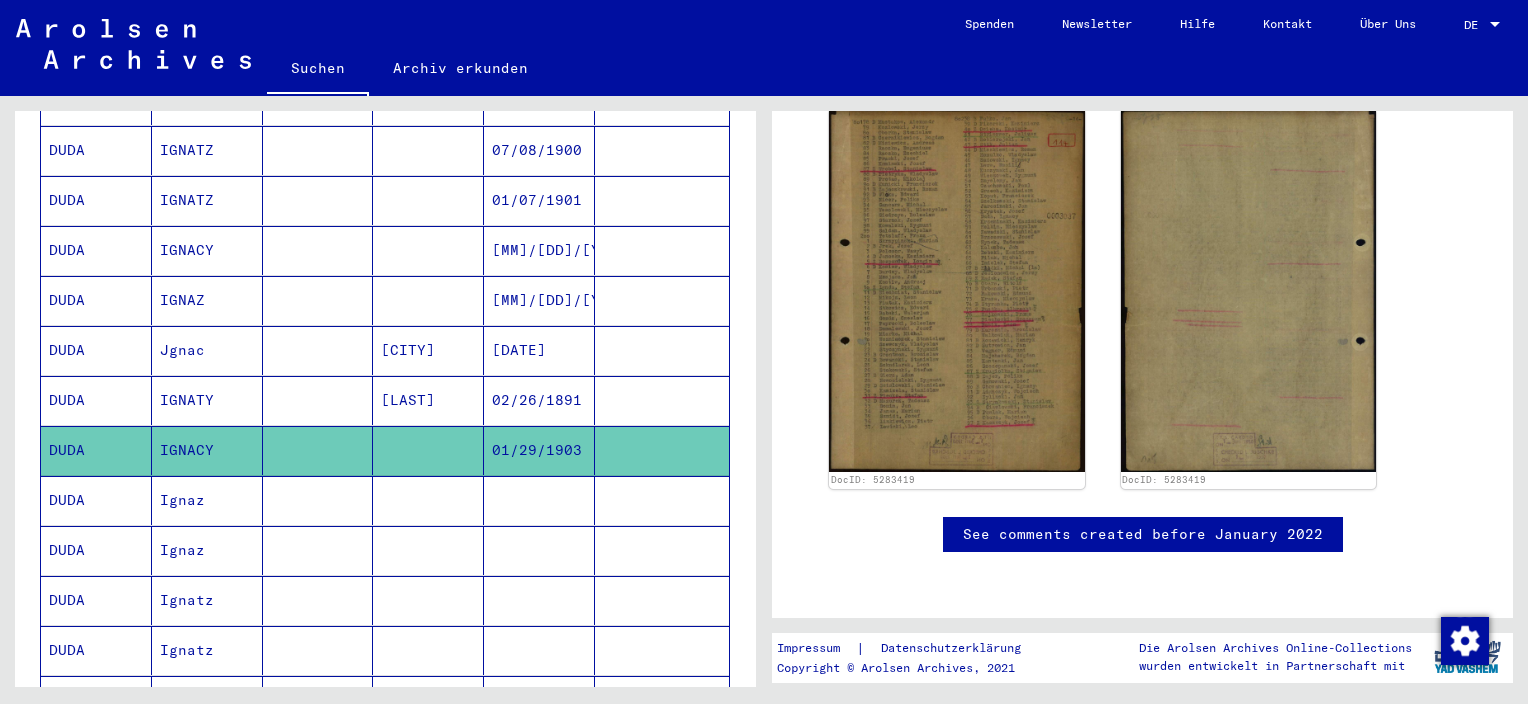 scroll, scrollTop: 147, scrollLeft: 0, axis: vertical 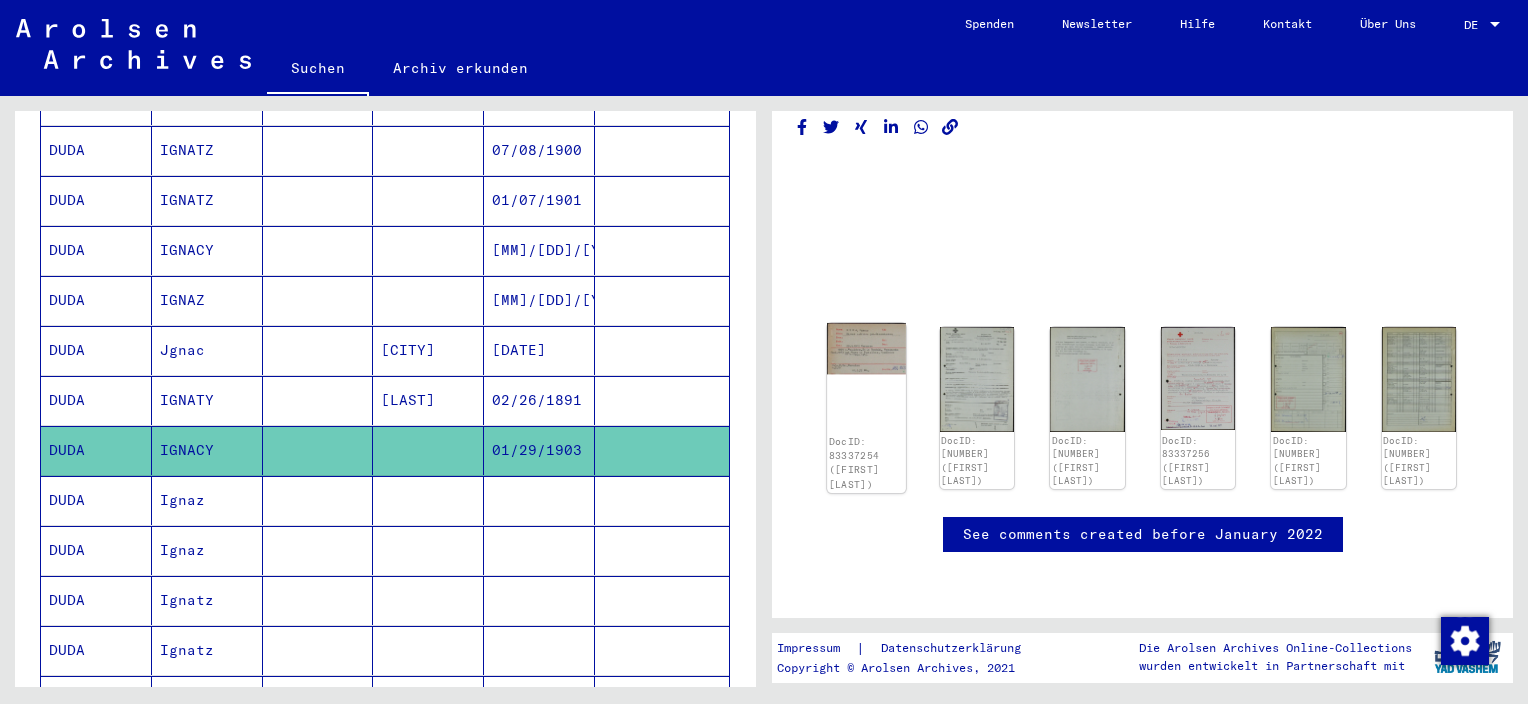 click 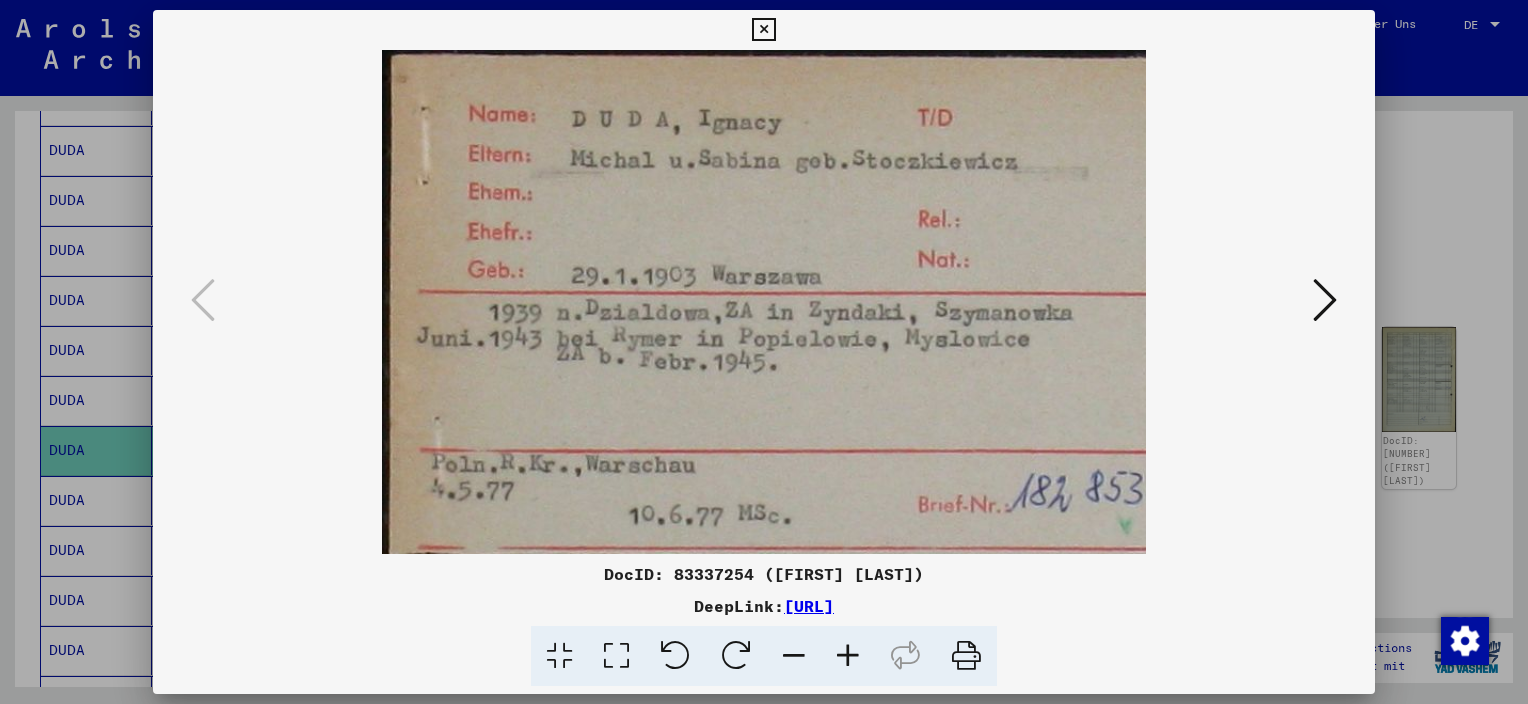 click at bounding box center [763, 30] 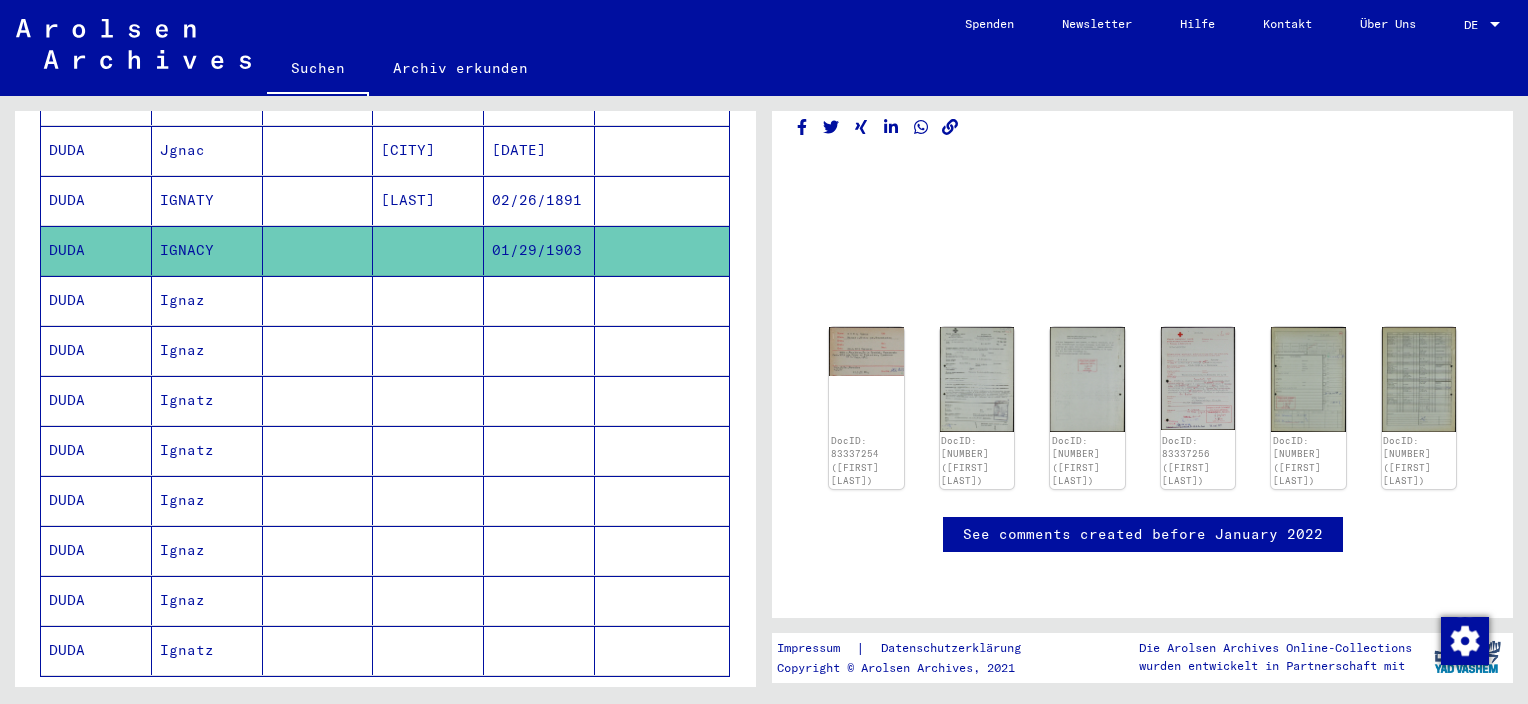 scroll, scrollTop: 1100, scrollLeft: 0, axis: vertical 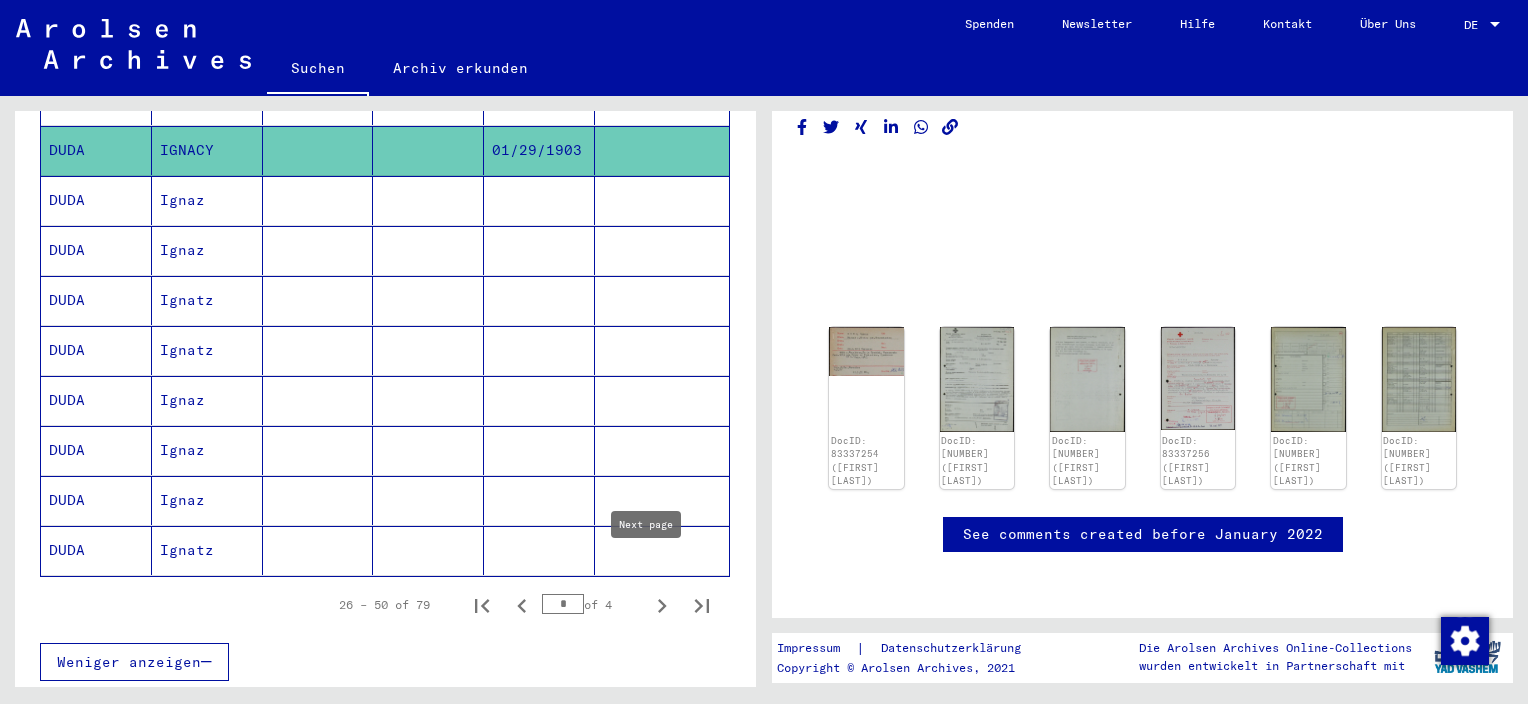click 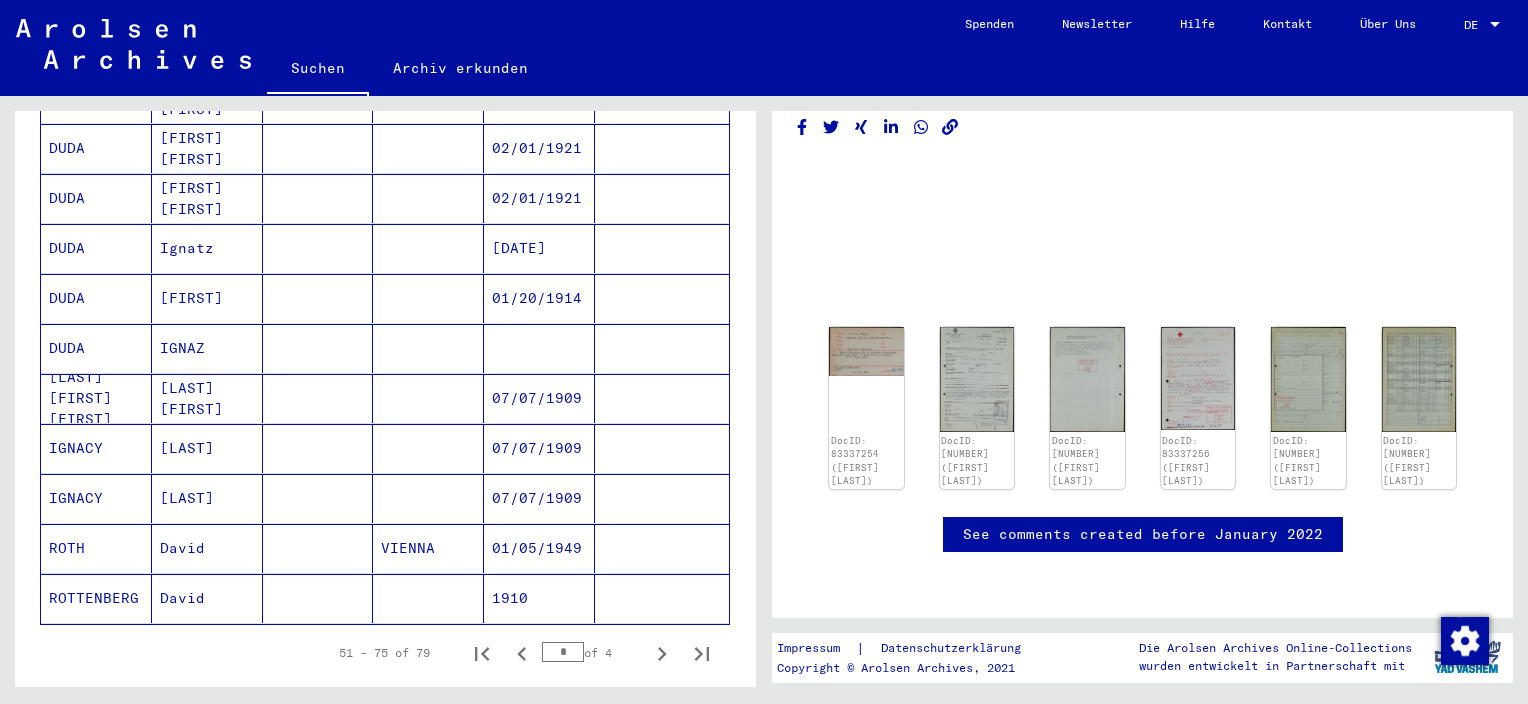 scroll, scrollTop: 1100, scrollLeft: 0, axis: vertical 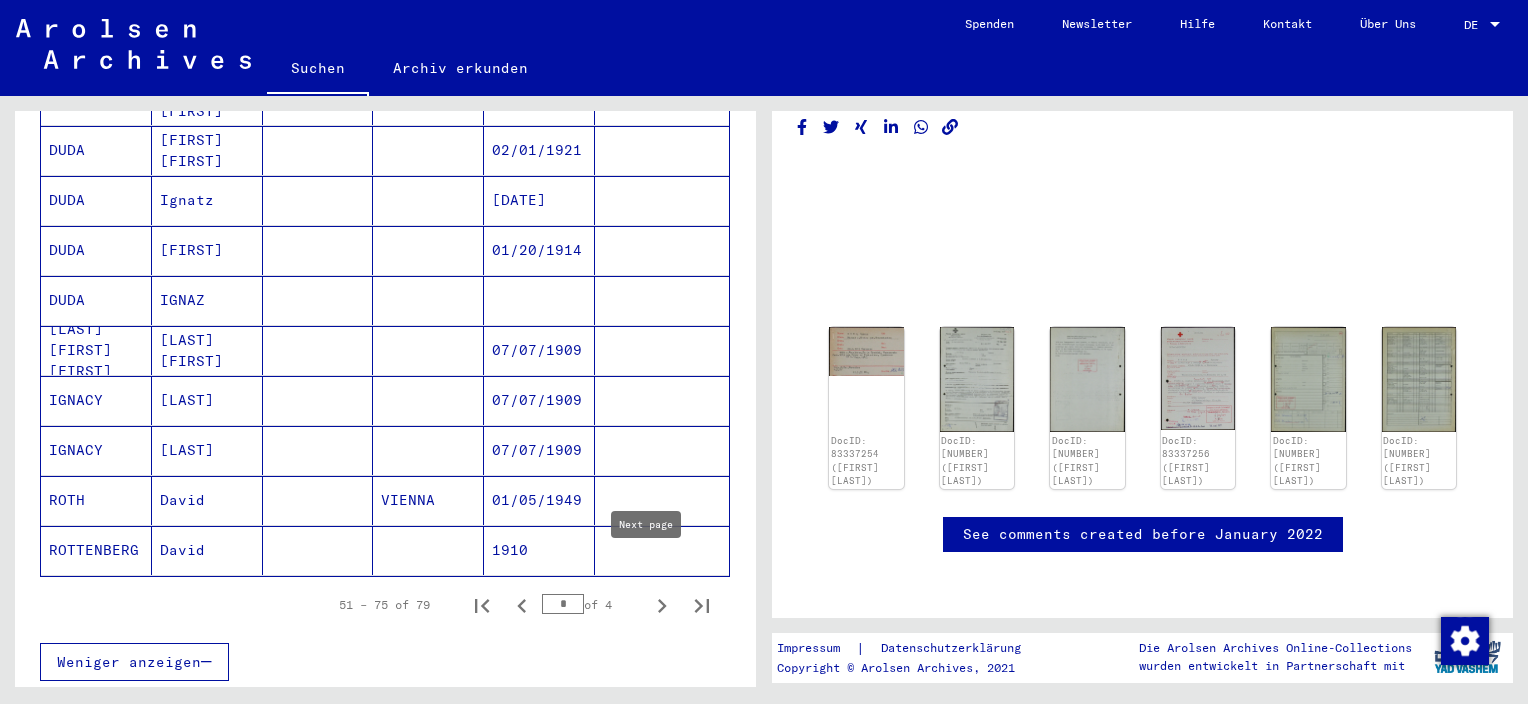 click 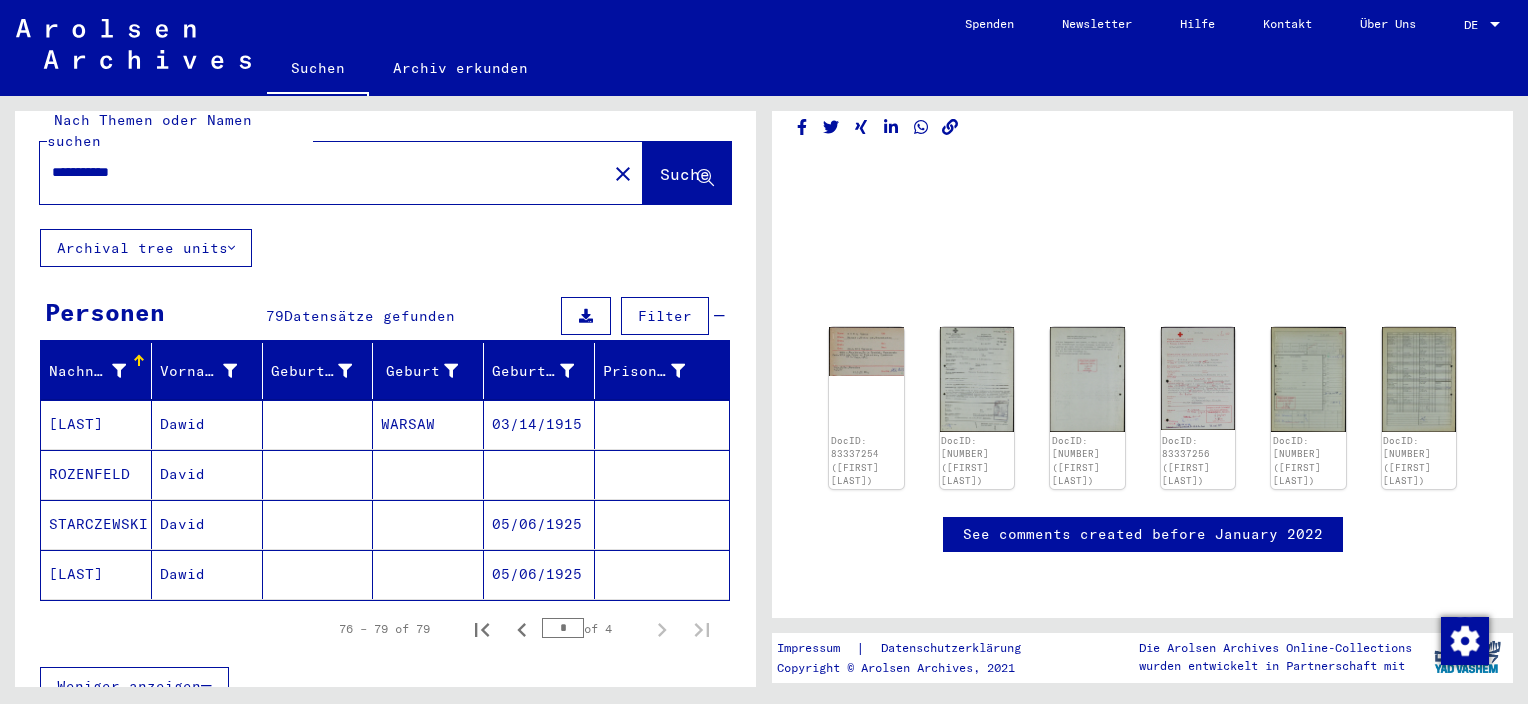 scroll, scrollTop: 0, scrollLeft: 0, axis: both 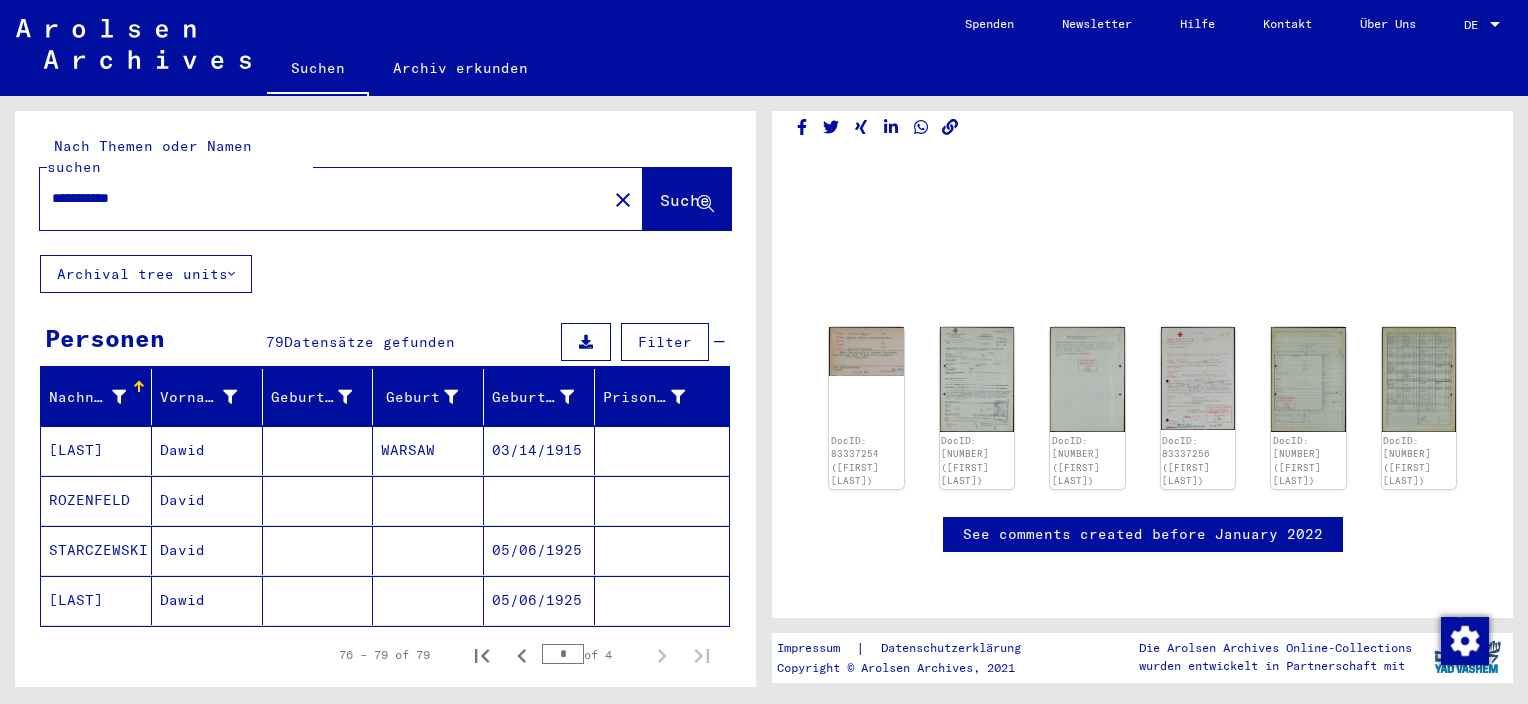 click on "**********" 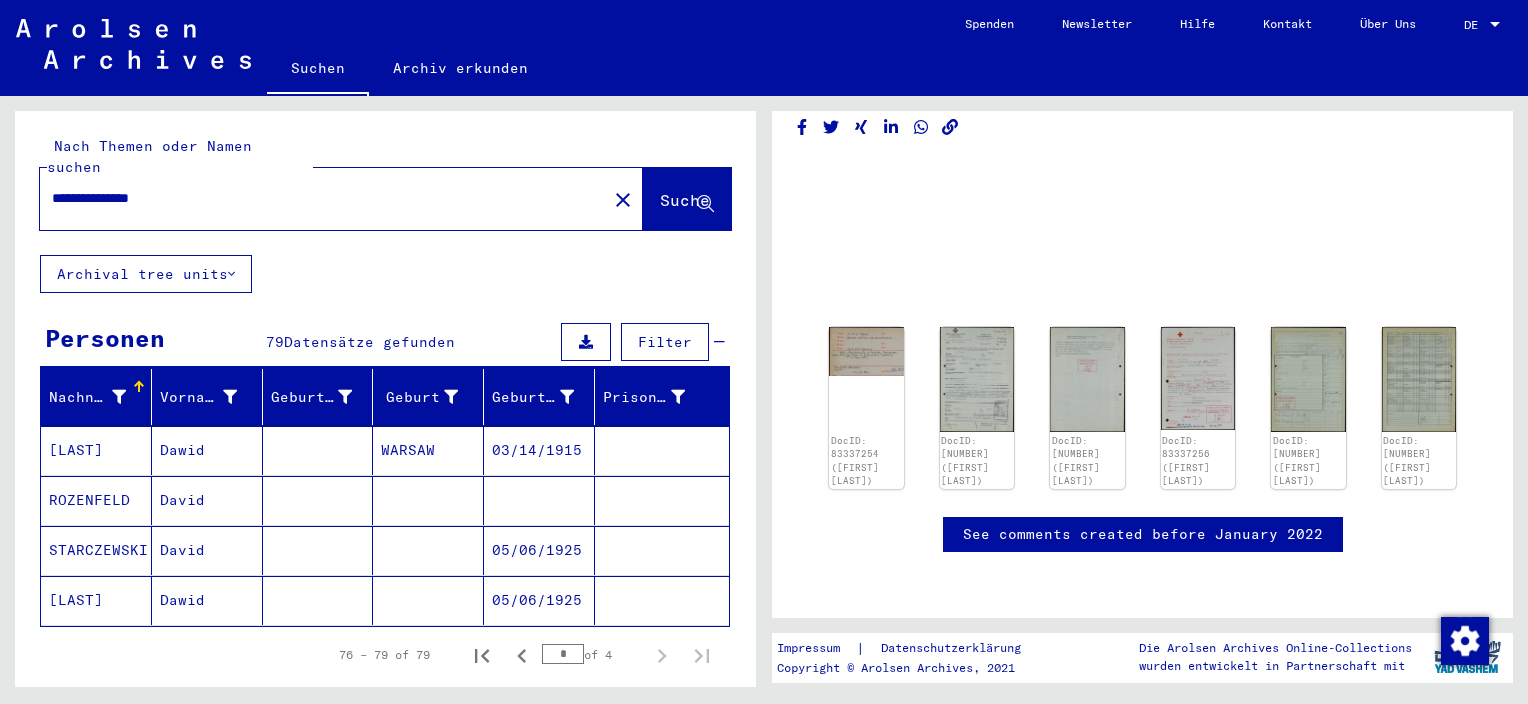 type on "**********" 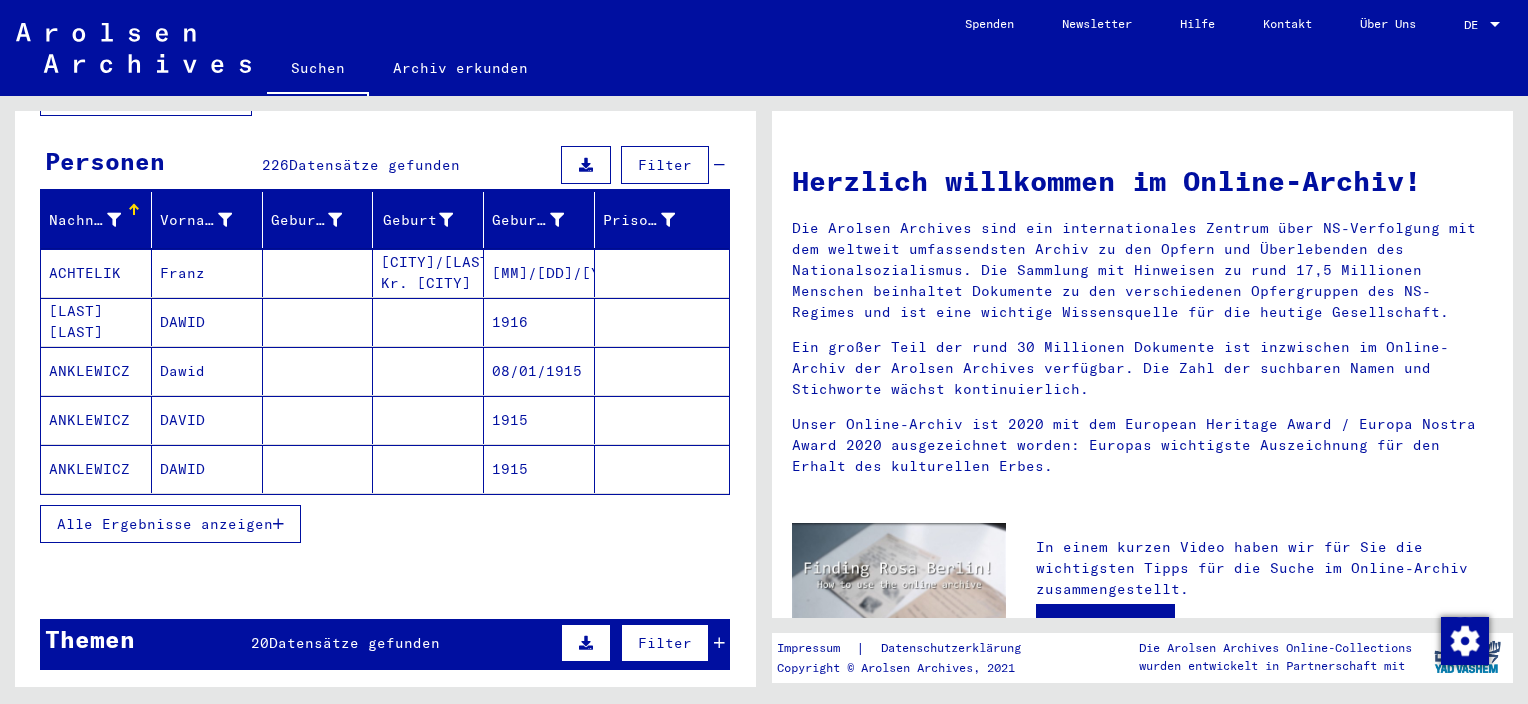 scroll, scrollTop: 200, scrollLeft: 0, axis: vertical 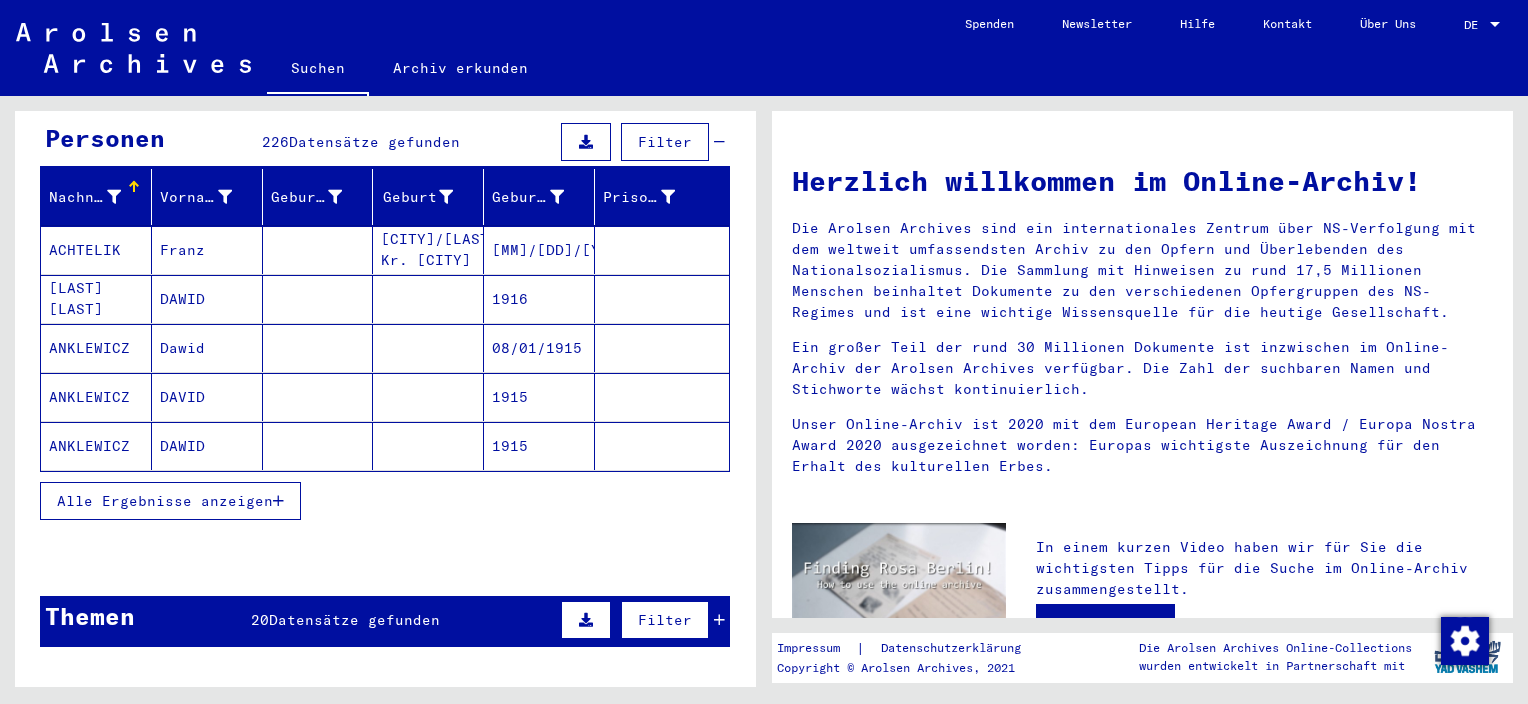 click on "Alle Ergebnisse anzeigen" at bounding box center [165, 501] 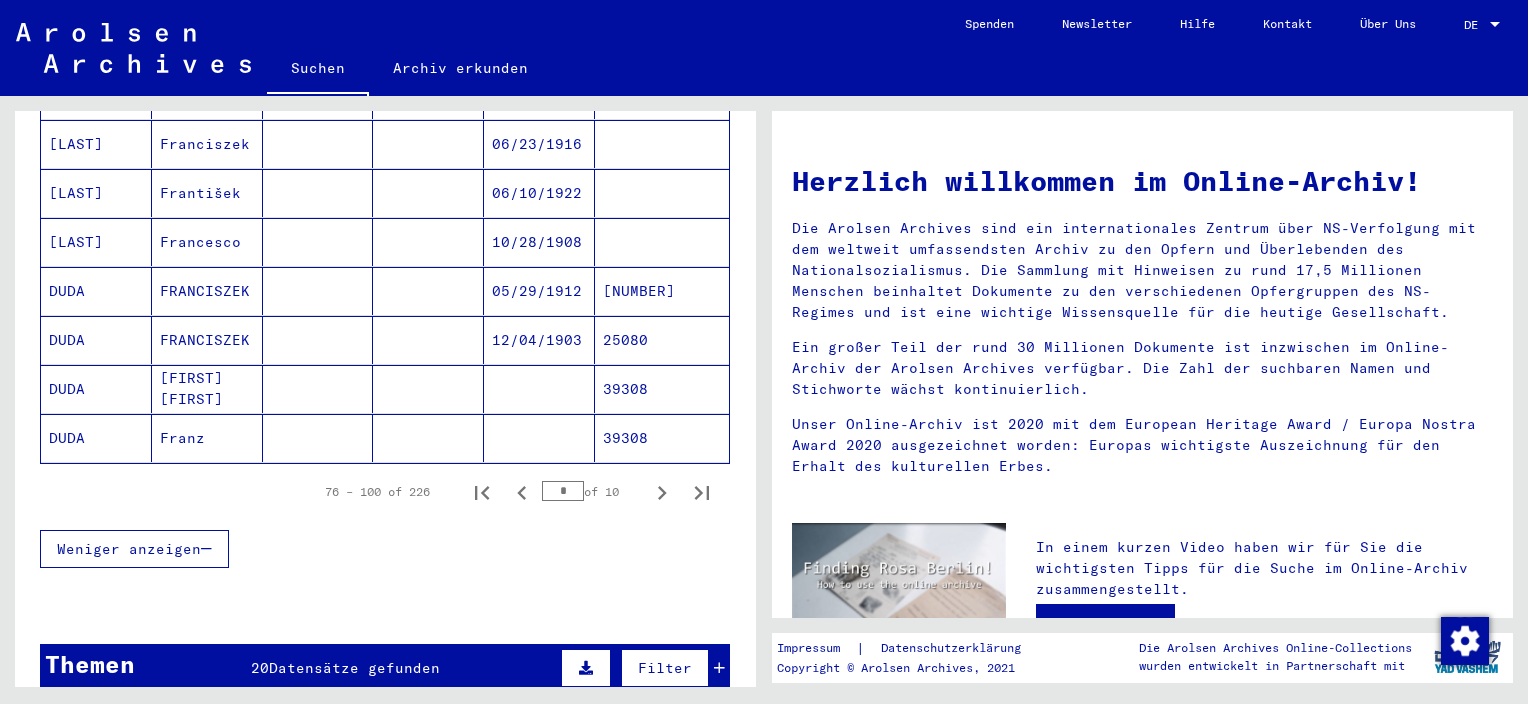 scroll, scrollTop: 1200, scrollLeft: 0, axis: vertical 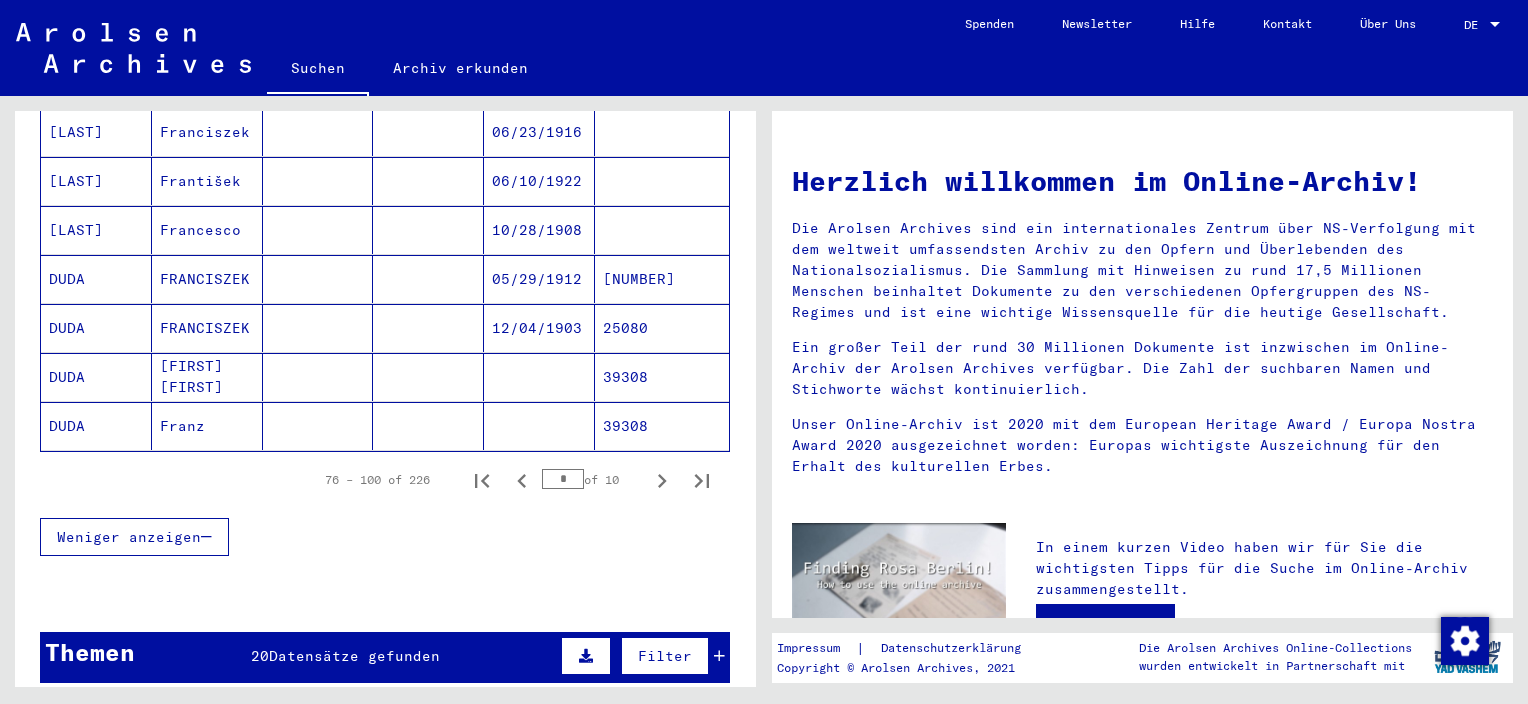 click on "12/04/1903" at bounding box center (539, 377) 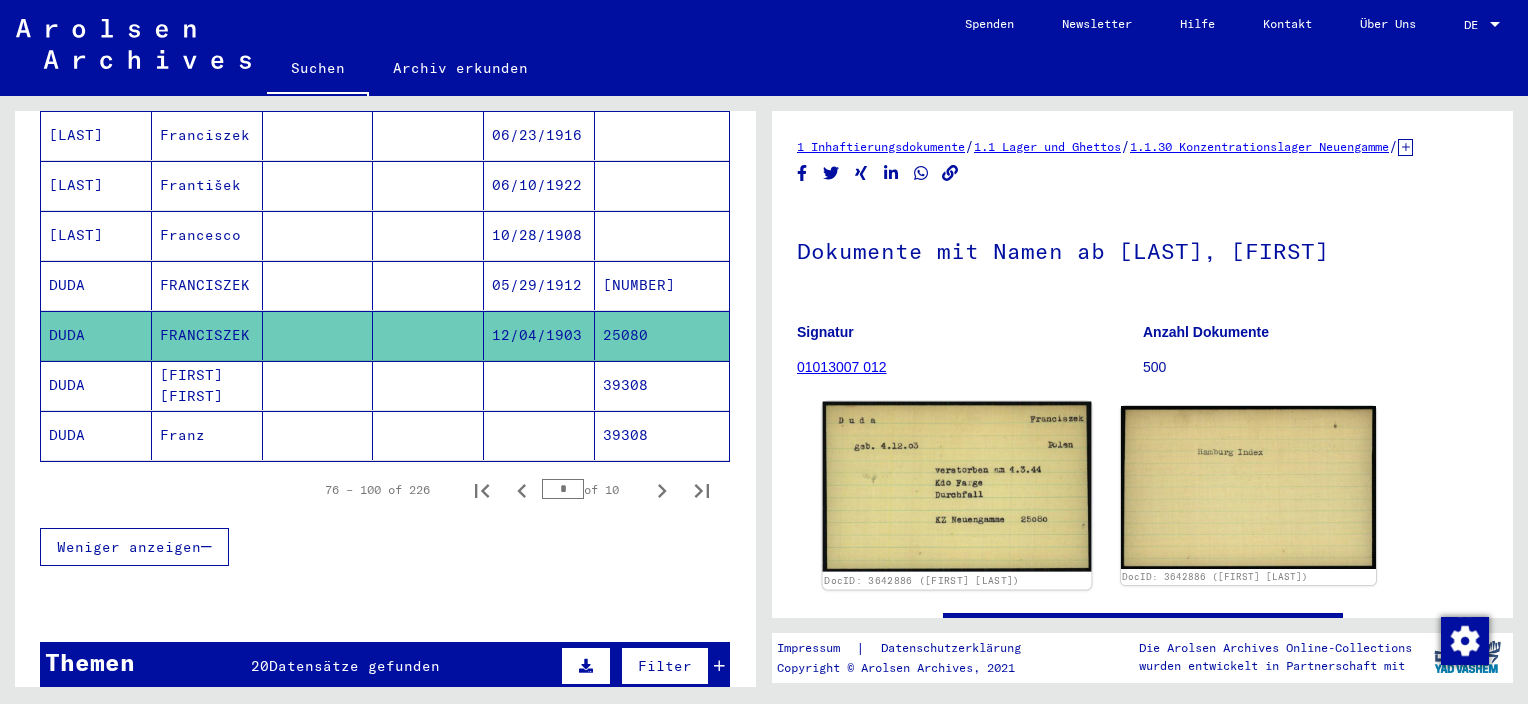 scroll, scrollTop: 0, scrollLeft: 0, axis: both 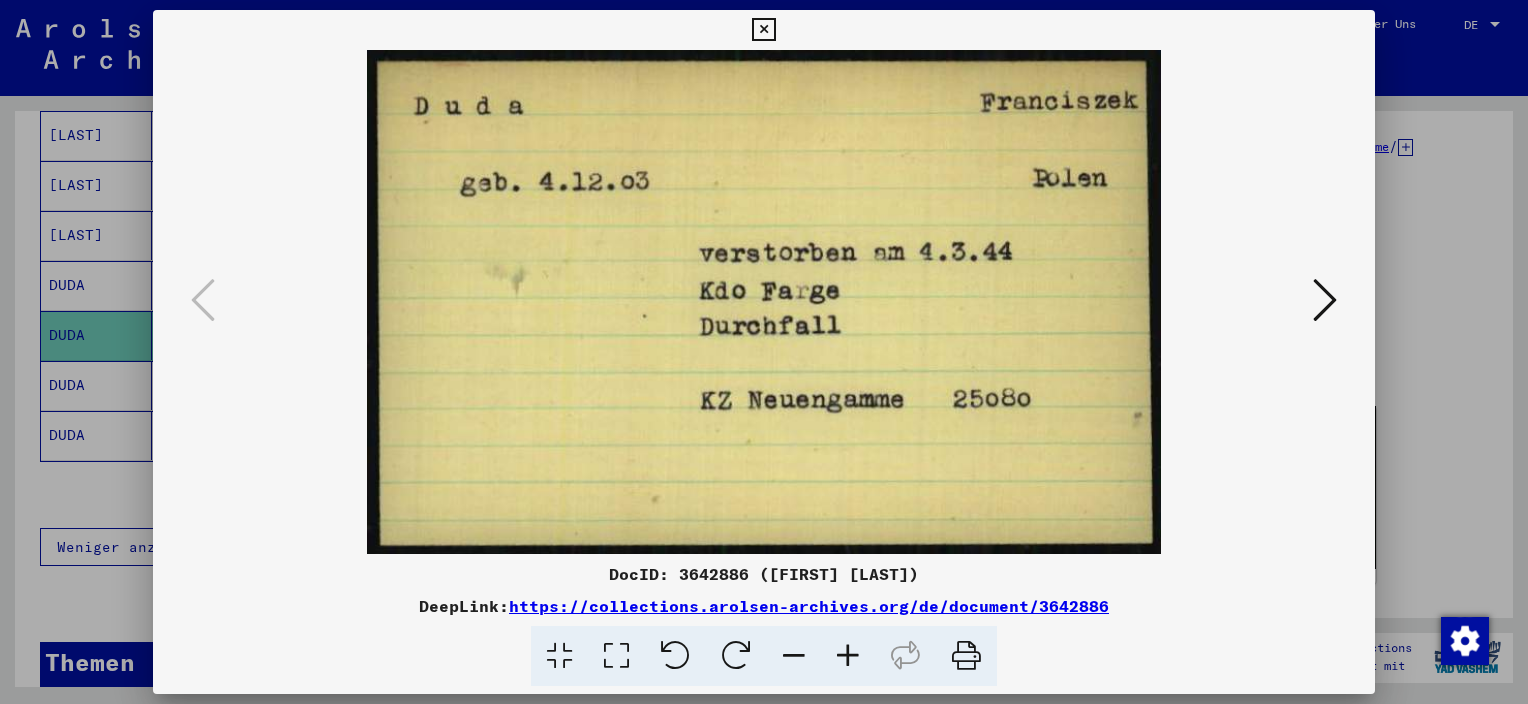click at bounding box center [1325, 300] 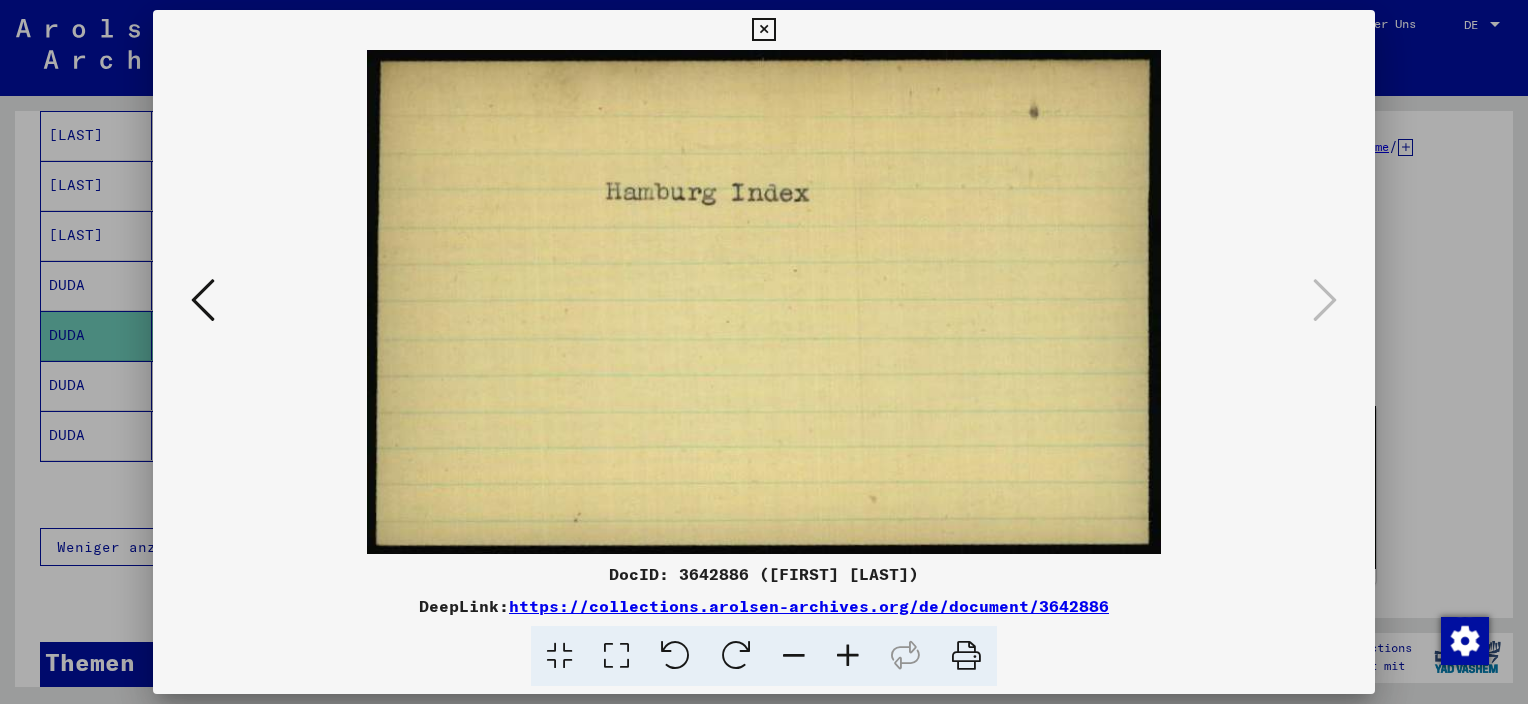click at bounding box center [763, 30] 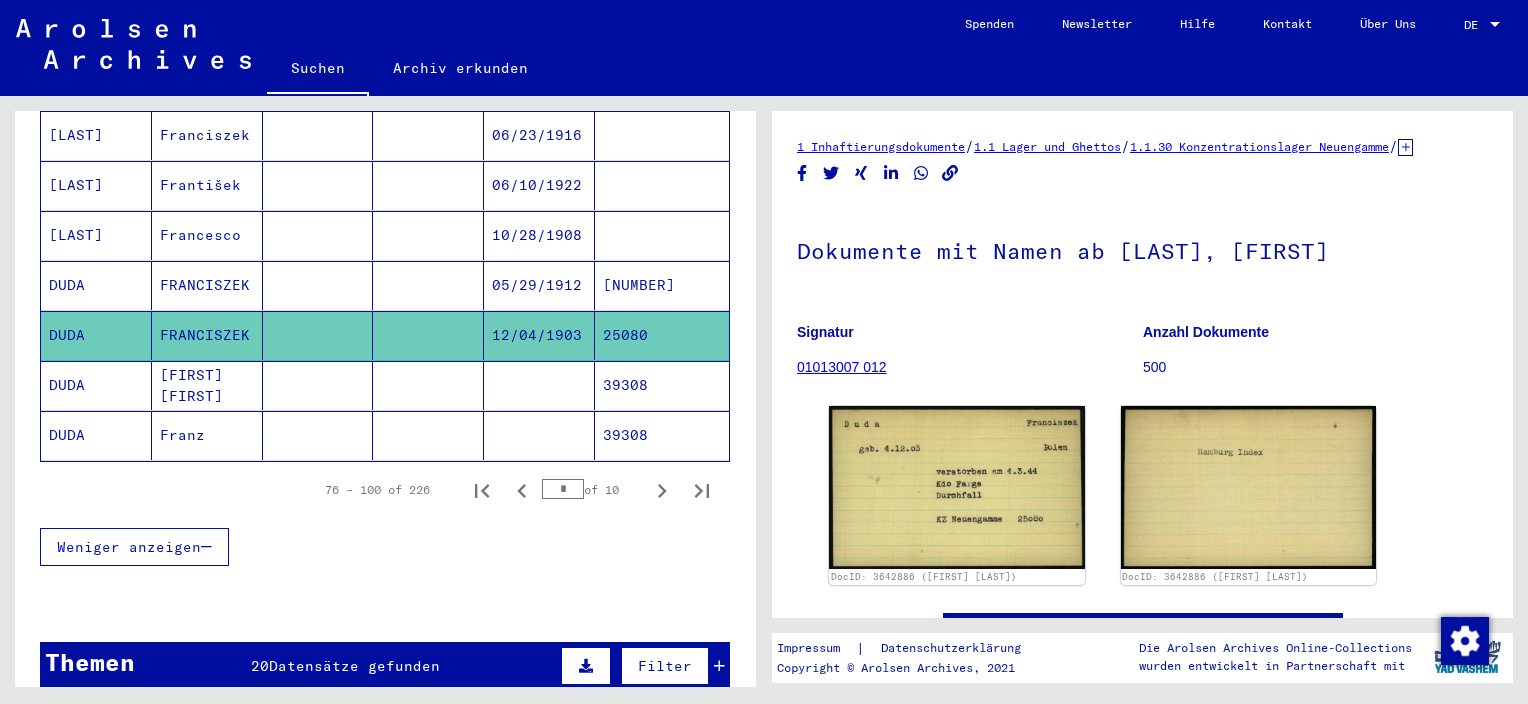click on "05/29/1912" at bounding box center (539, 335) 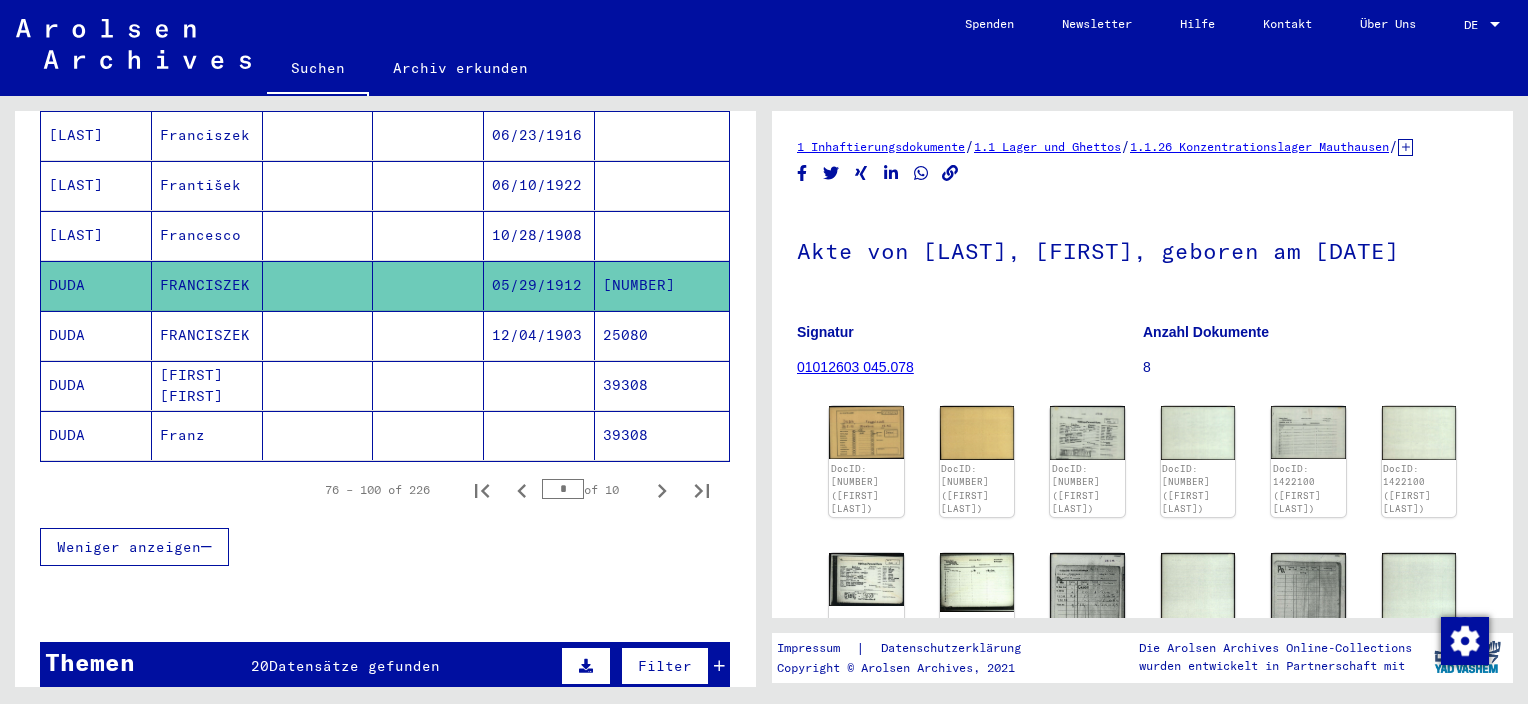 scroll, scrollTop: 0, scrollLeft: 0, axis: both 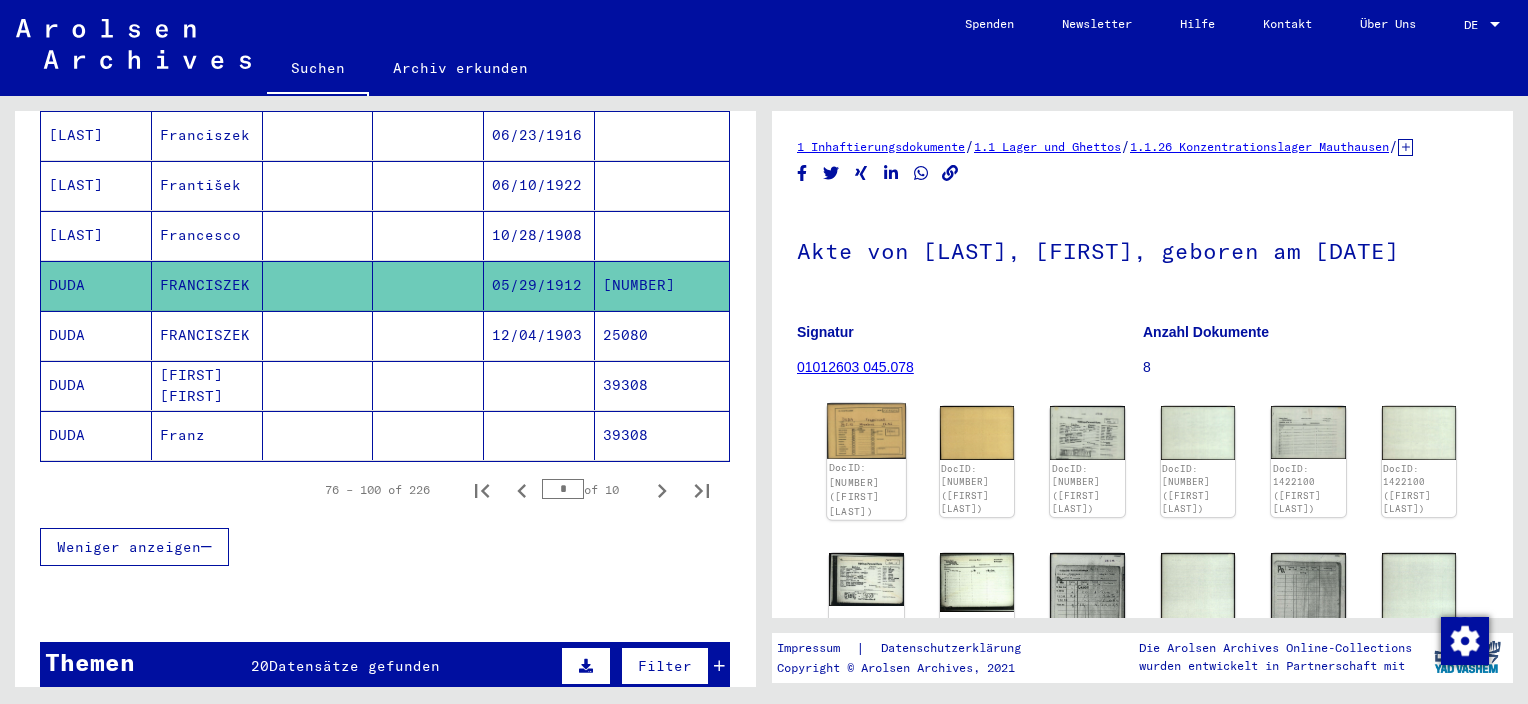 click 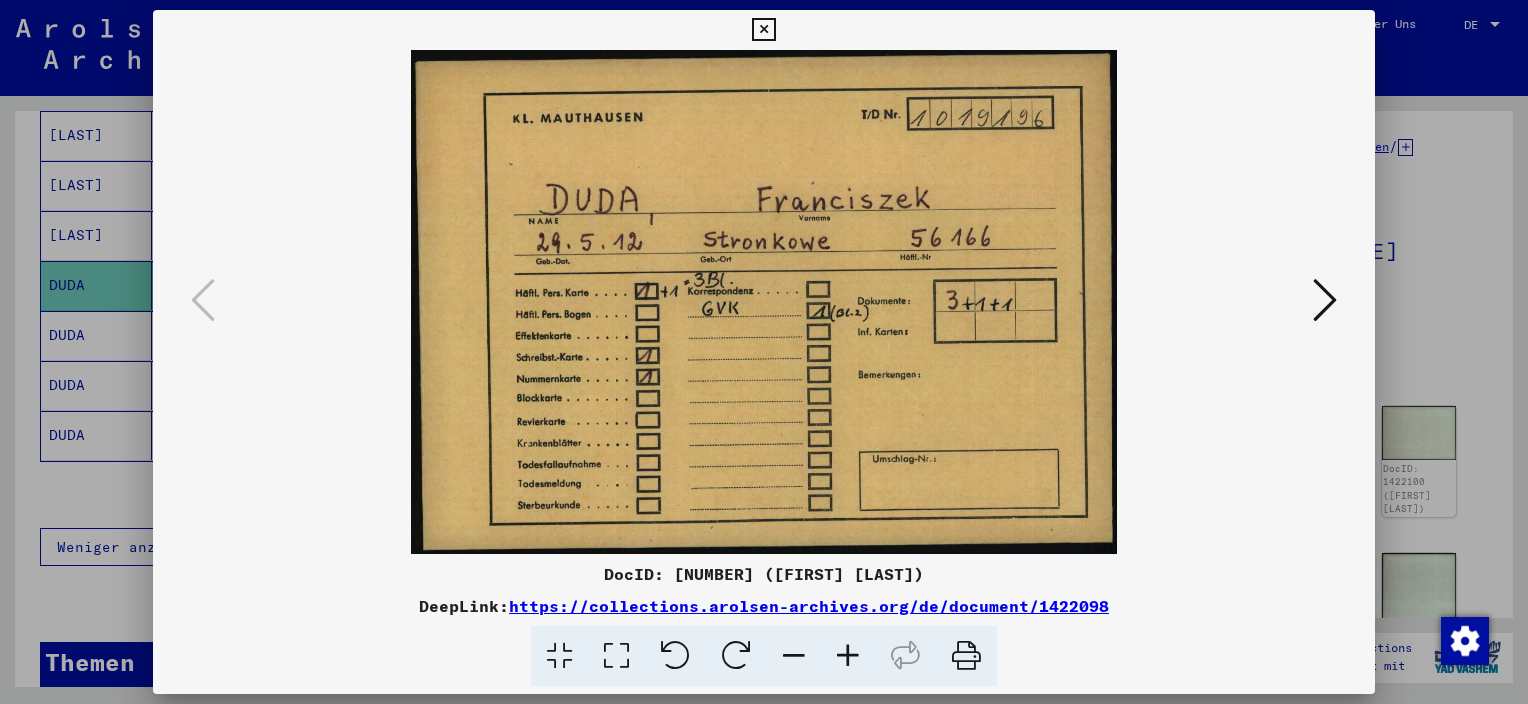 click at bounding box center (763, 30) 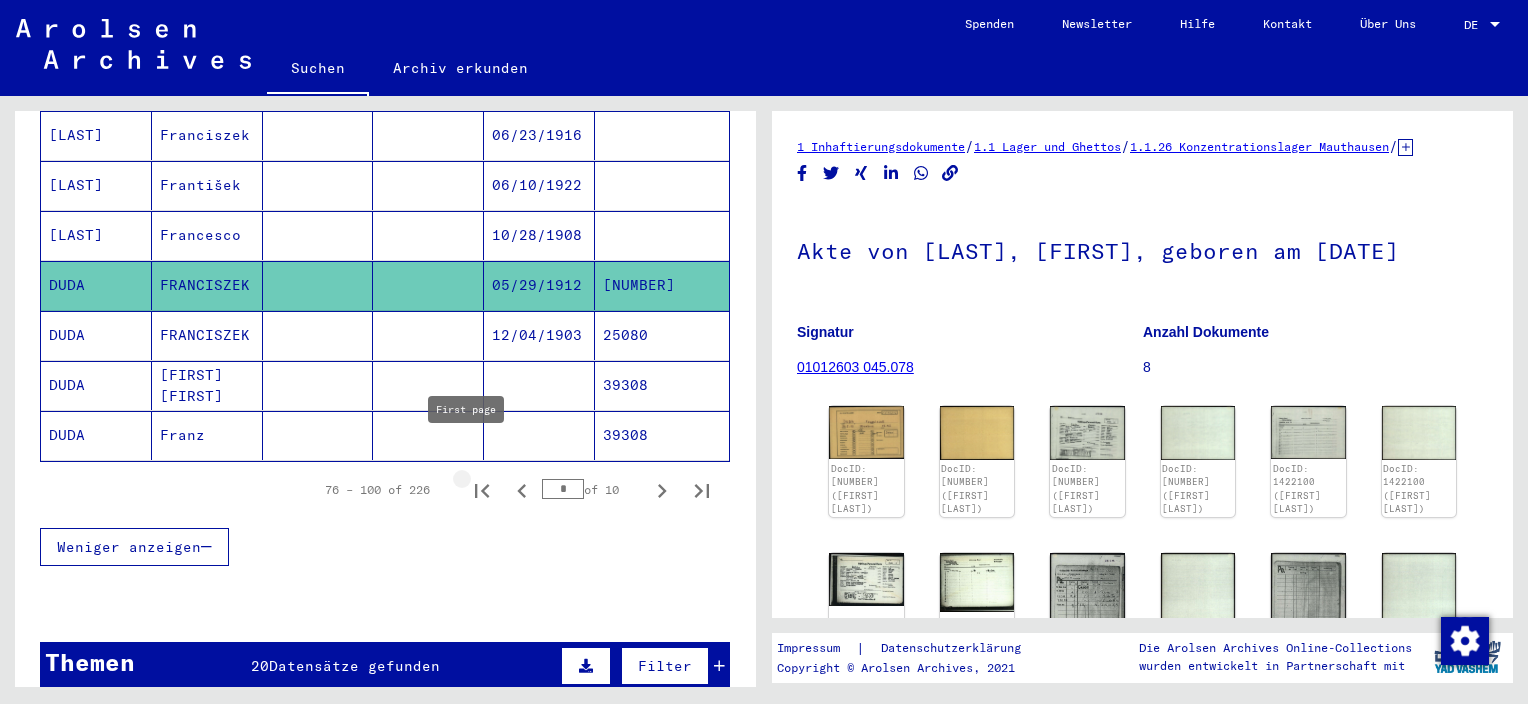 click 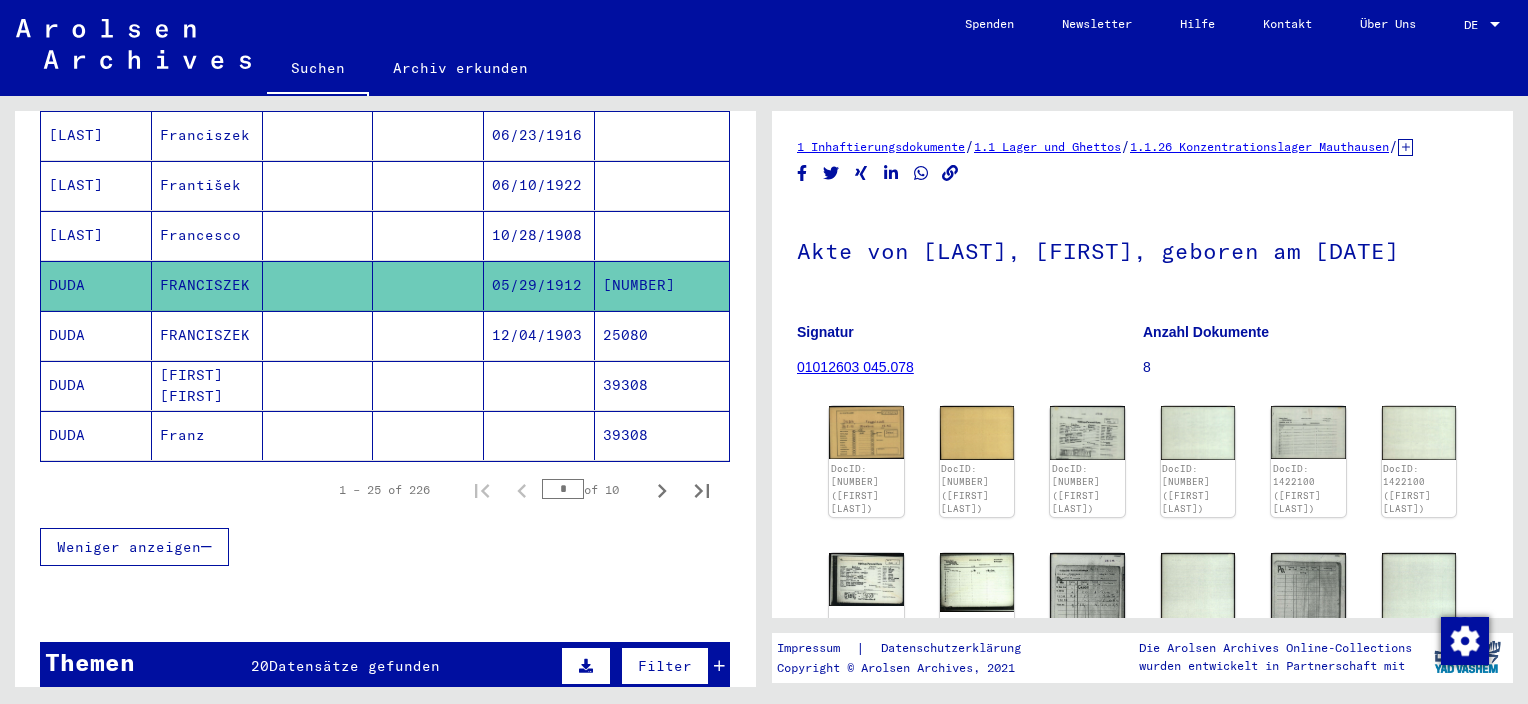 click 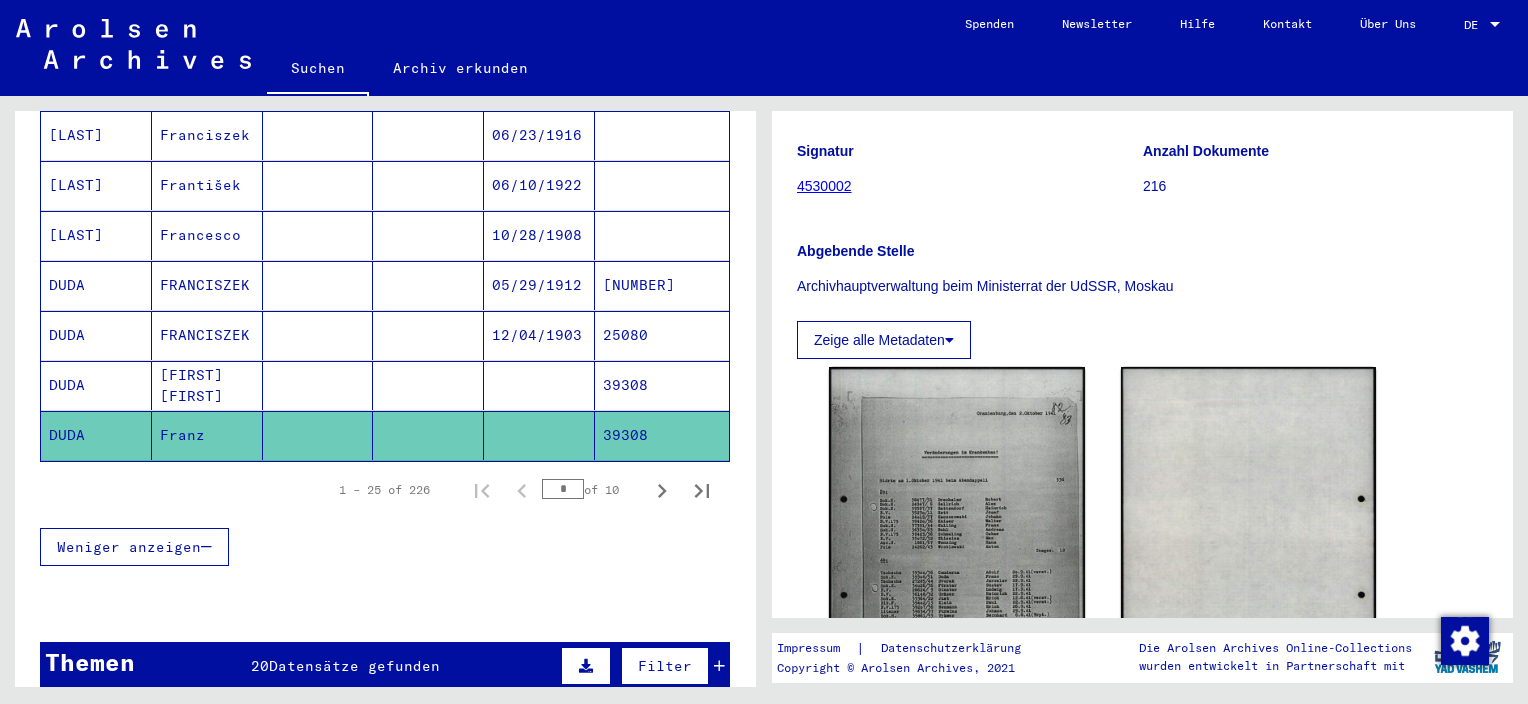 scroll, scrollTop: 200, scrollLeft: 0, axis: vertical 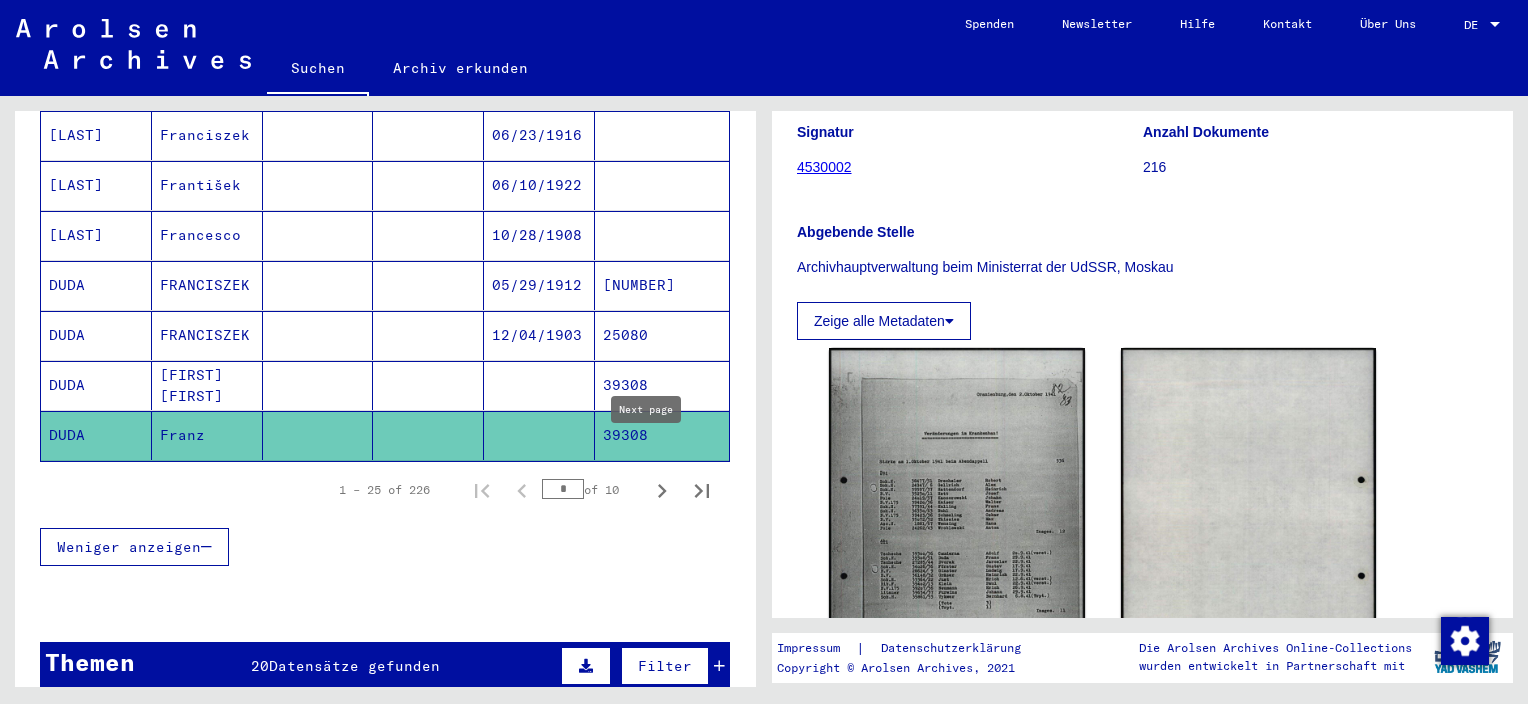 click 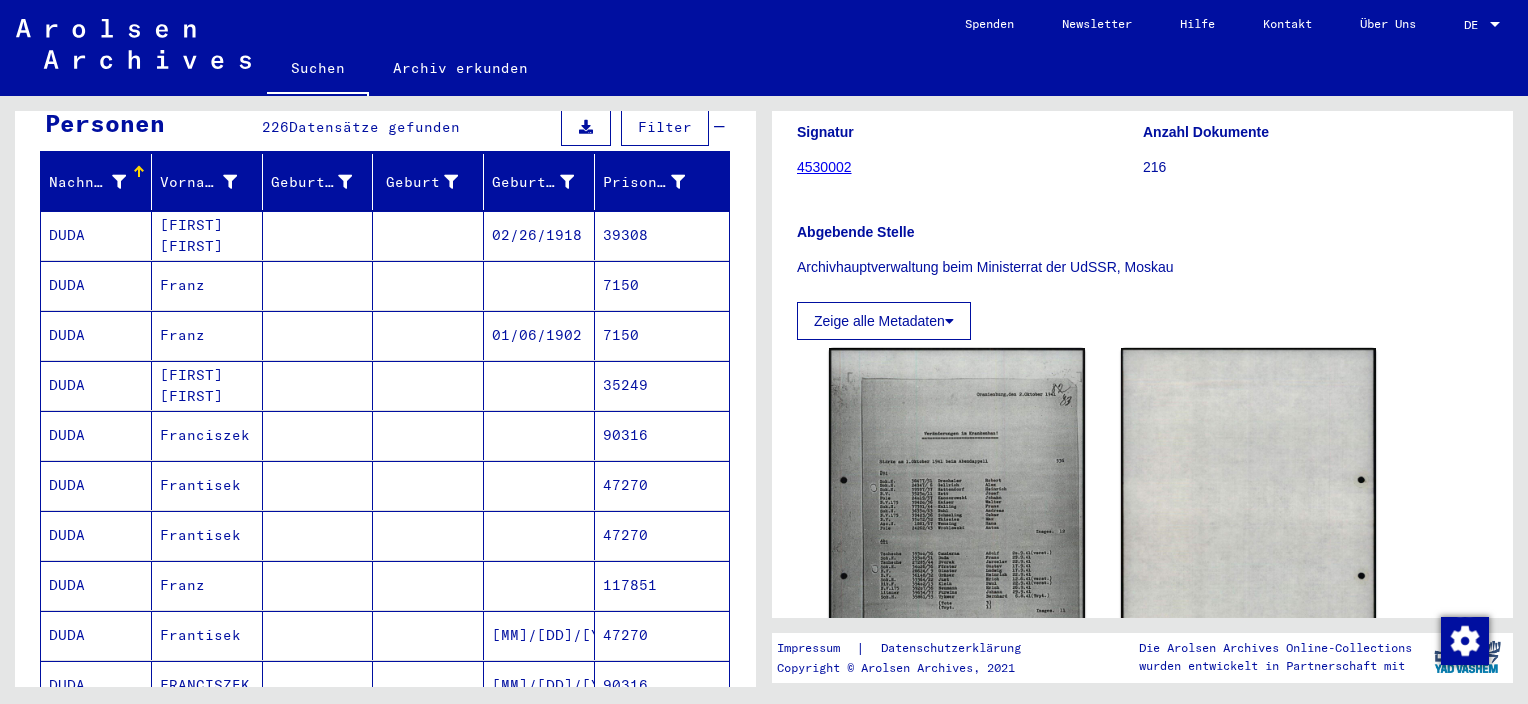 scroll, scrollTop: 315, scrollLeft: 0, axis: vertical 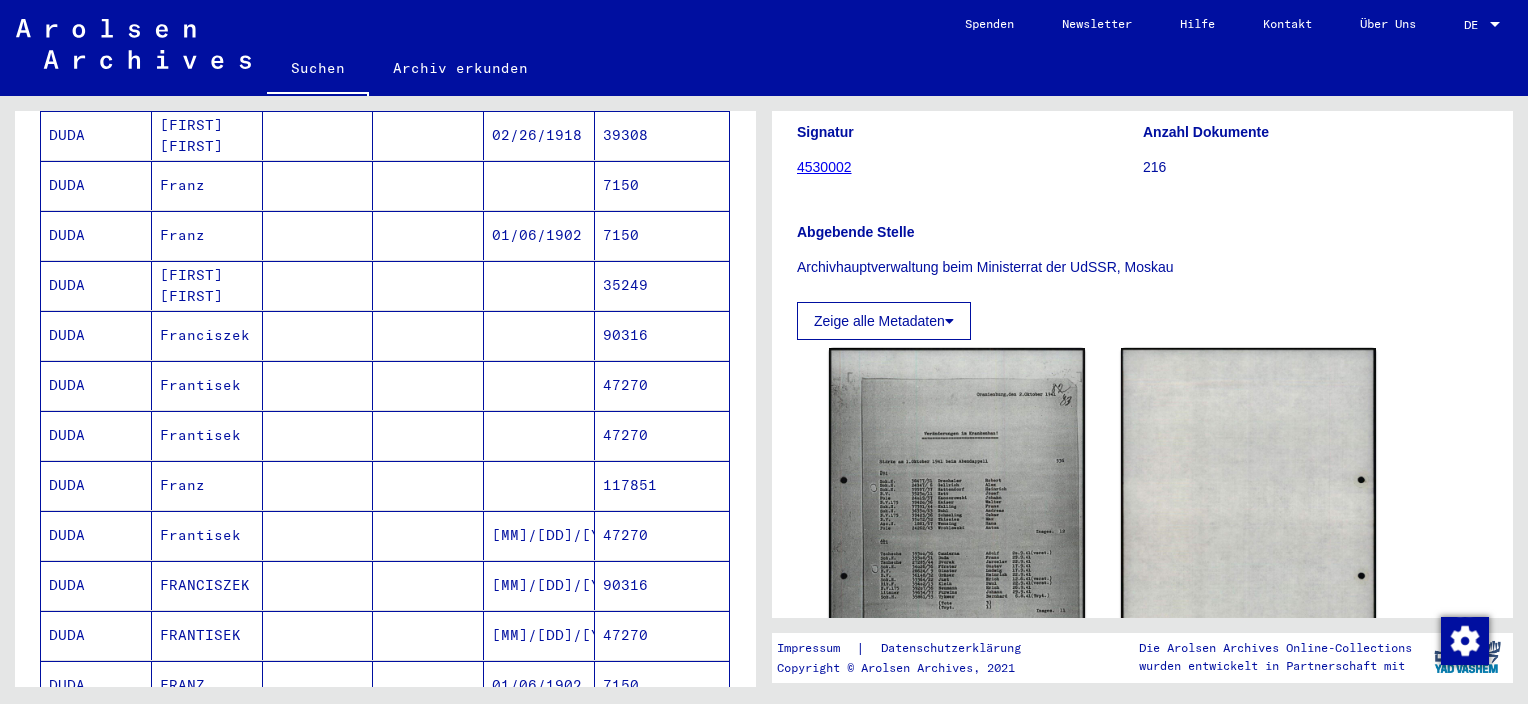 click at bounding box center (539, 385) 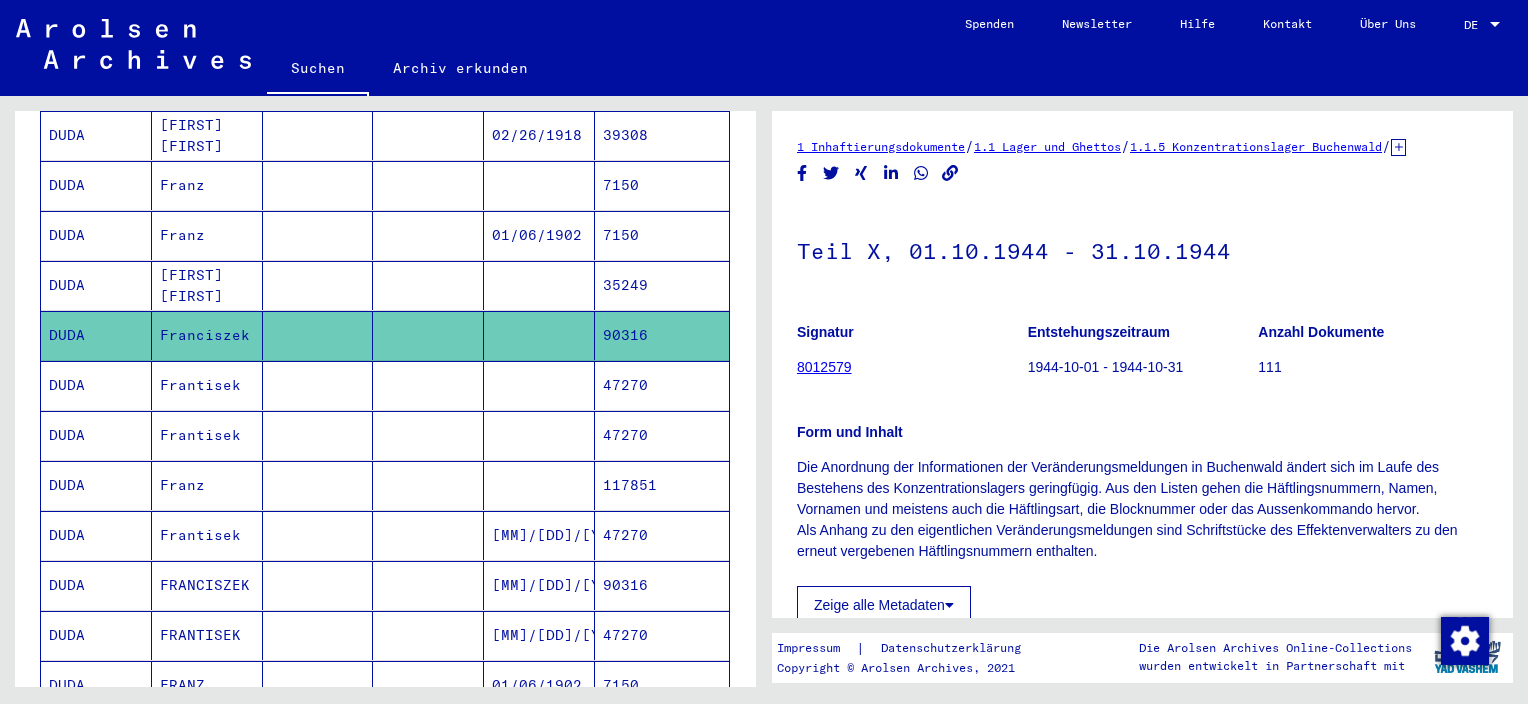scroll, scrollTop: 0, scrollLeft: 0, axis: both 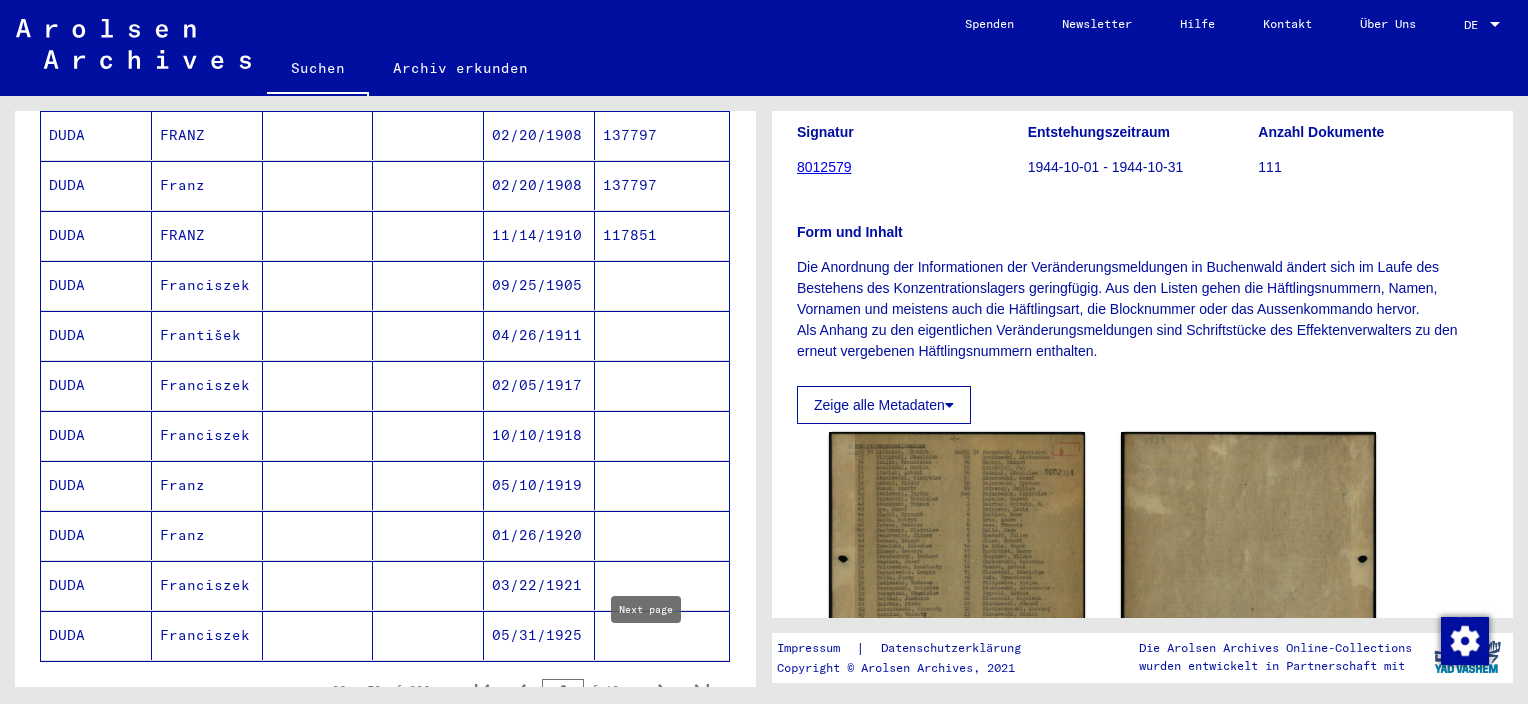 click 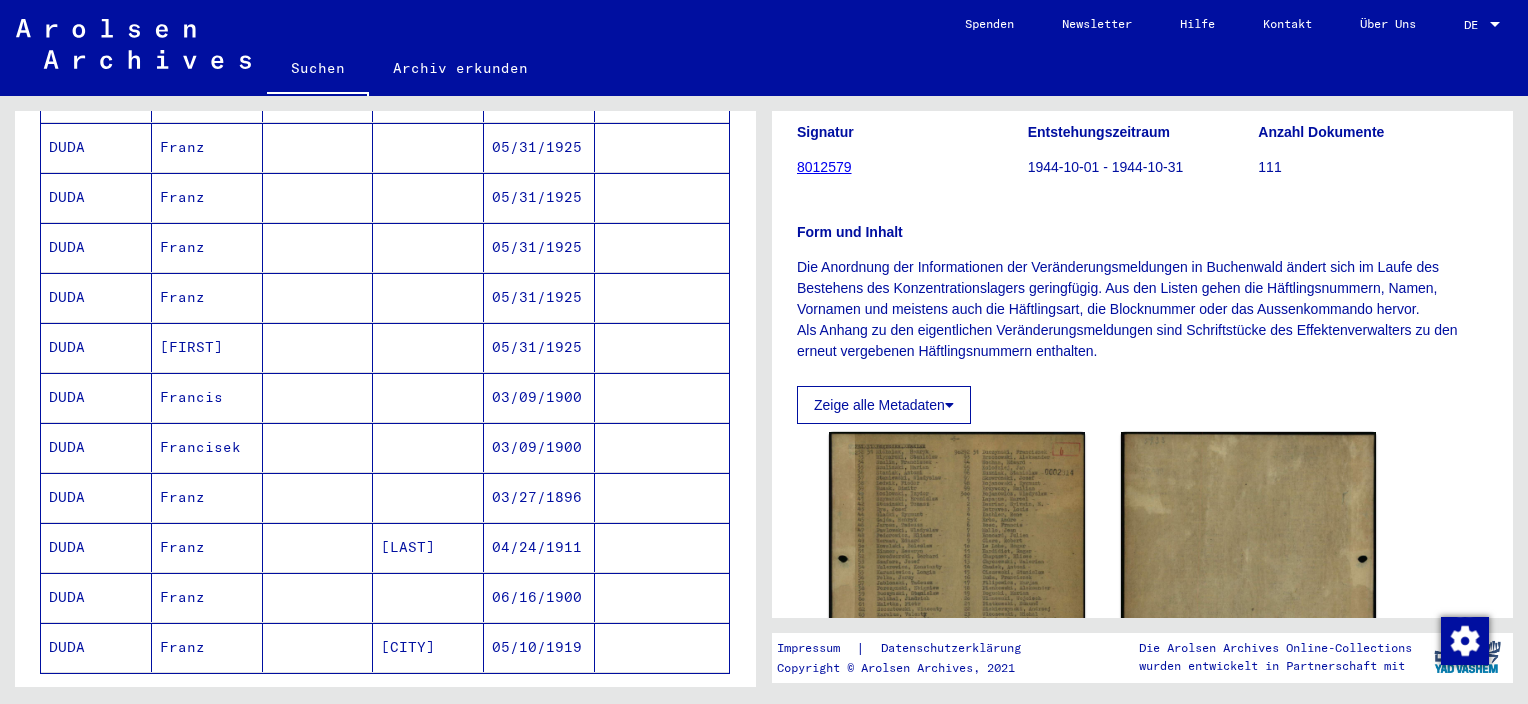 scroll, scrollTop: 1215, scrollLeft: 0, axis: vertical 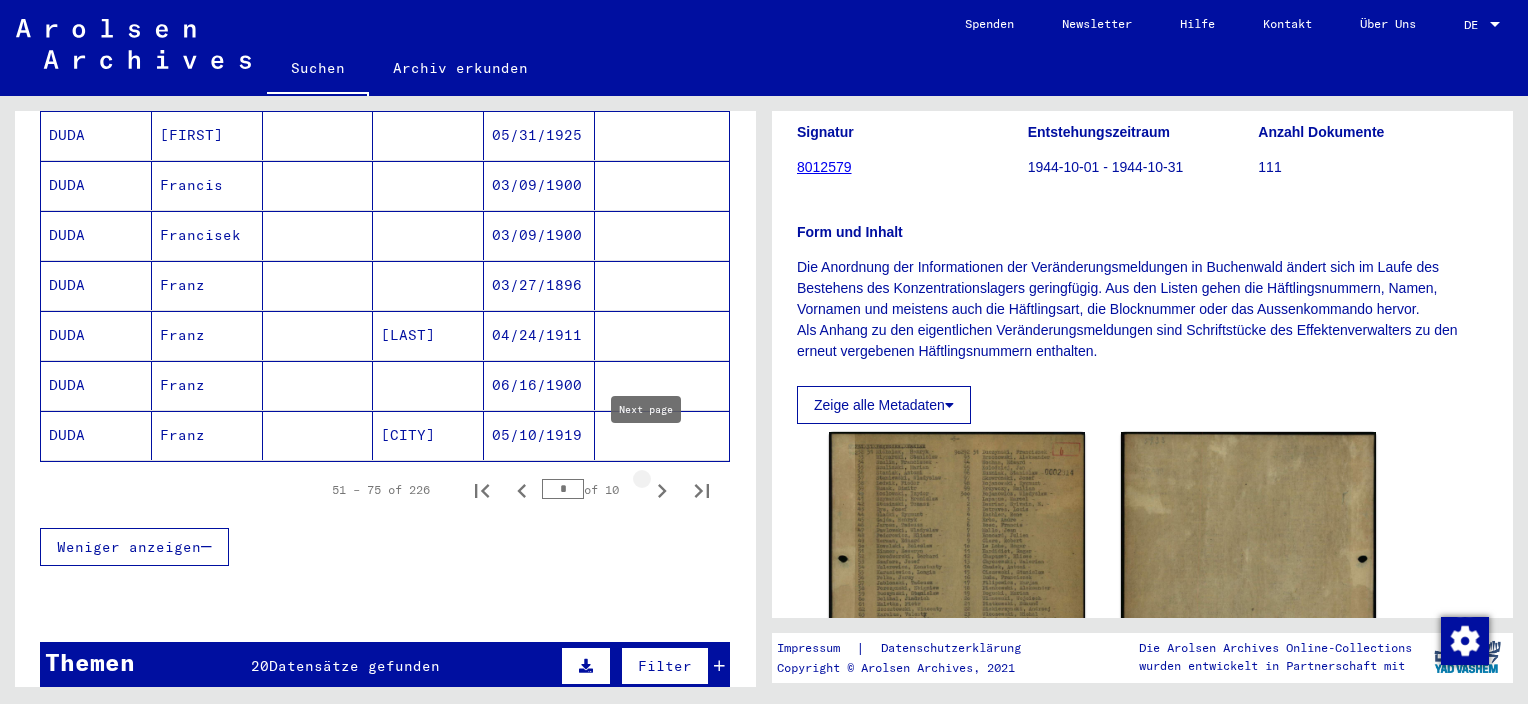 click 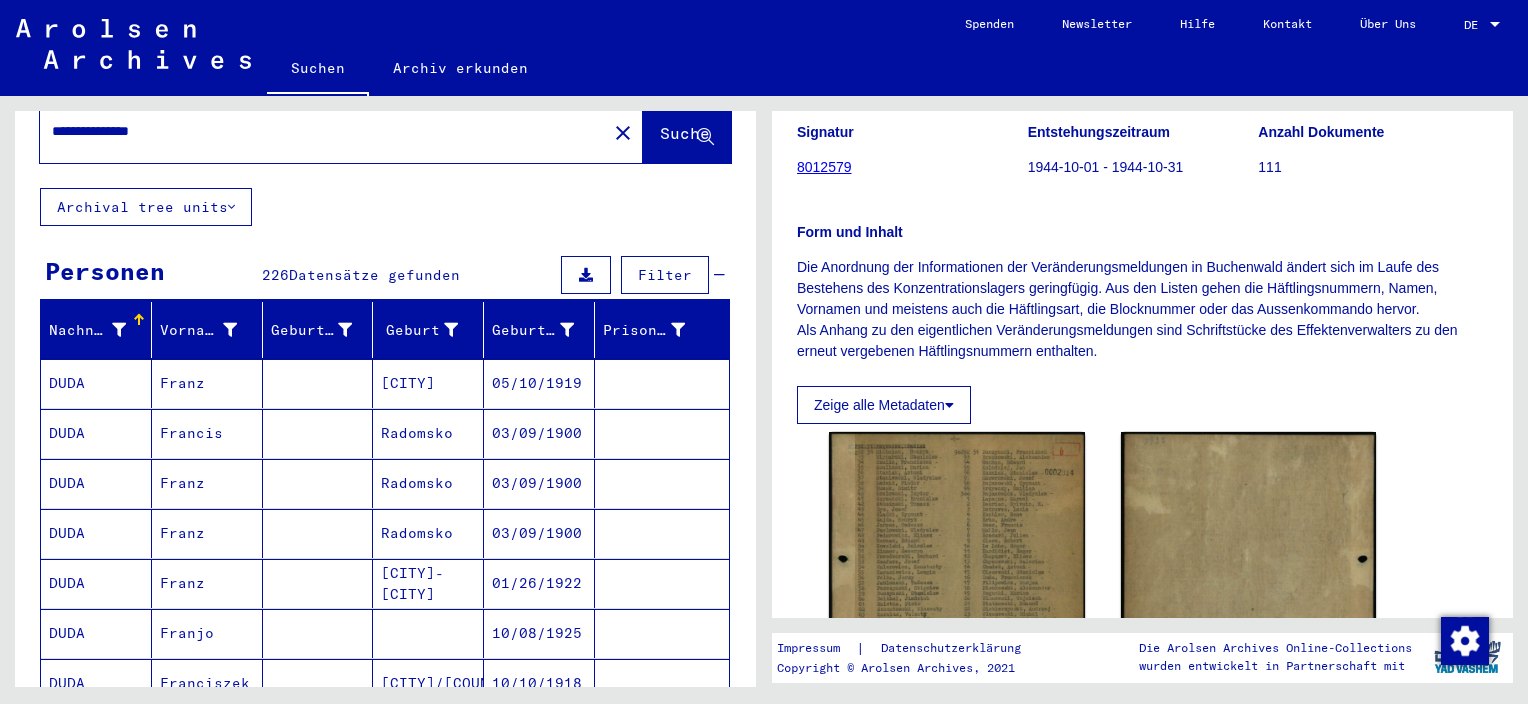 scroll, scrollTop: 0, scrollLeft: 0, axis: both 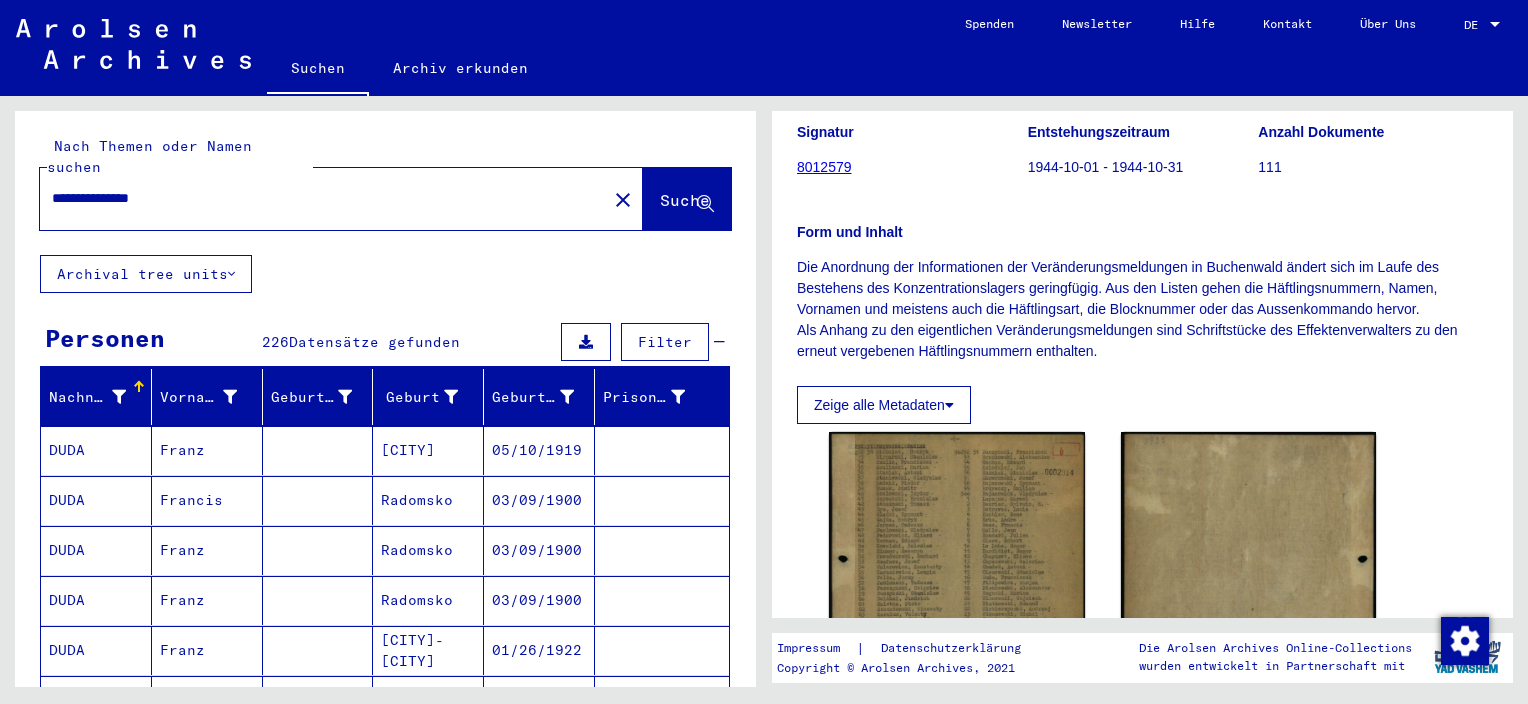 drag, startPoint x: 164, startPoint y: 182, endPoint x: -4, endPoint y: 257, distance: 183.98097 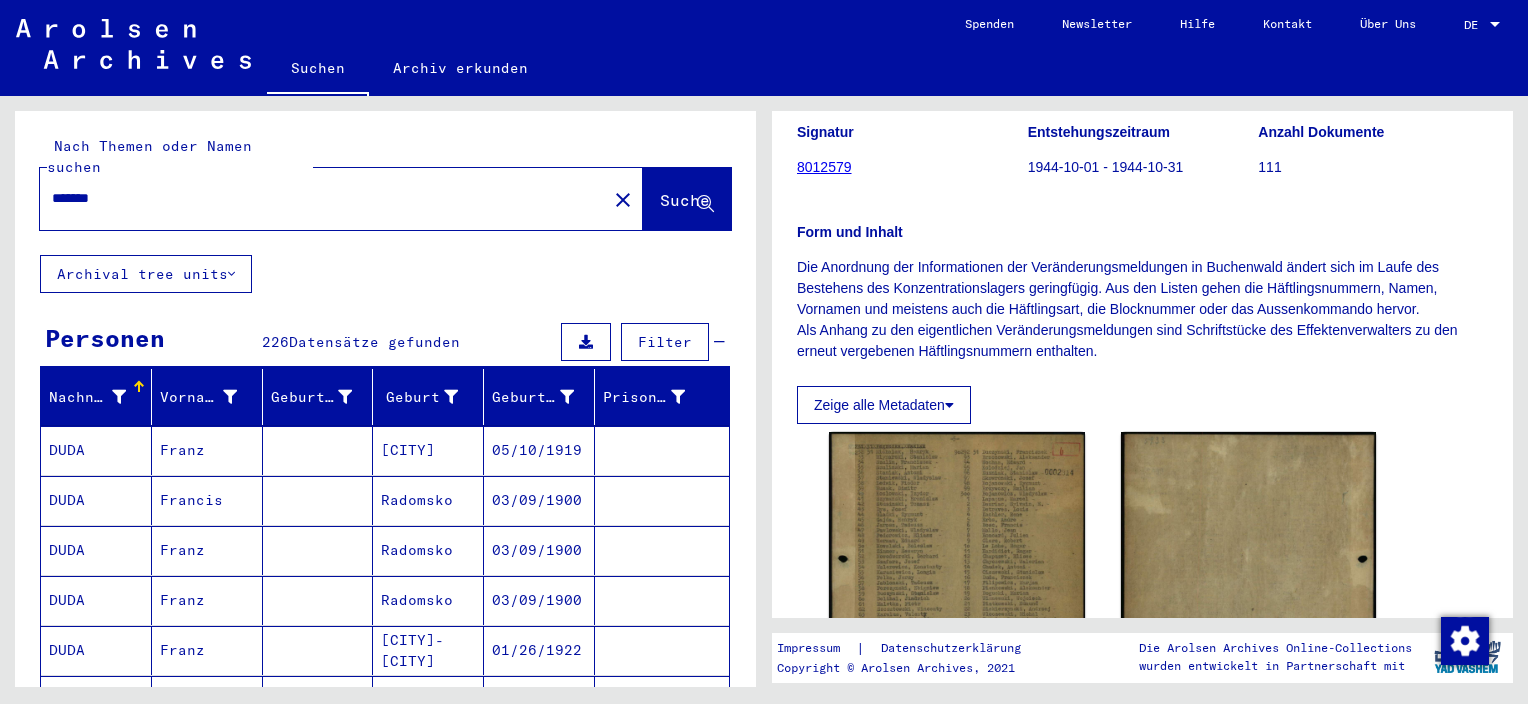 type on "*******" 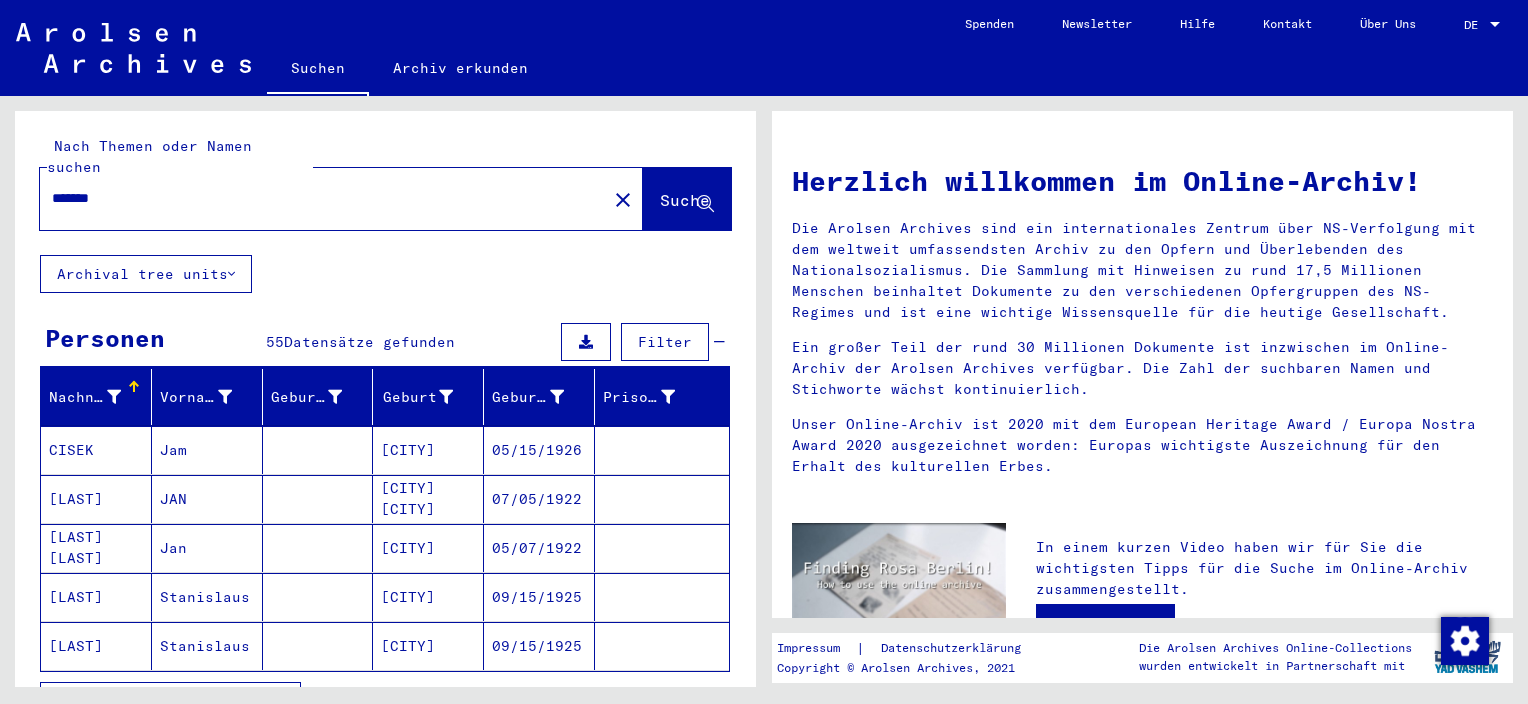 click on "Alle Ergebnisse anzeigen" at bounding box center [170, 701] 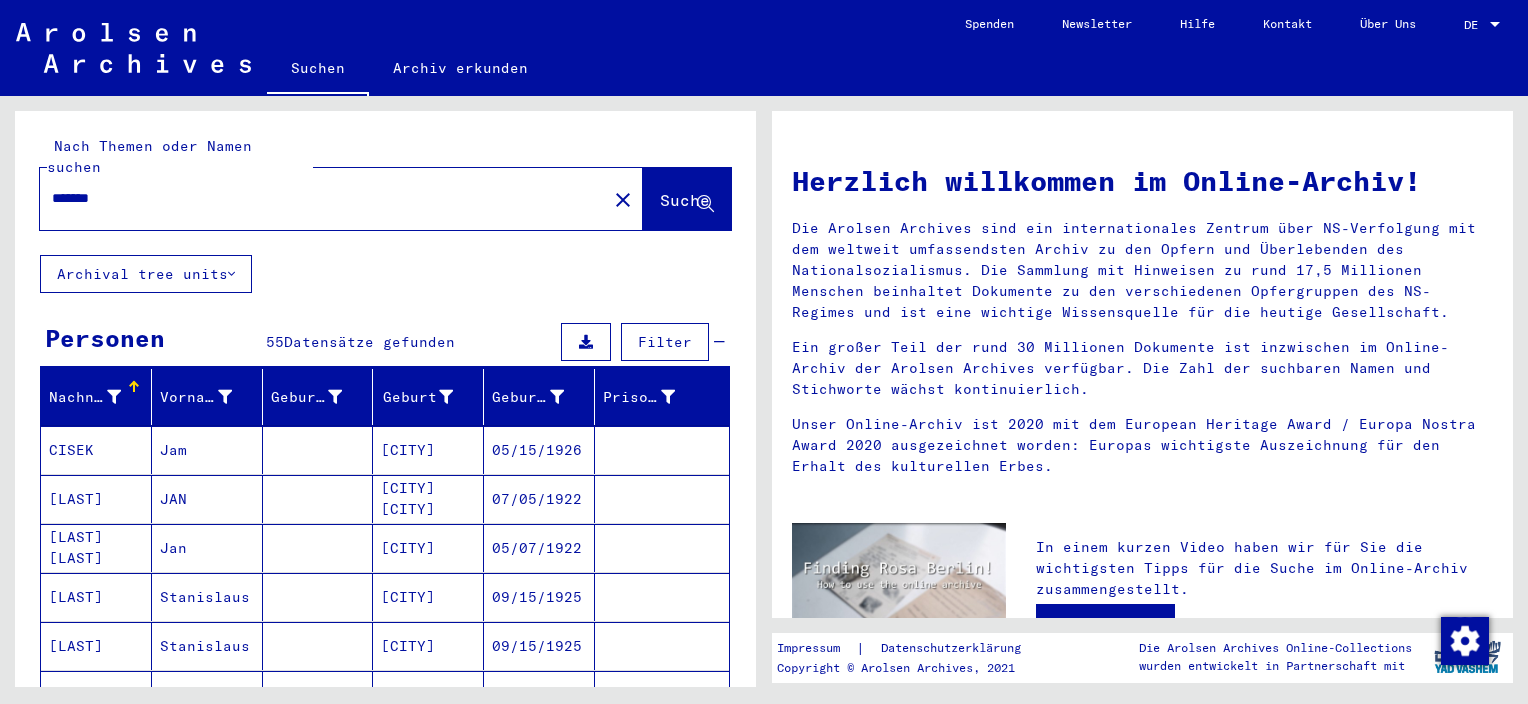 click on "07/05/1922" at bounding box center [539, 548] 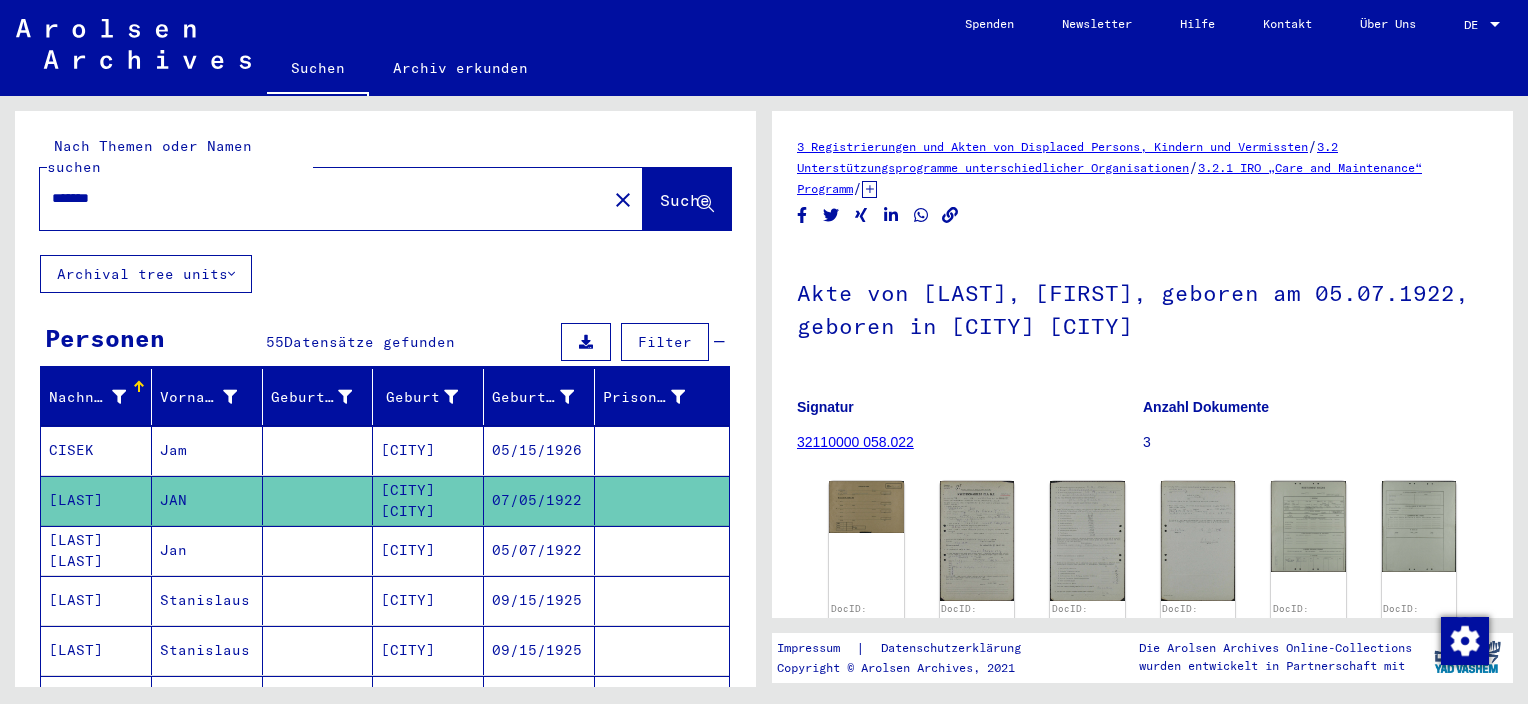 scroll, scrollTop: 0, scrollLeft: 0, axis: both 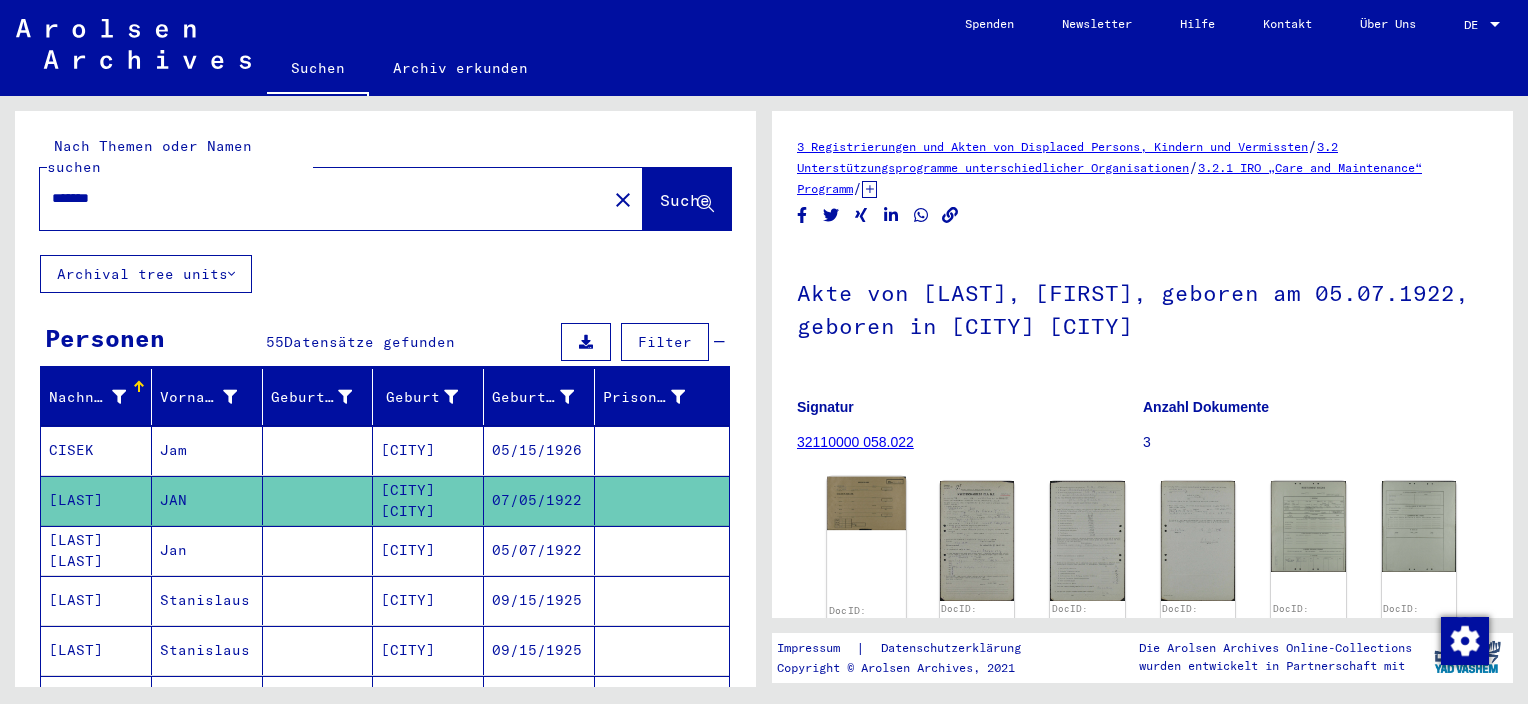 click 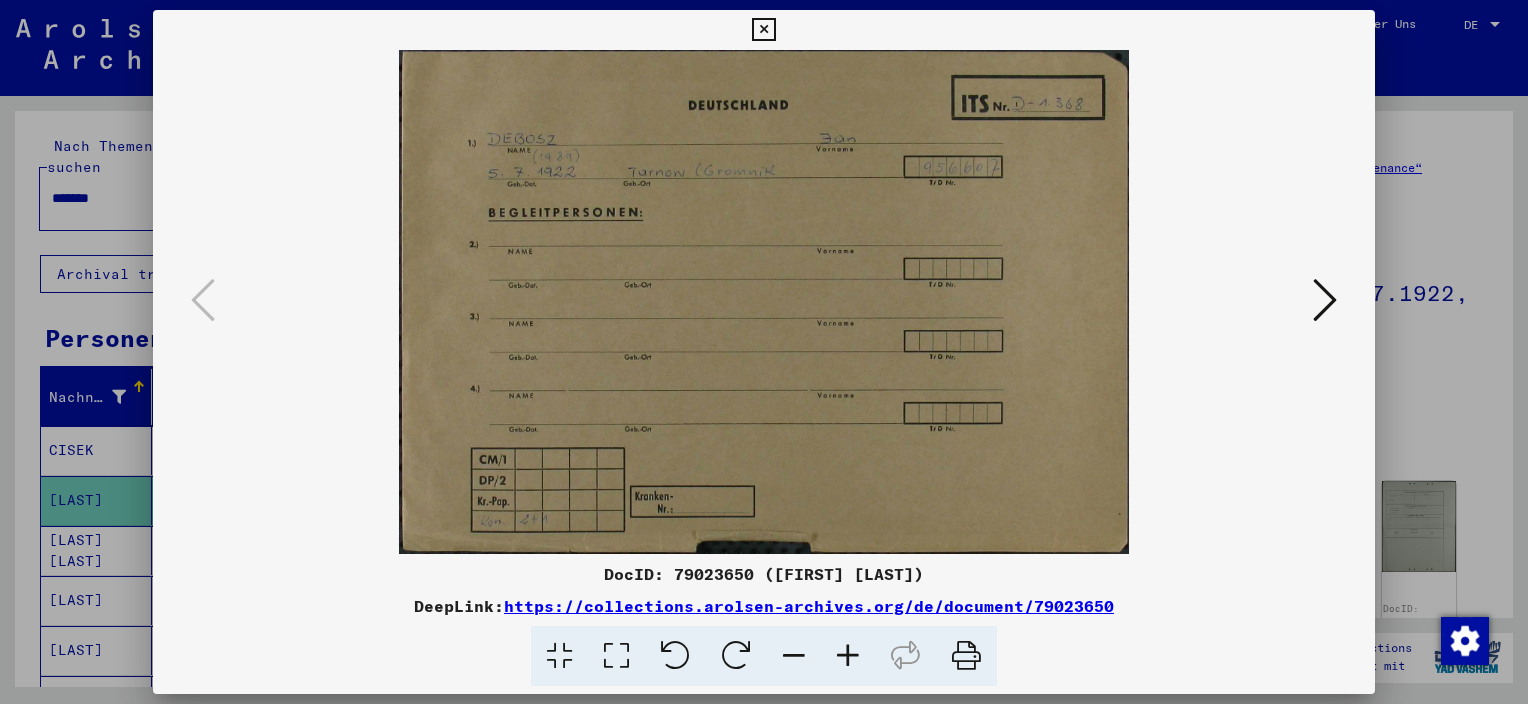 click at bounding box center (1325, 300) 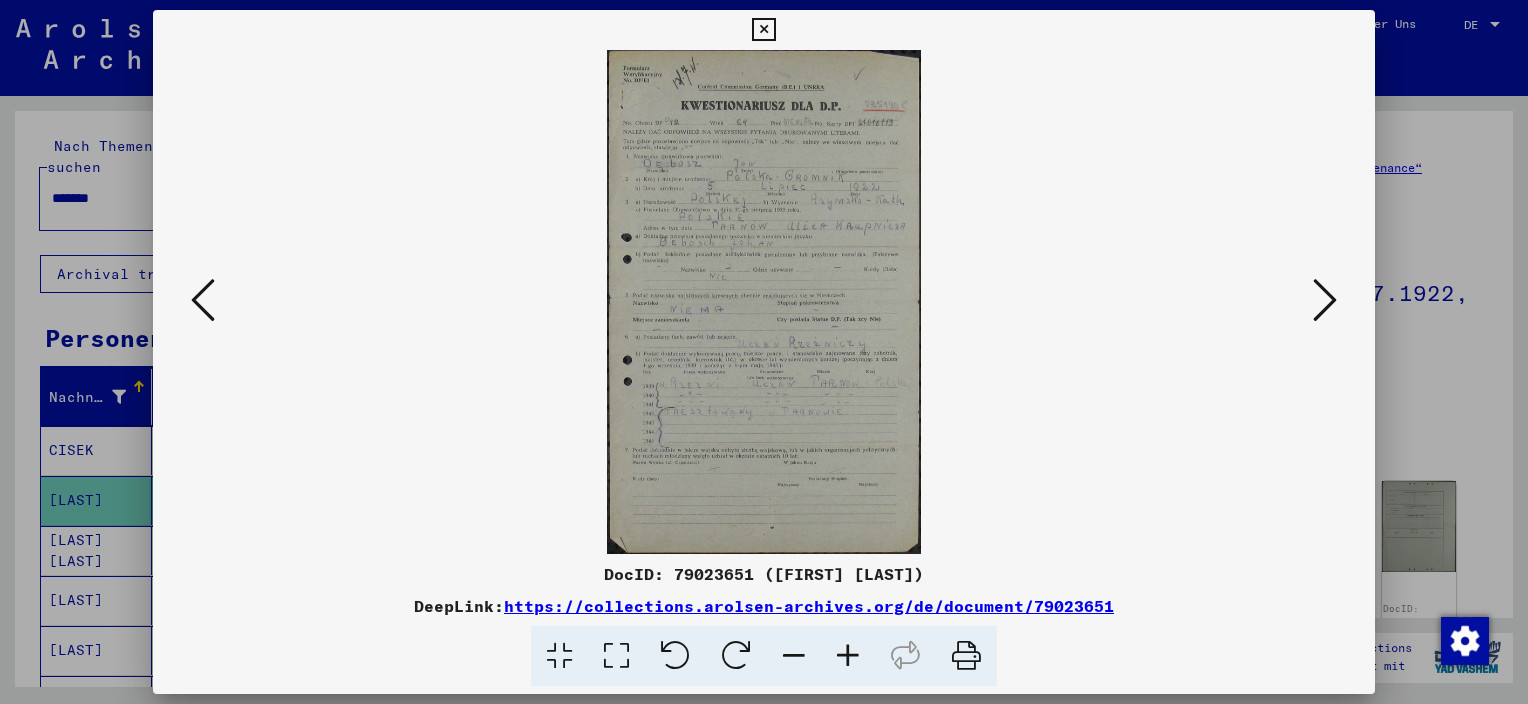 click at bounding box center [848, 656] 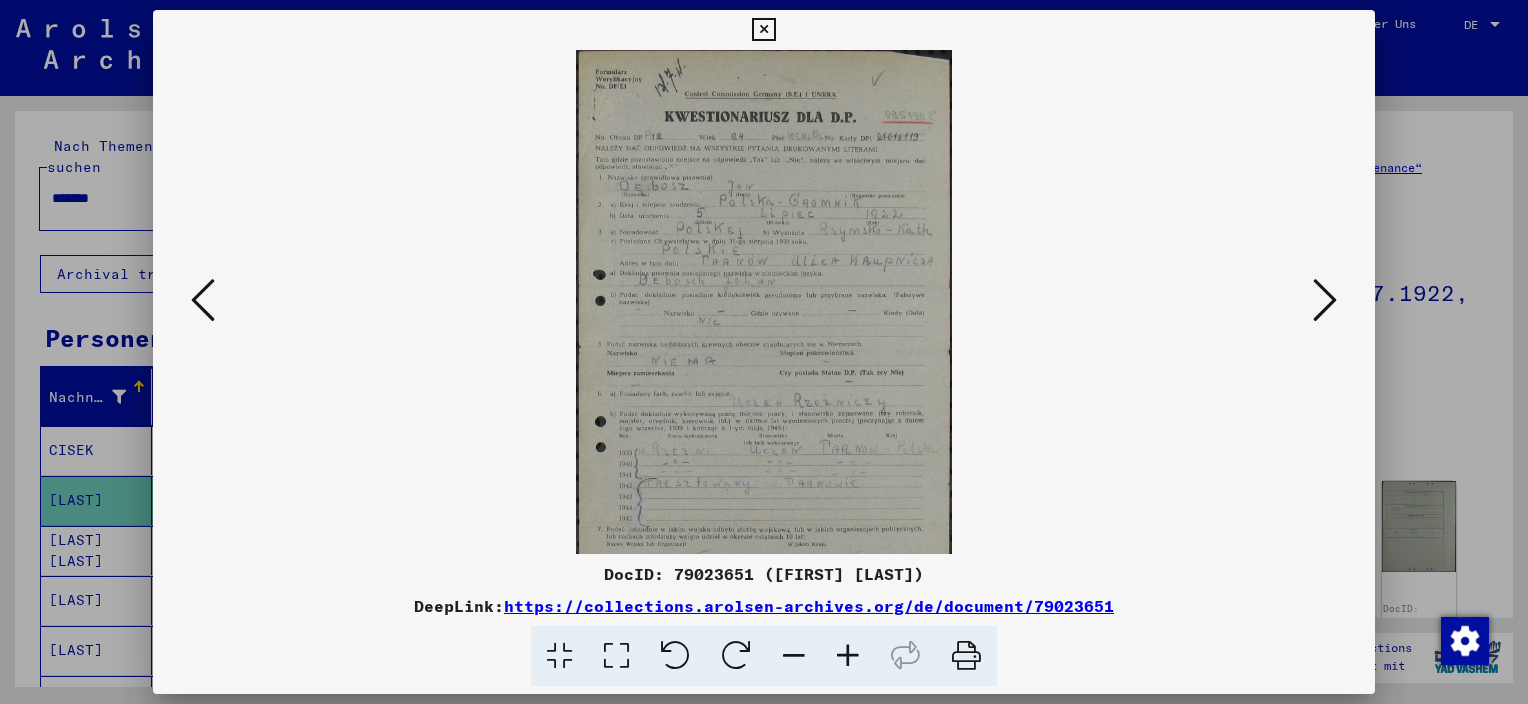 click at bounding box center [848, 656] 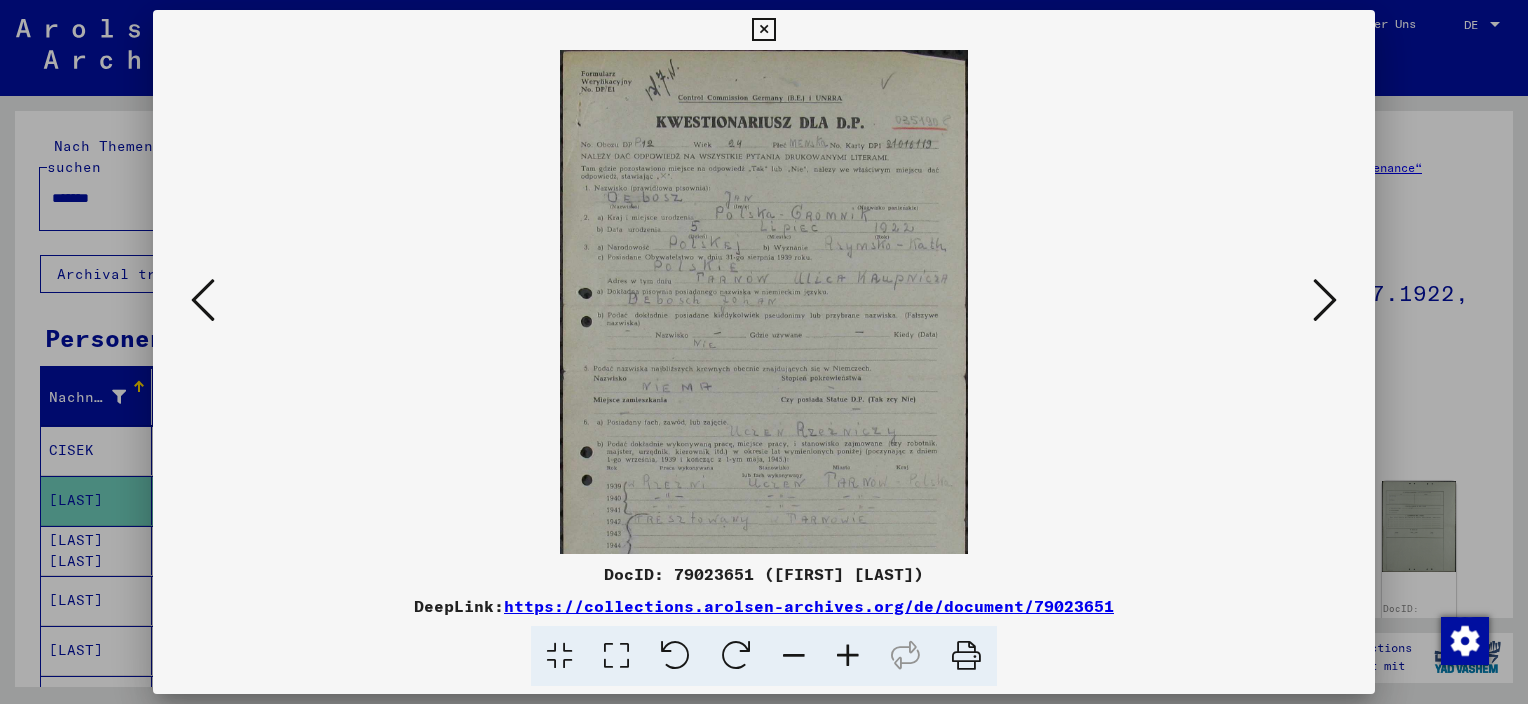 click at bounding box center (848, 656) 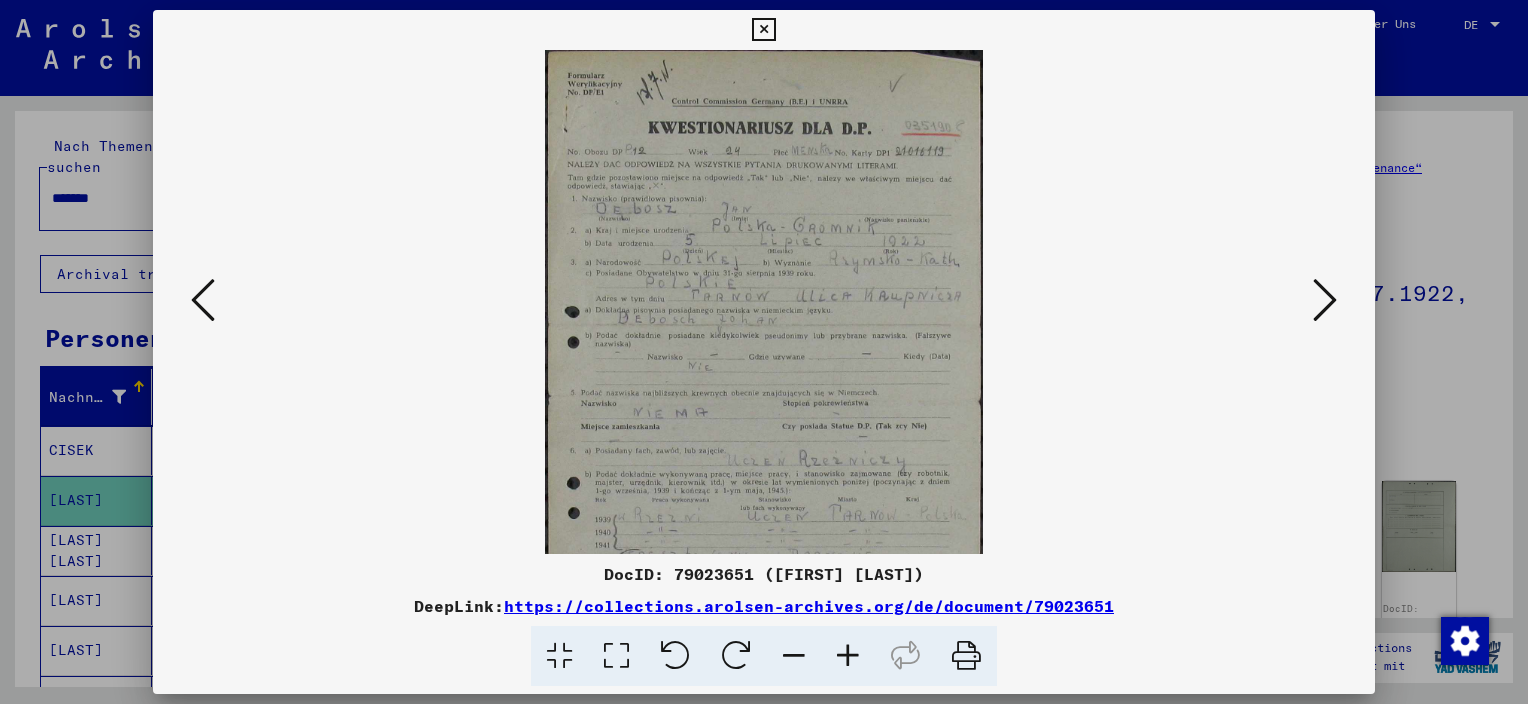 click at bounding box center (848, 656) 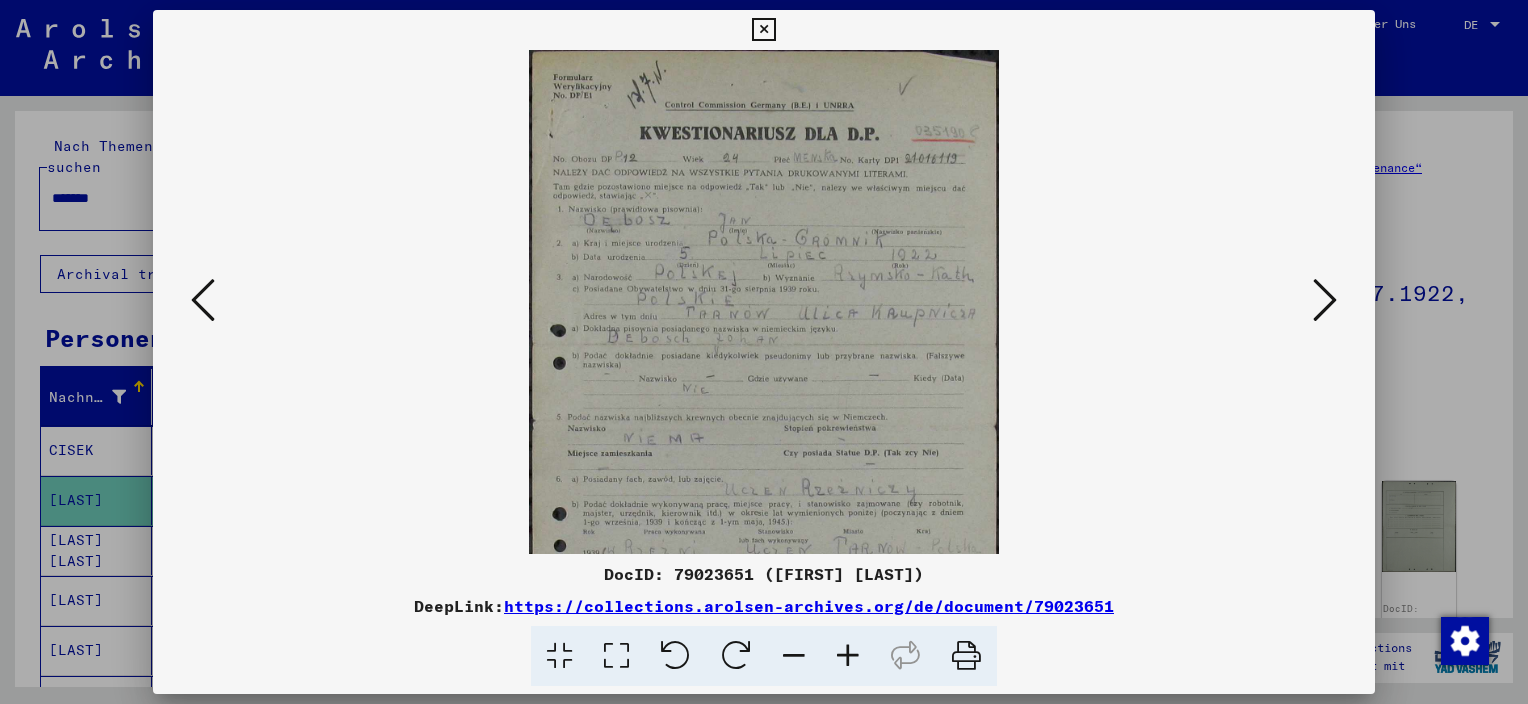 click at bounding box center [848, 656] 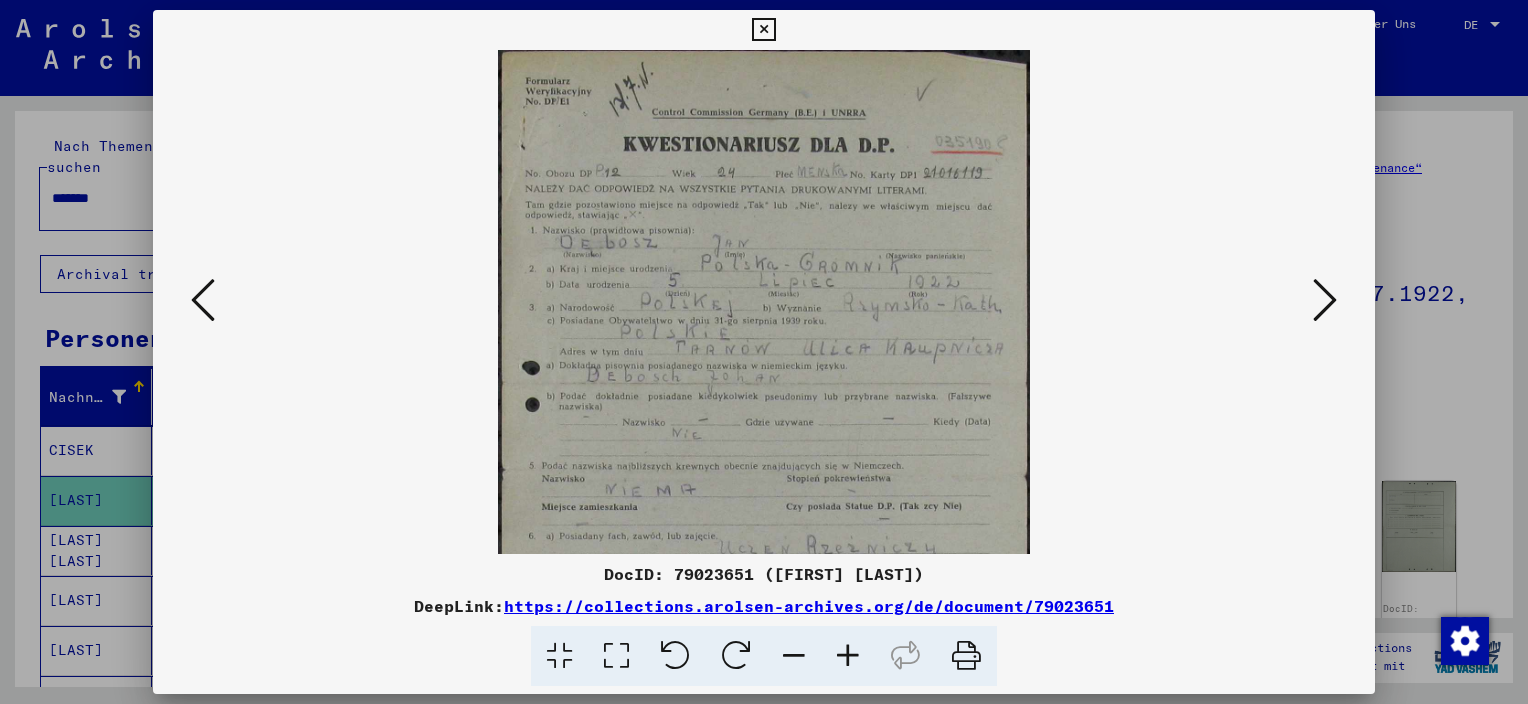 click at bounding box center (848, 656) 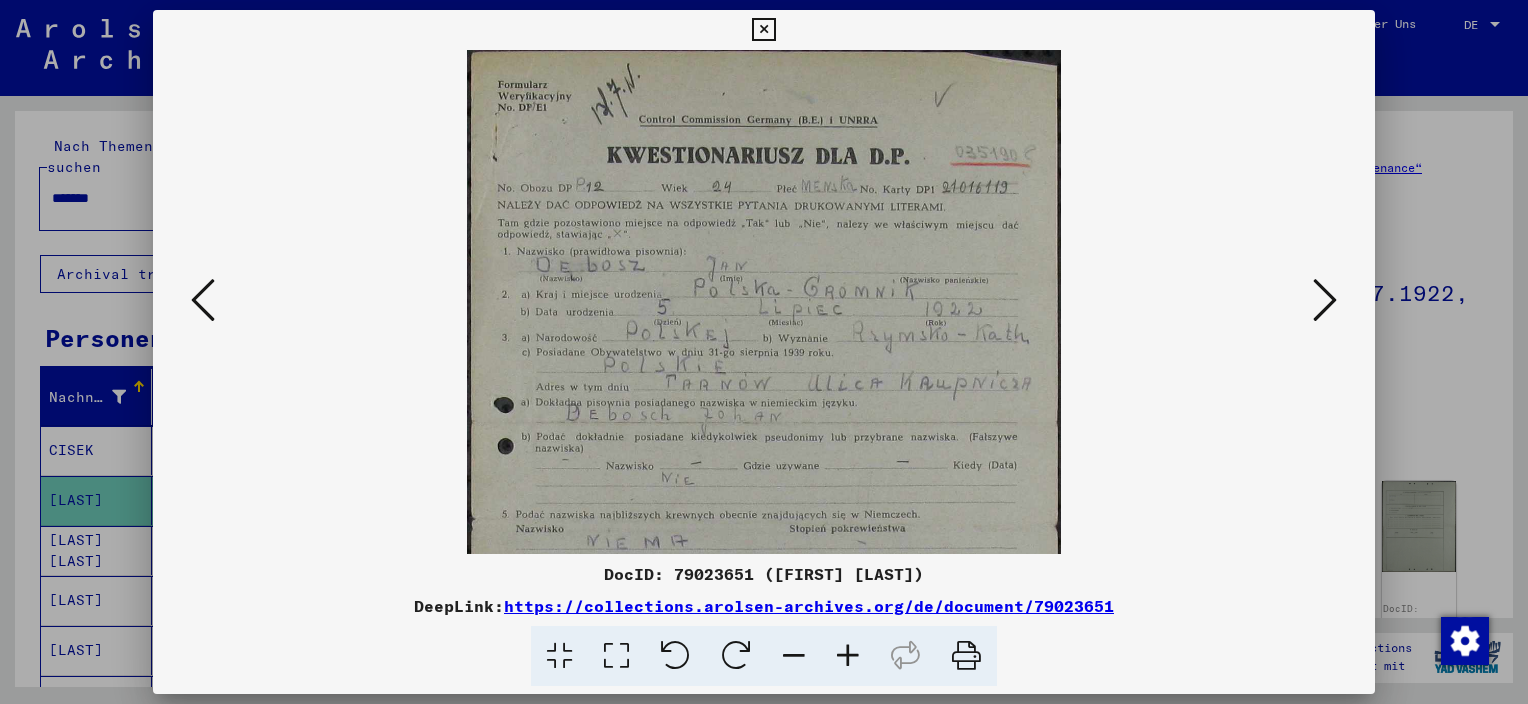 click at bounding box center (848, 656) 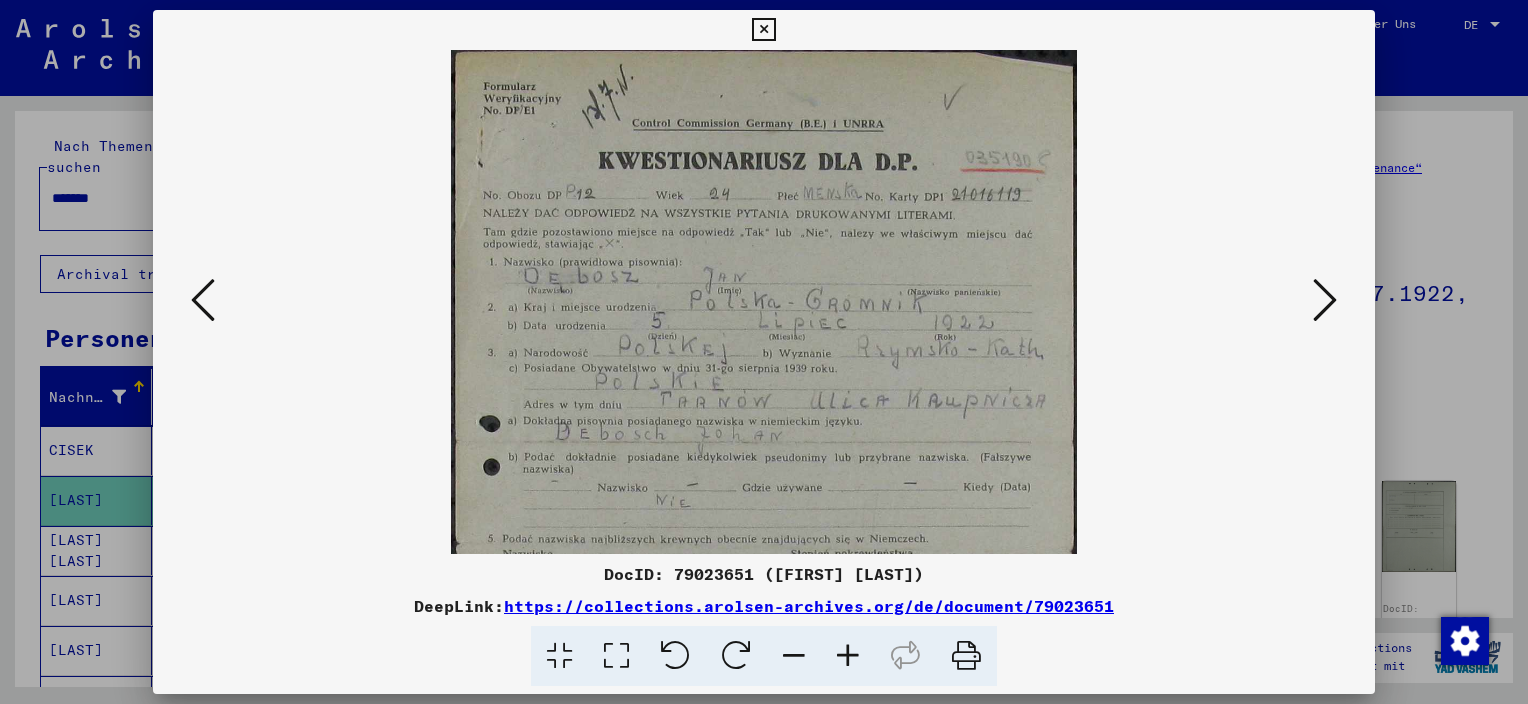 click at bounding box center [848, 656] 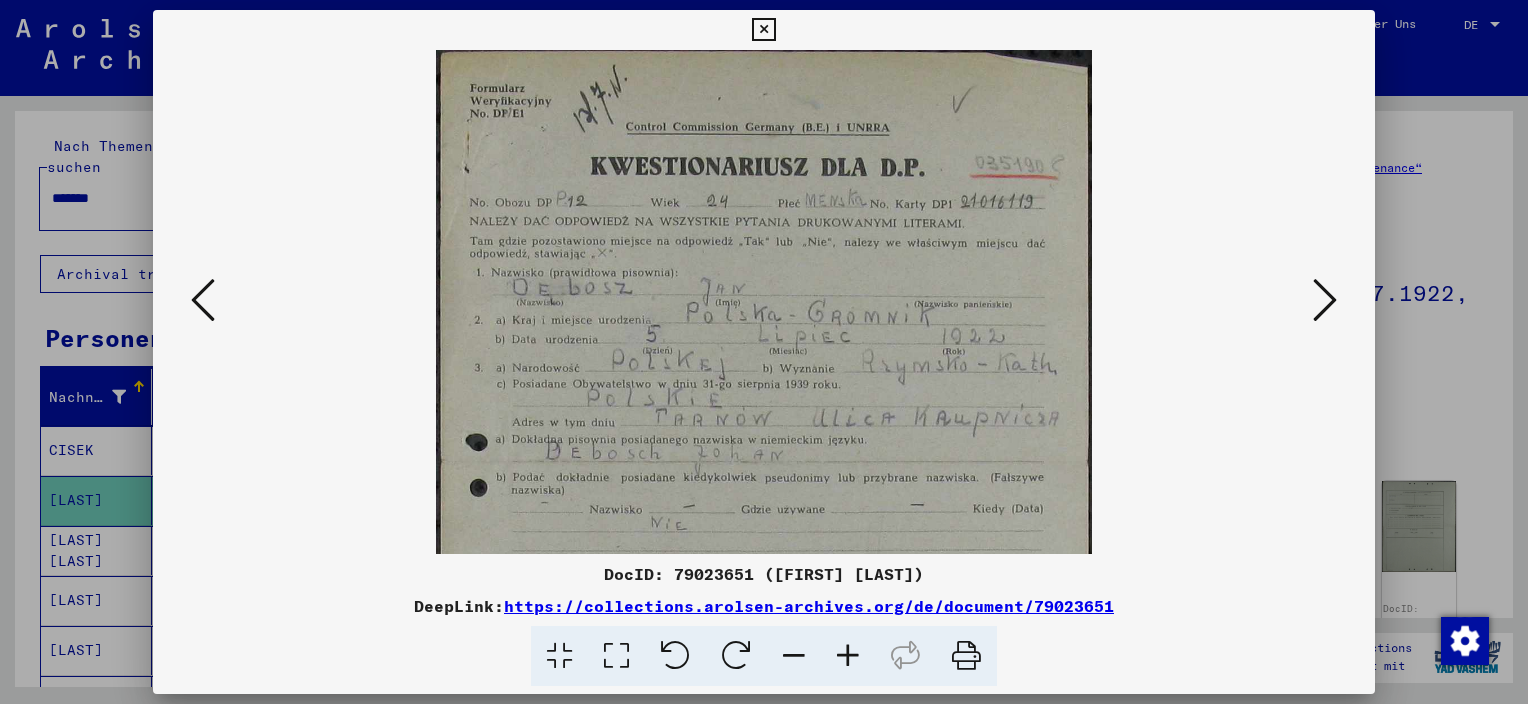 click at bounding box center (848, 656) 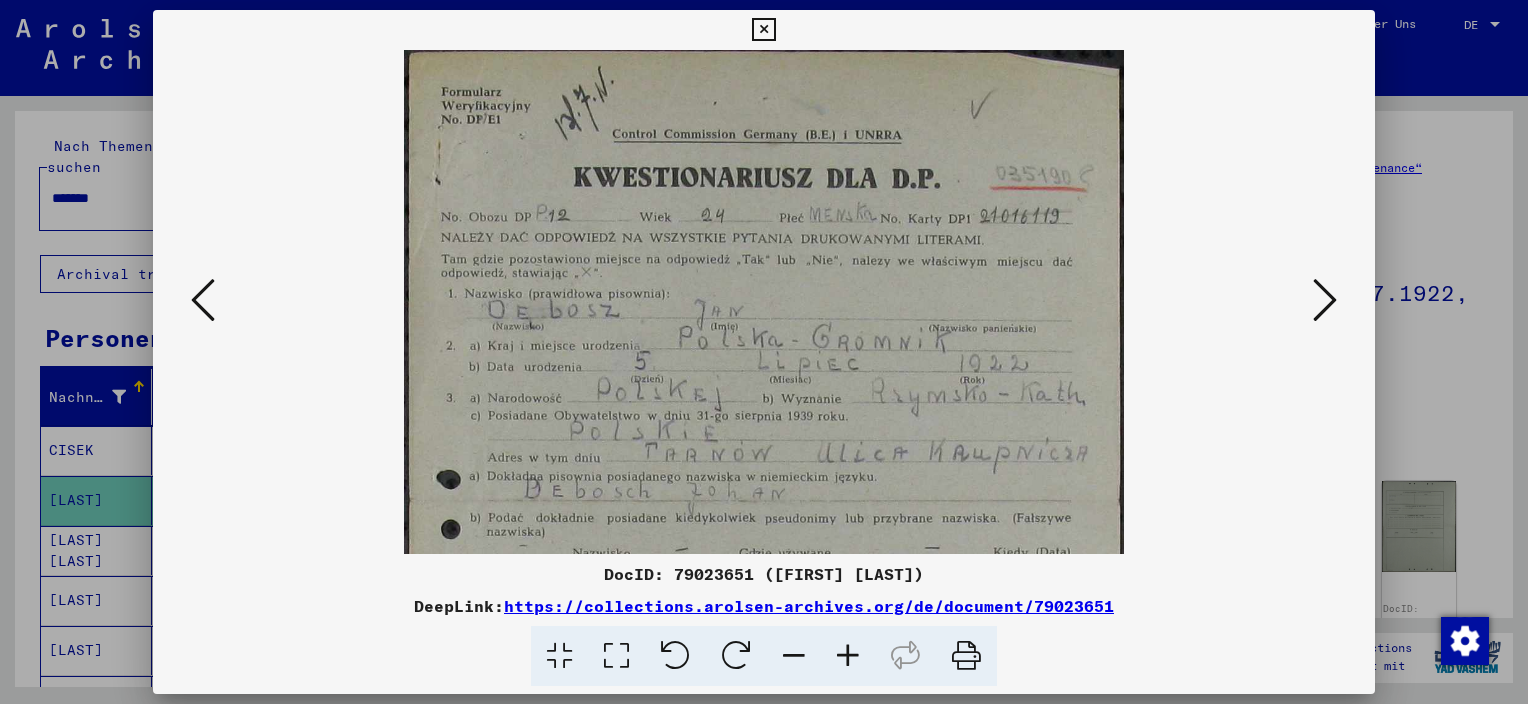 click at bounding box center (848, 656) 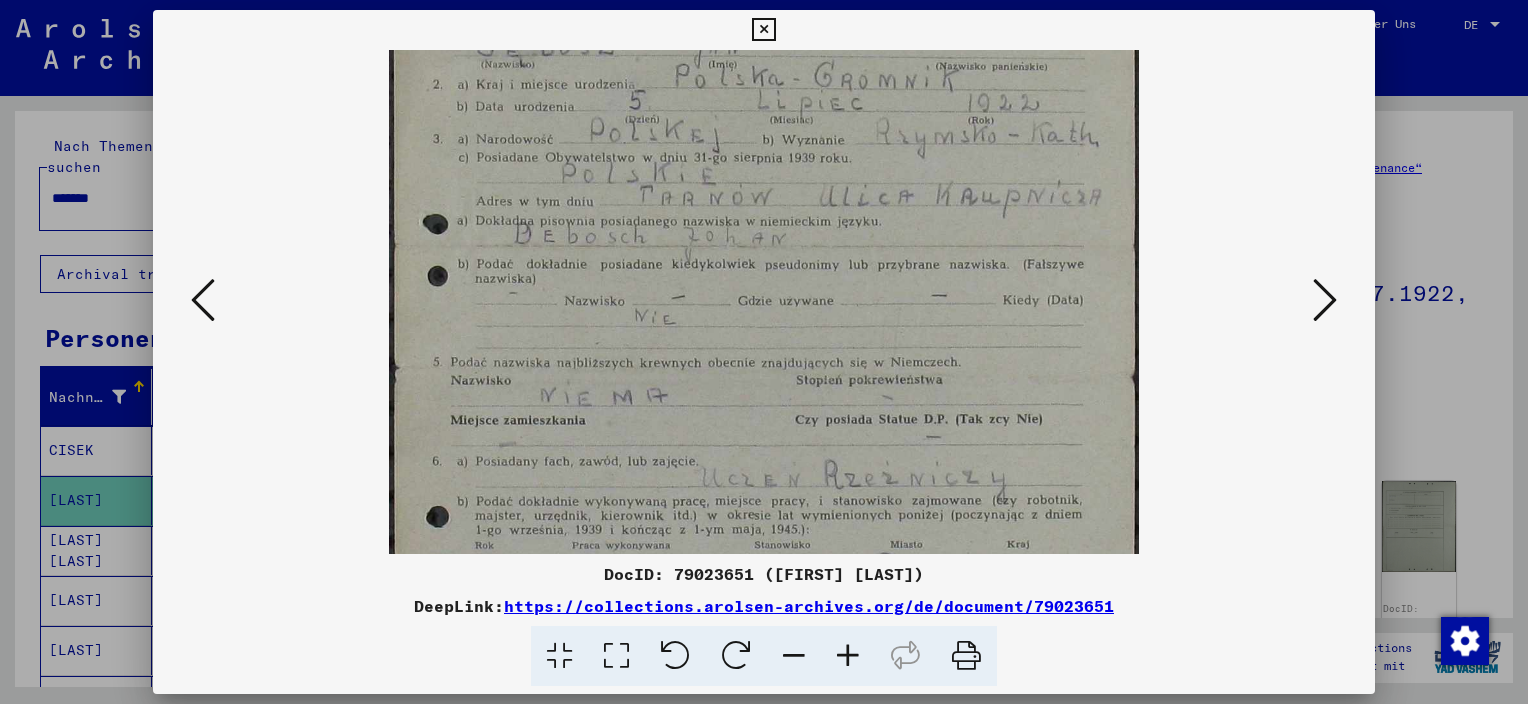 scroll, scrollTop: 295, scrollLeft: 0, axis: vertical 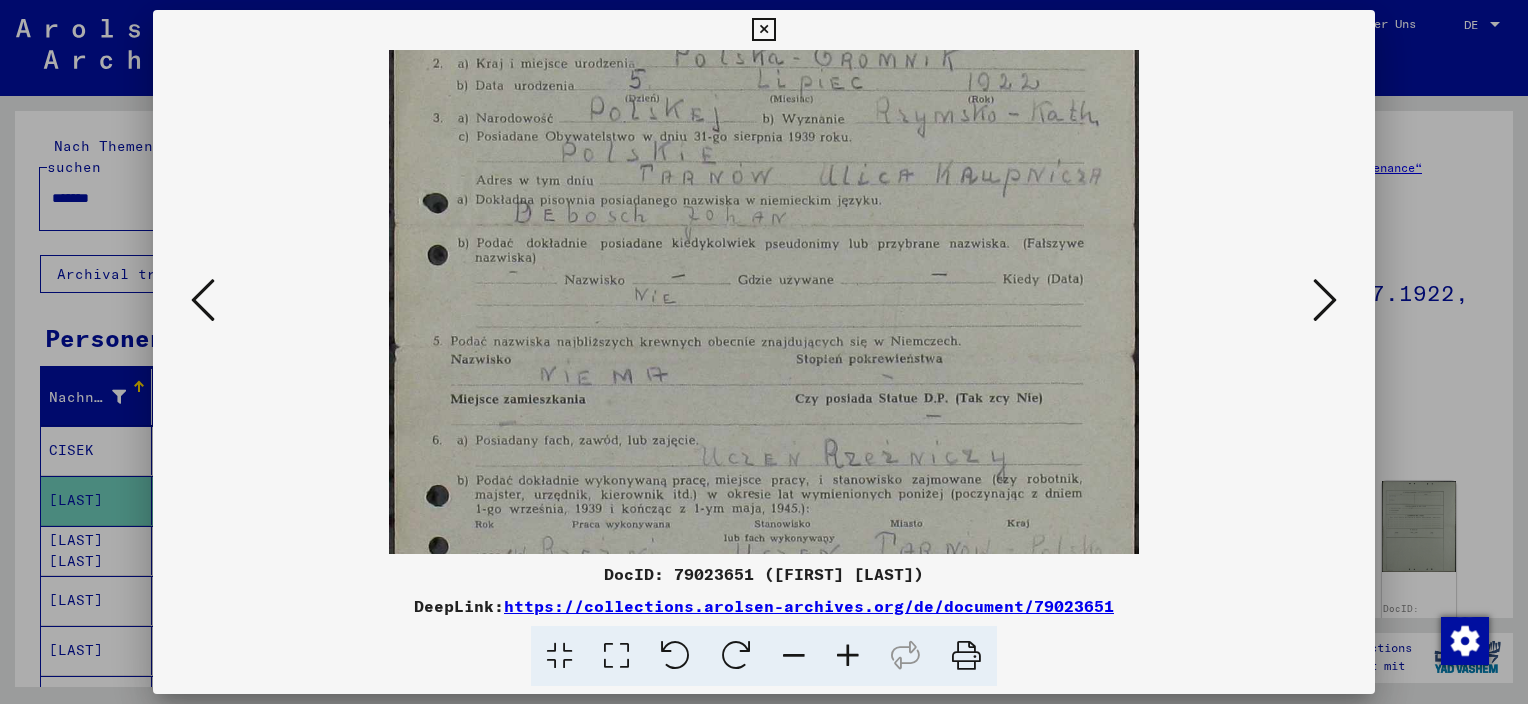 drag, startPoint x: 853, startPoint y: 437, endPoint x: 889, endPoint y: 147, distance: 292.22595 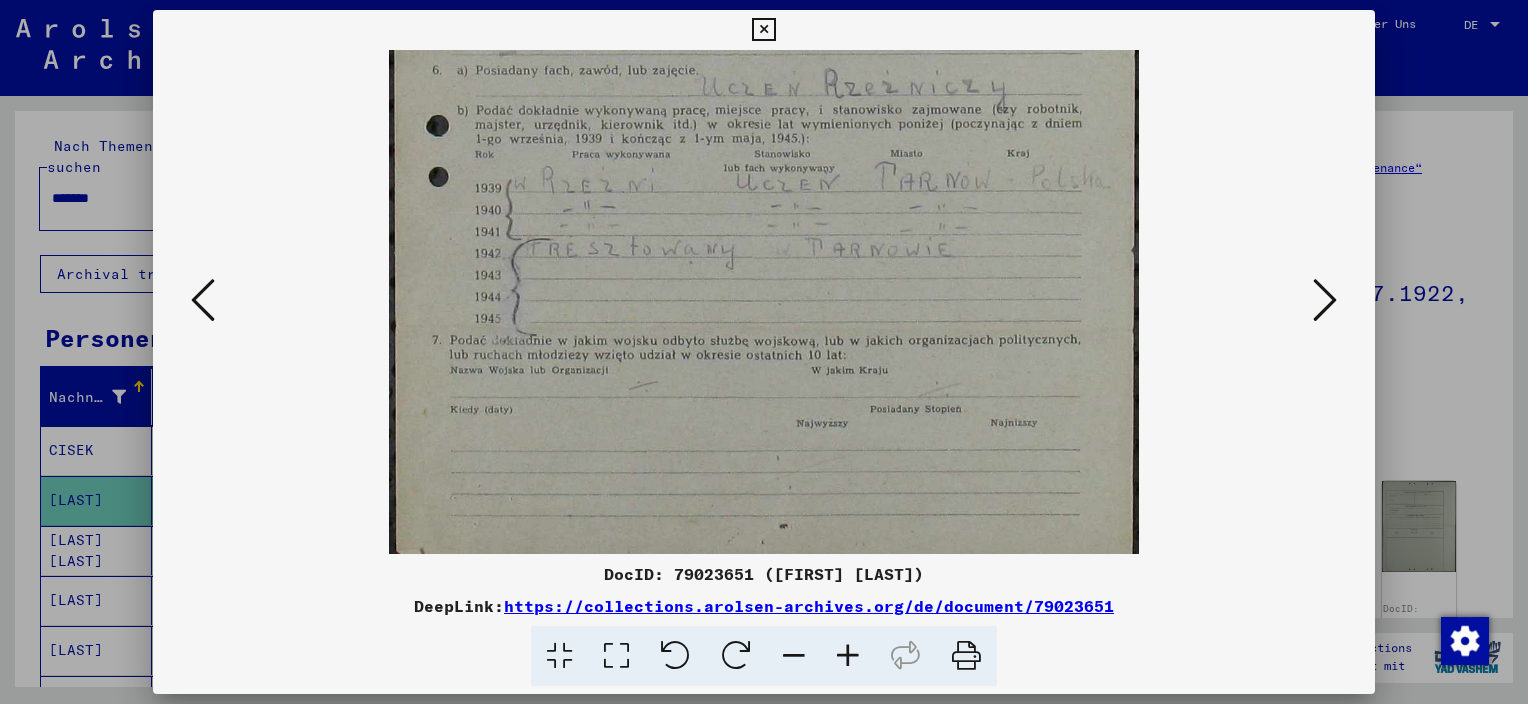 scroll, scrollTop: 700, scrollLeft: 0, axis: vertical 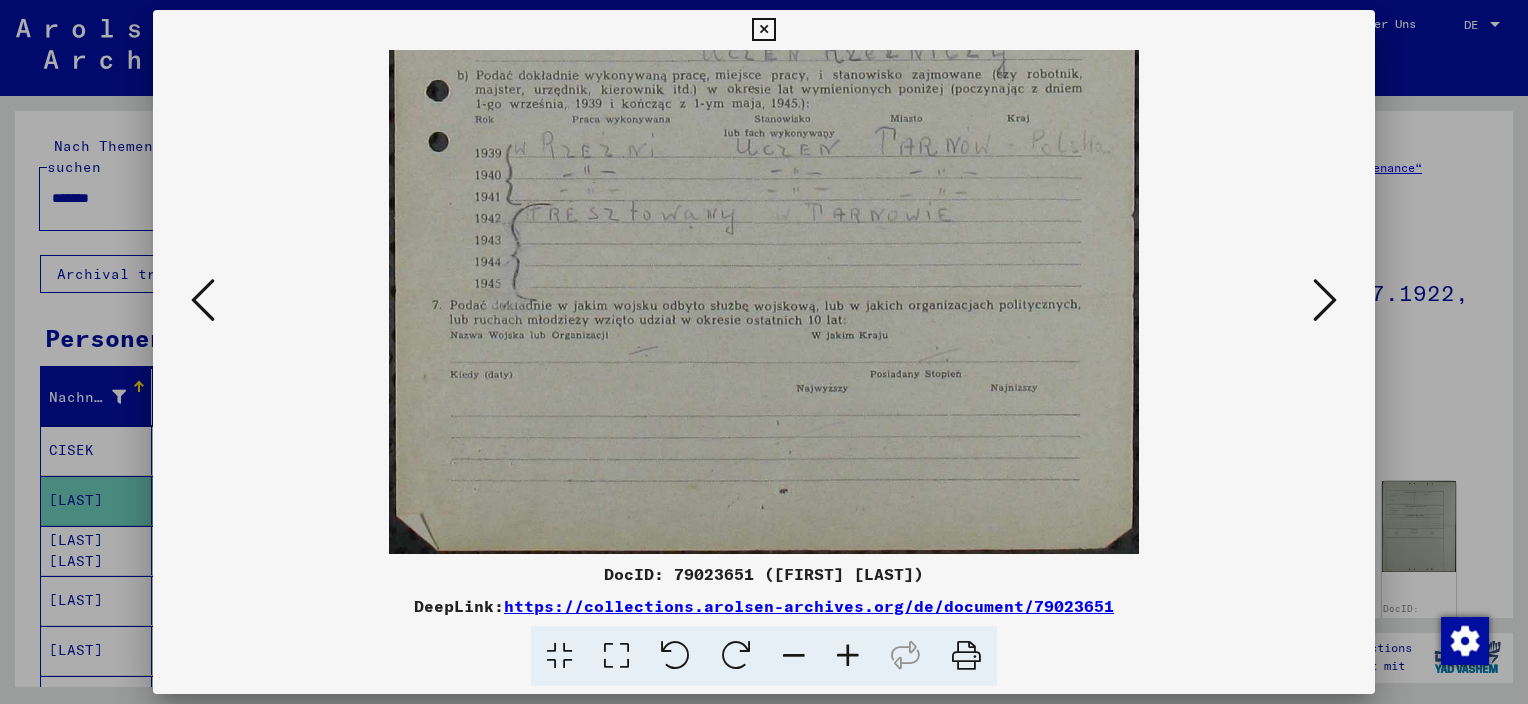drag, startPoint x: 875, startPoint y: 407, endPoint x: 930, endPoint y: -47, distance: 457.31937 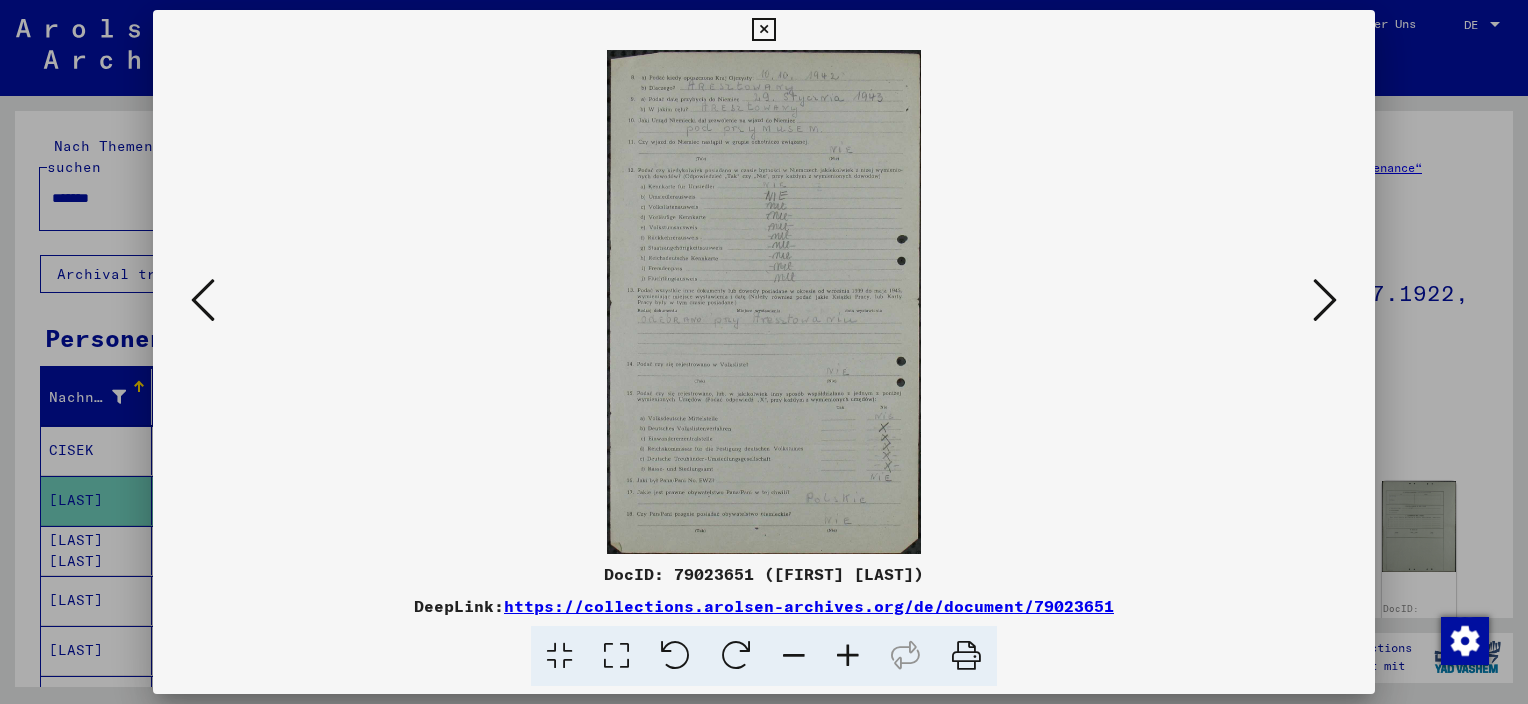 click at bounding box center (848, 656) 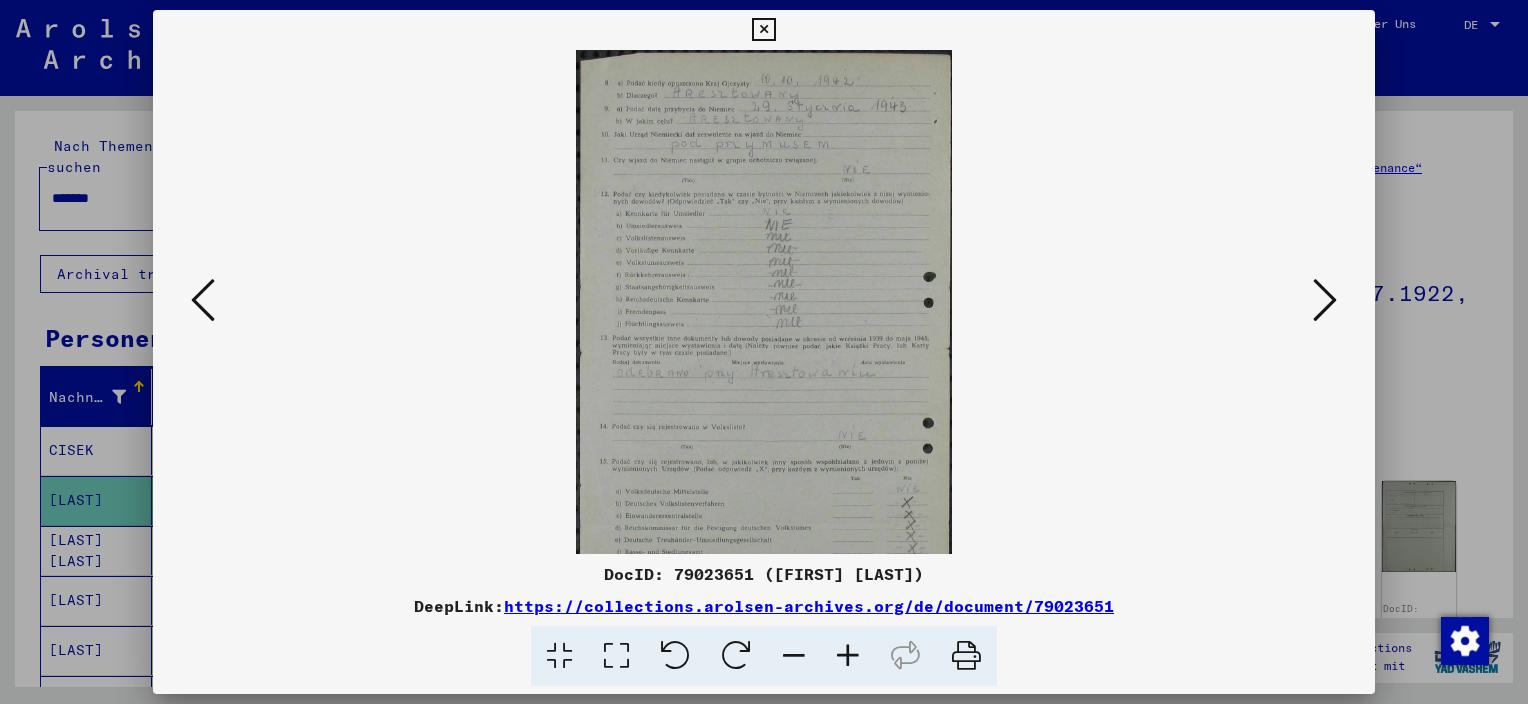 click at bounding box center (848, 656) 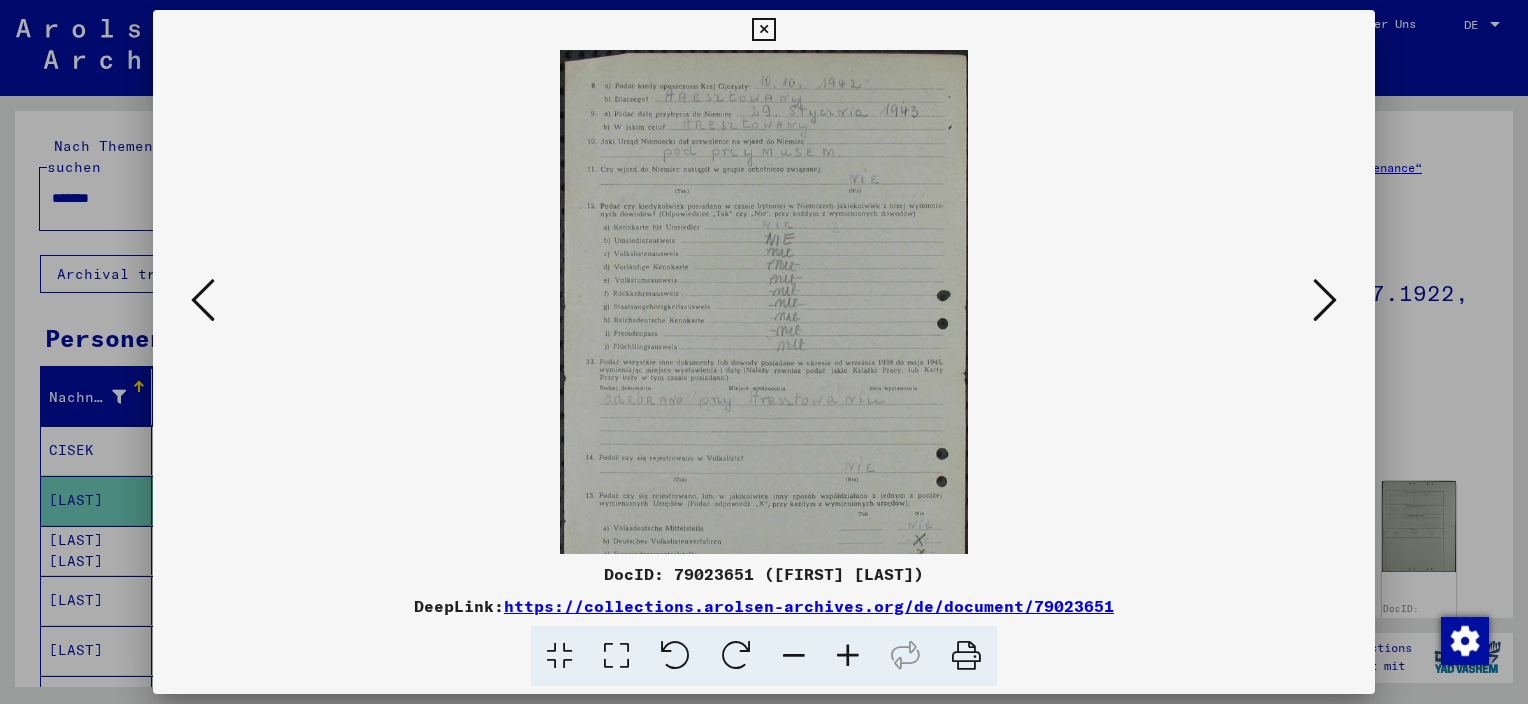 click at bounding box center [848, 656] 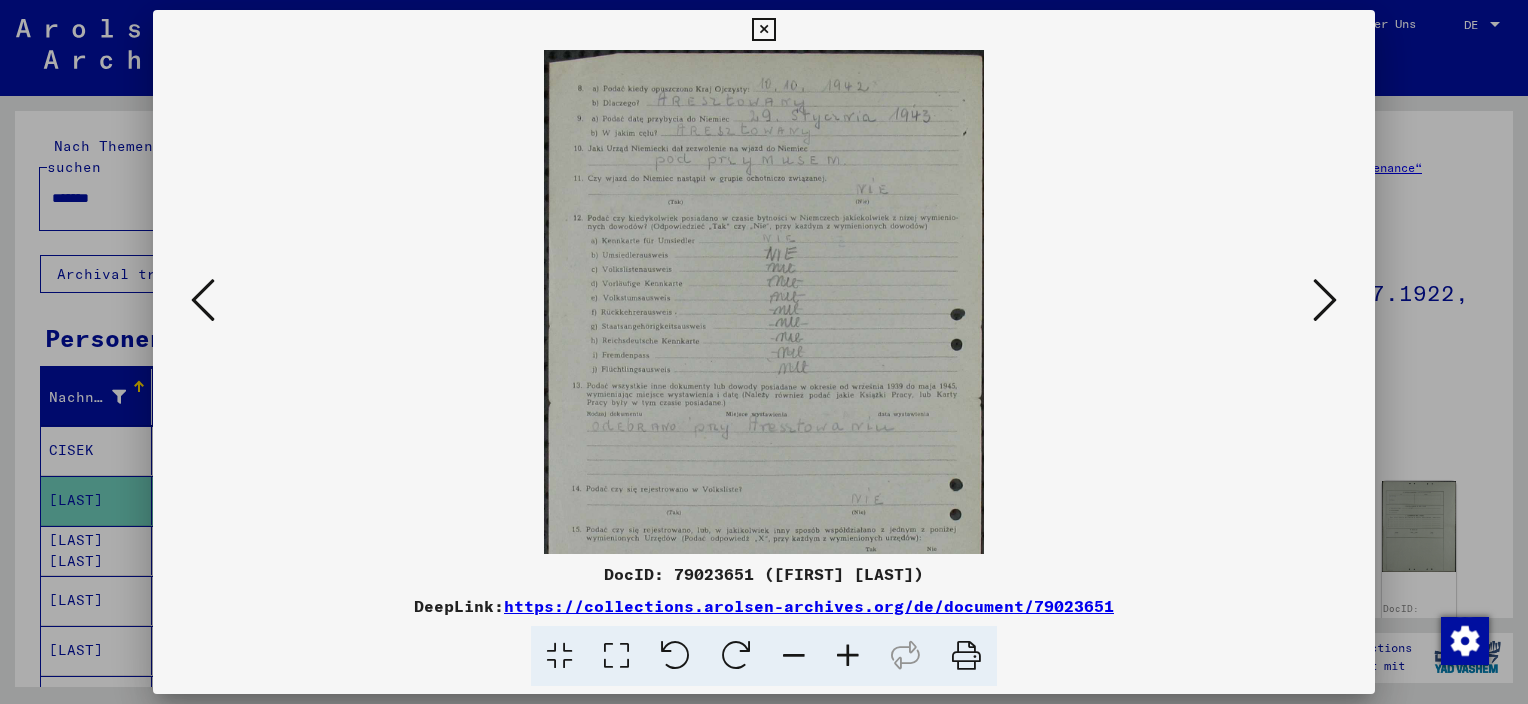 click at bounding box center (848, 656) 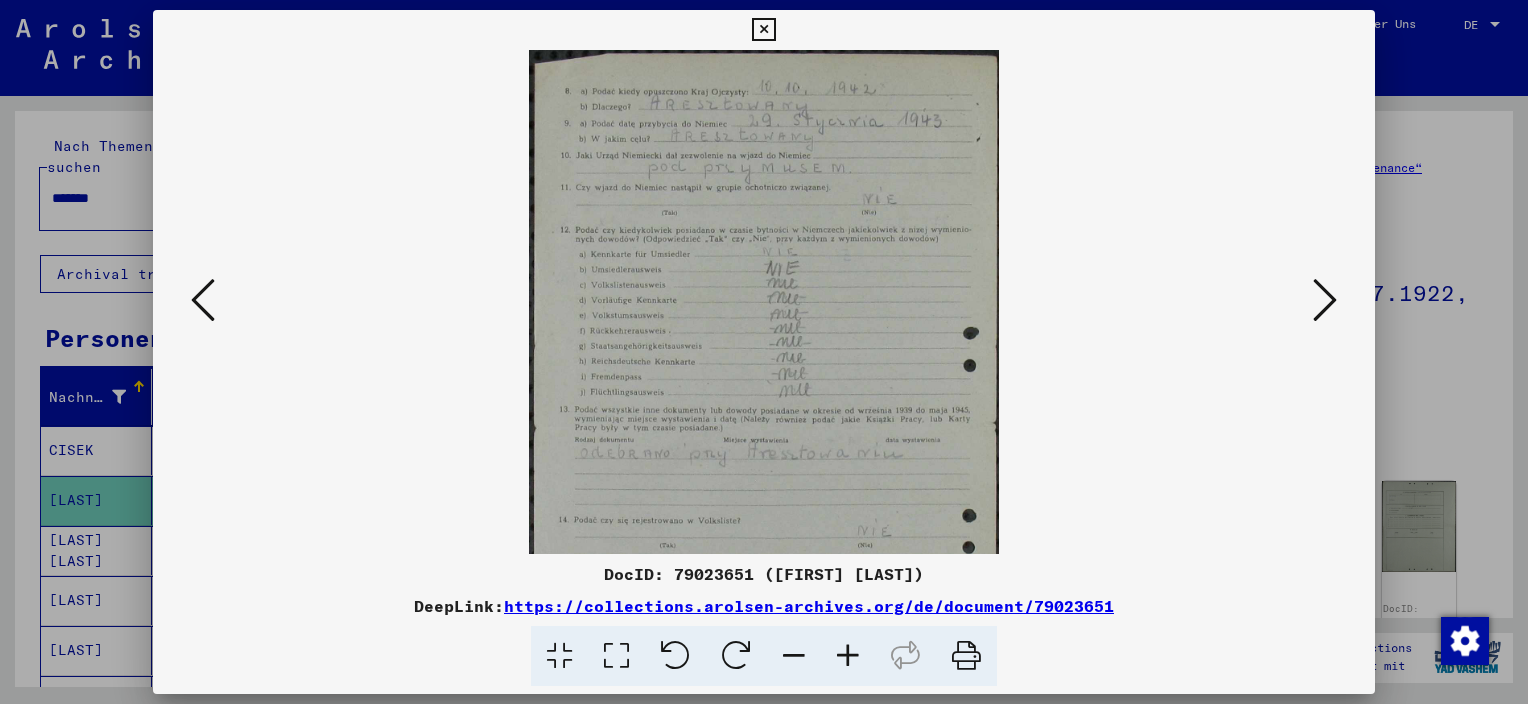 click at bounding box center [848, 656] 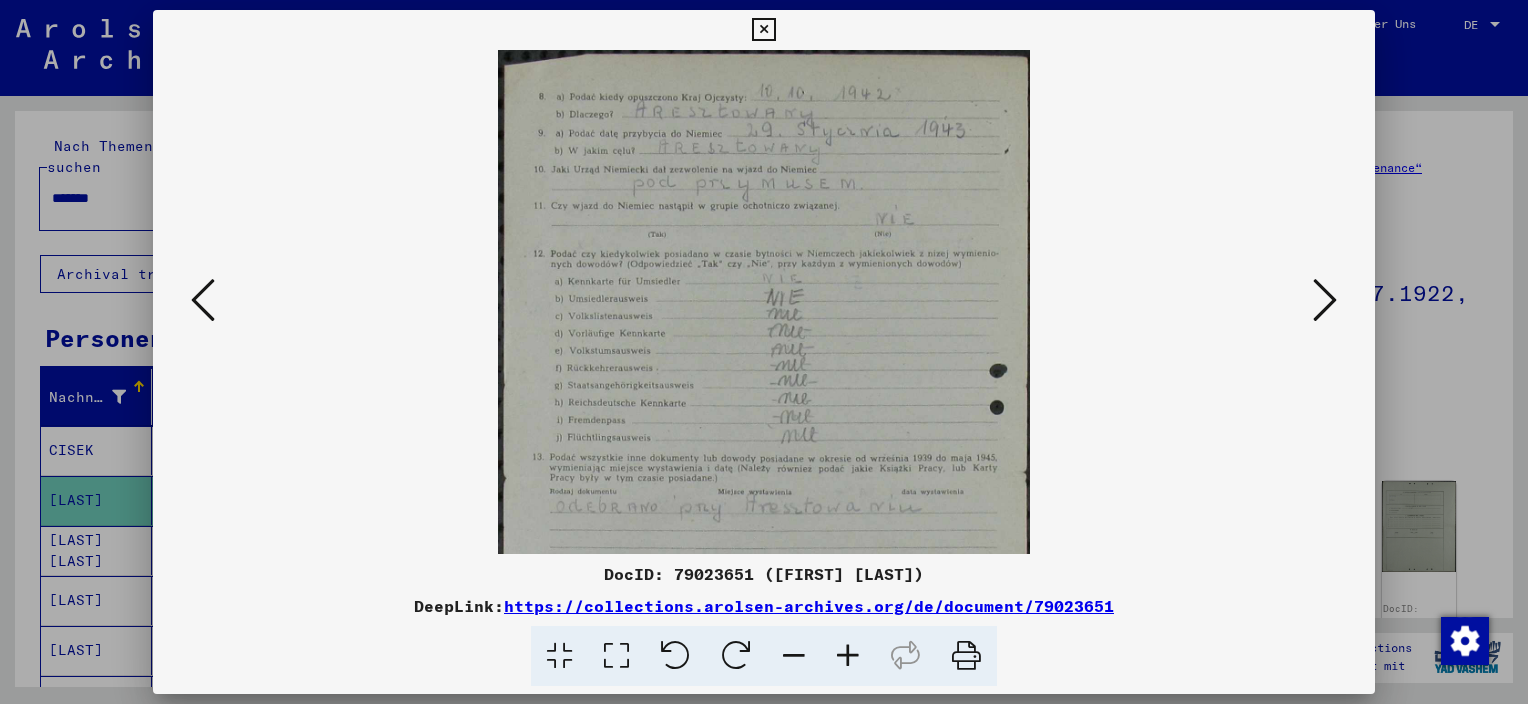 click at bounding box center [848, 656] 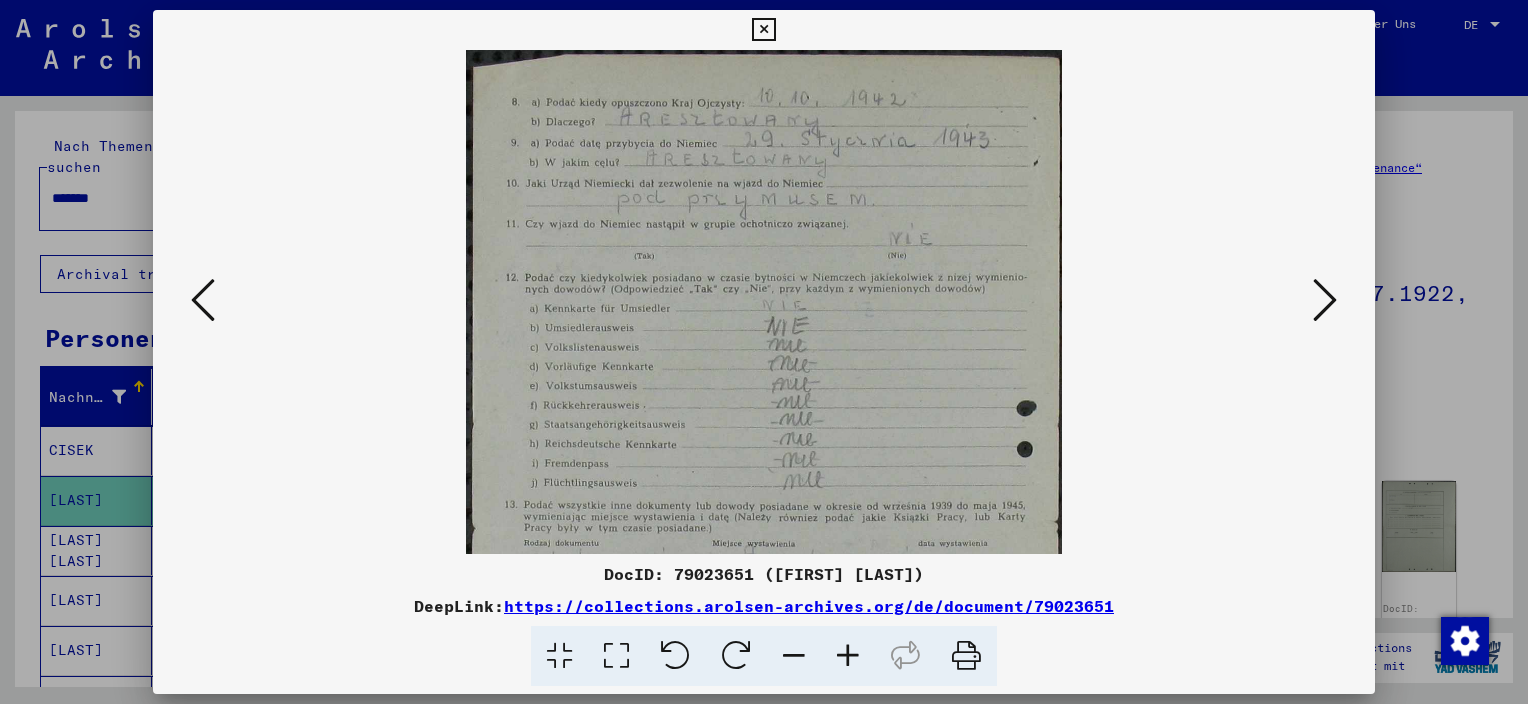 click at bounding box center [848, 656] 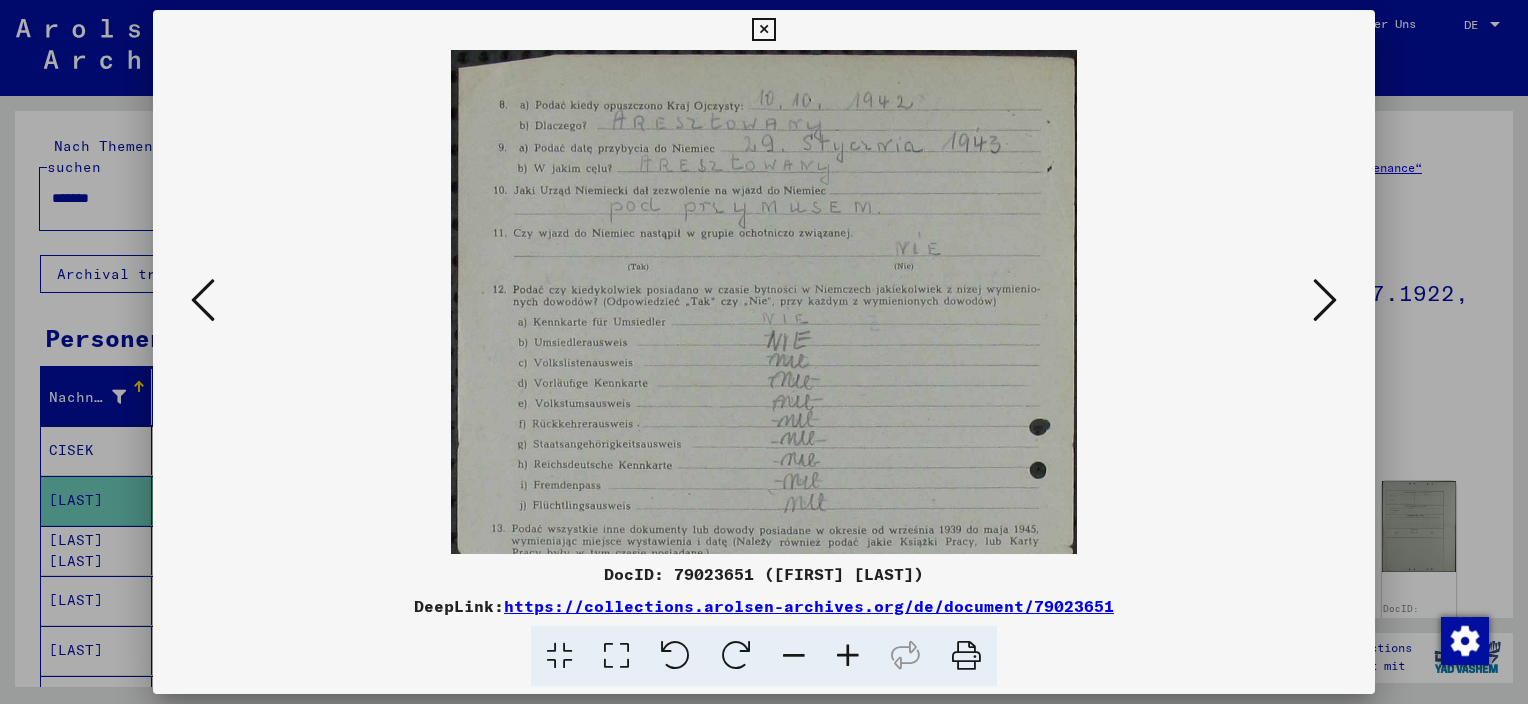 click at bounding box center [848, 656] 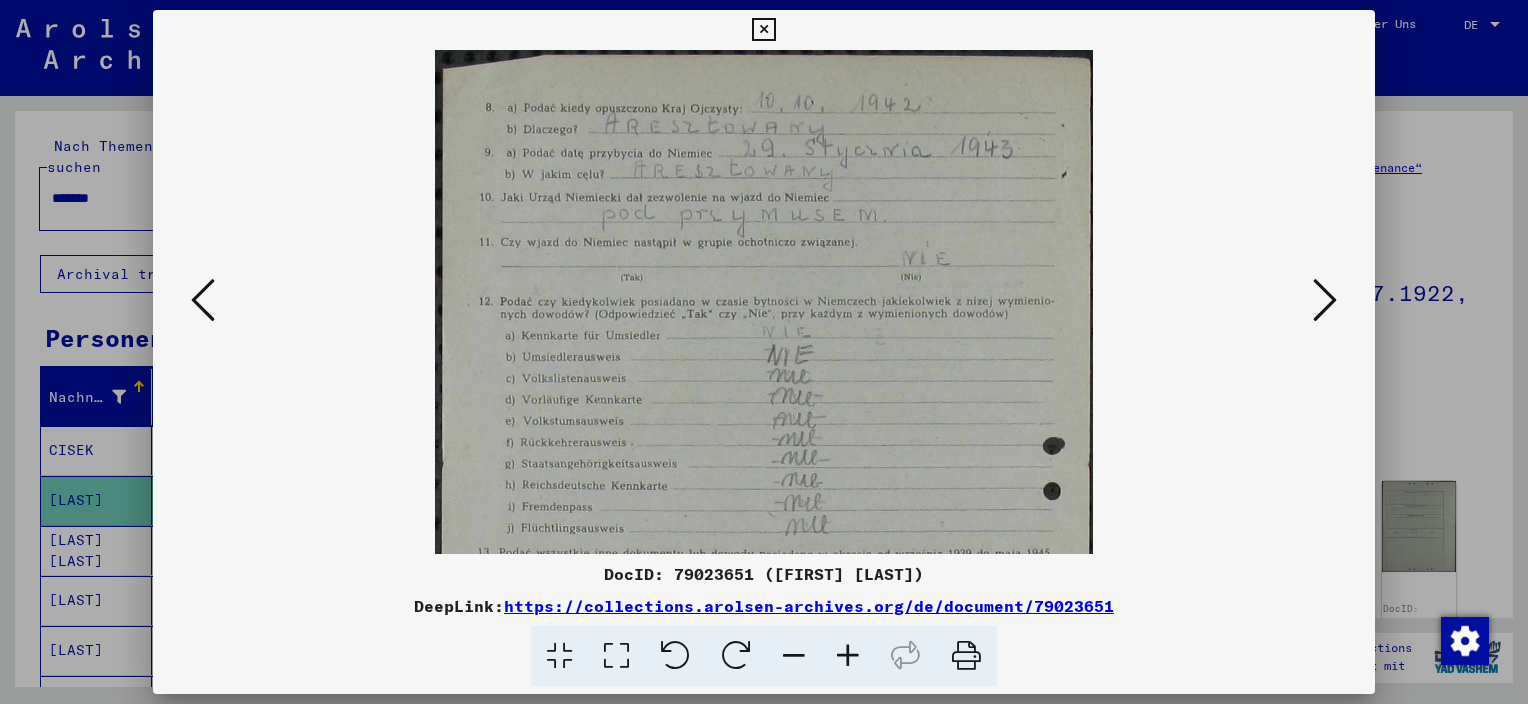click at bounding box center [848, 656] 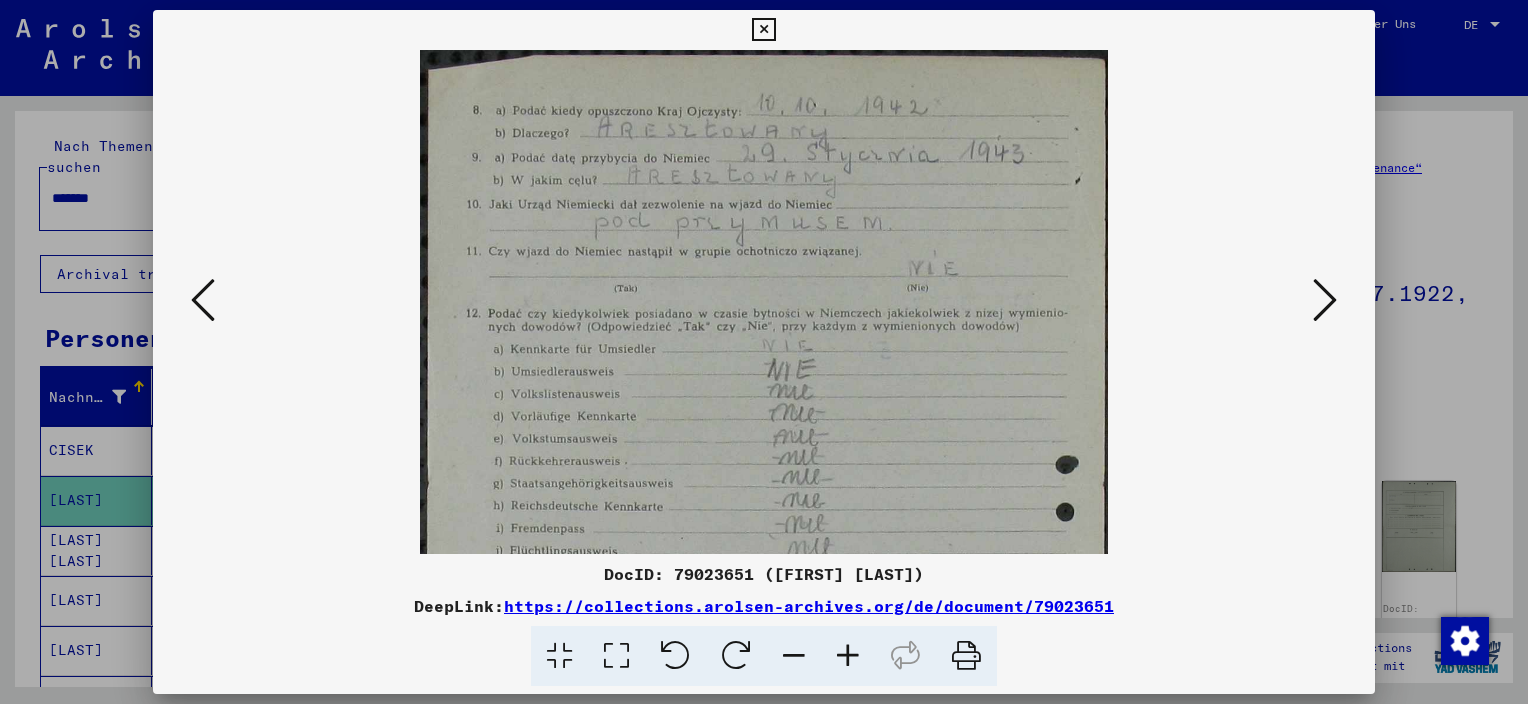 click at bounding box center [848, 656] 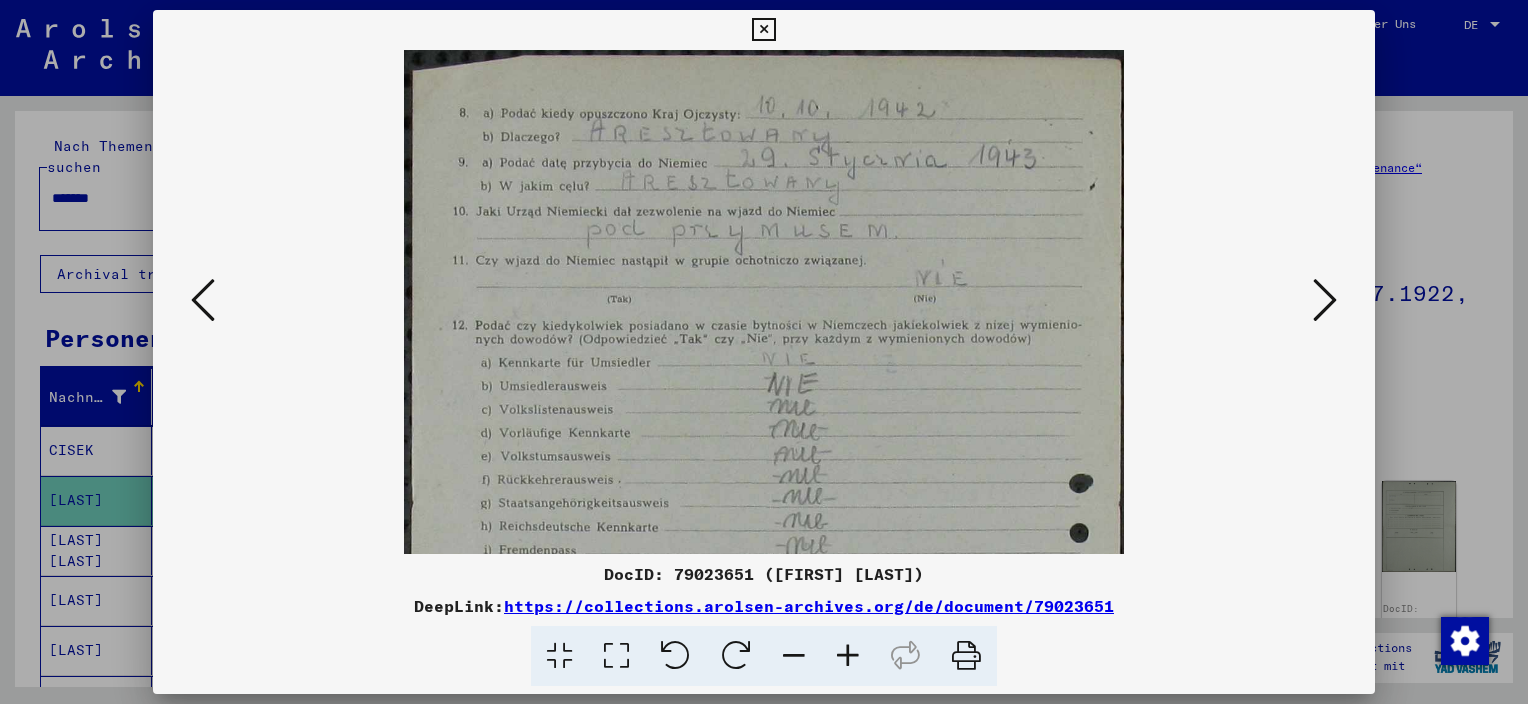 click at bounding box center [848, 656] 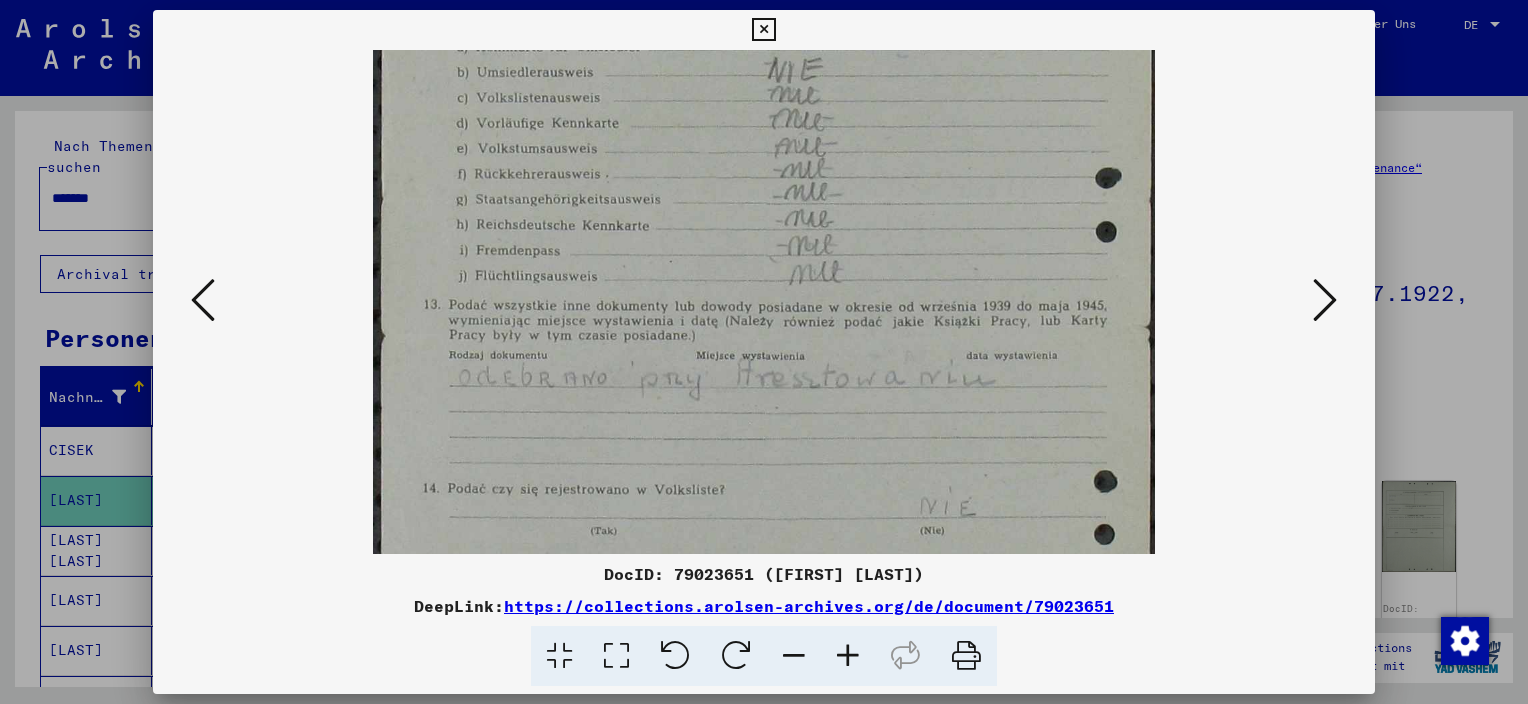 drag, startPoint x: 876, startPoint y: 468, endPoint x: 916, endPoint y: 119, distance: 351.2848 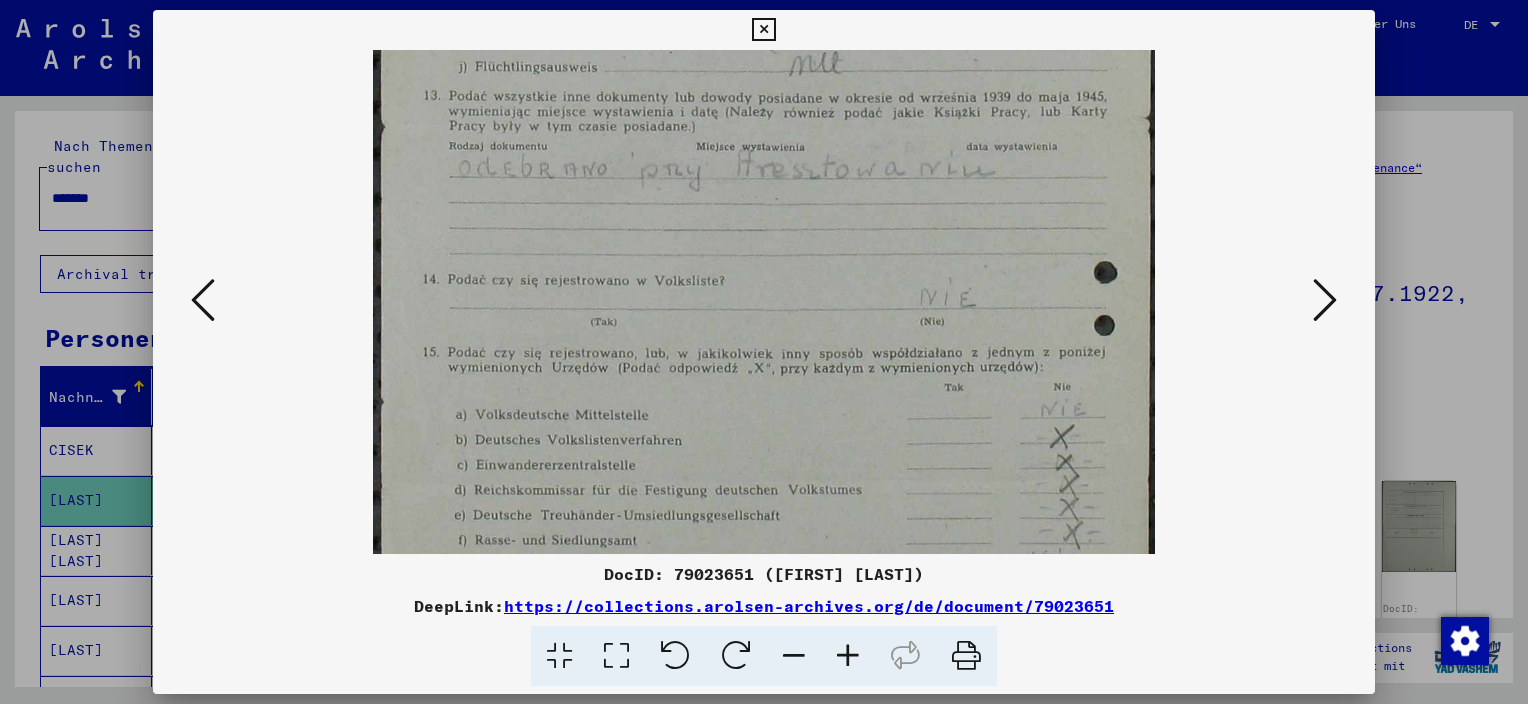 scroll, scrollTop: 713, scrollLeft: 0, axis: vertical 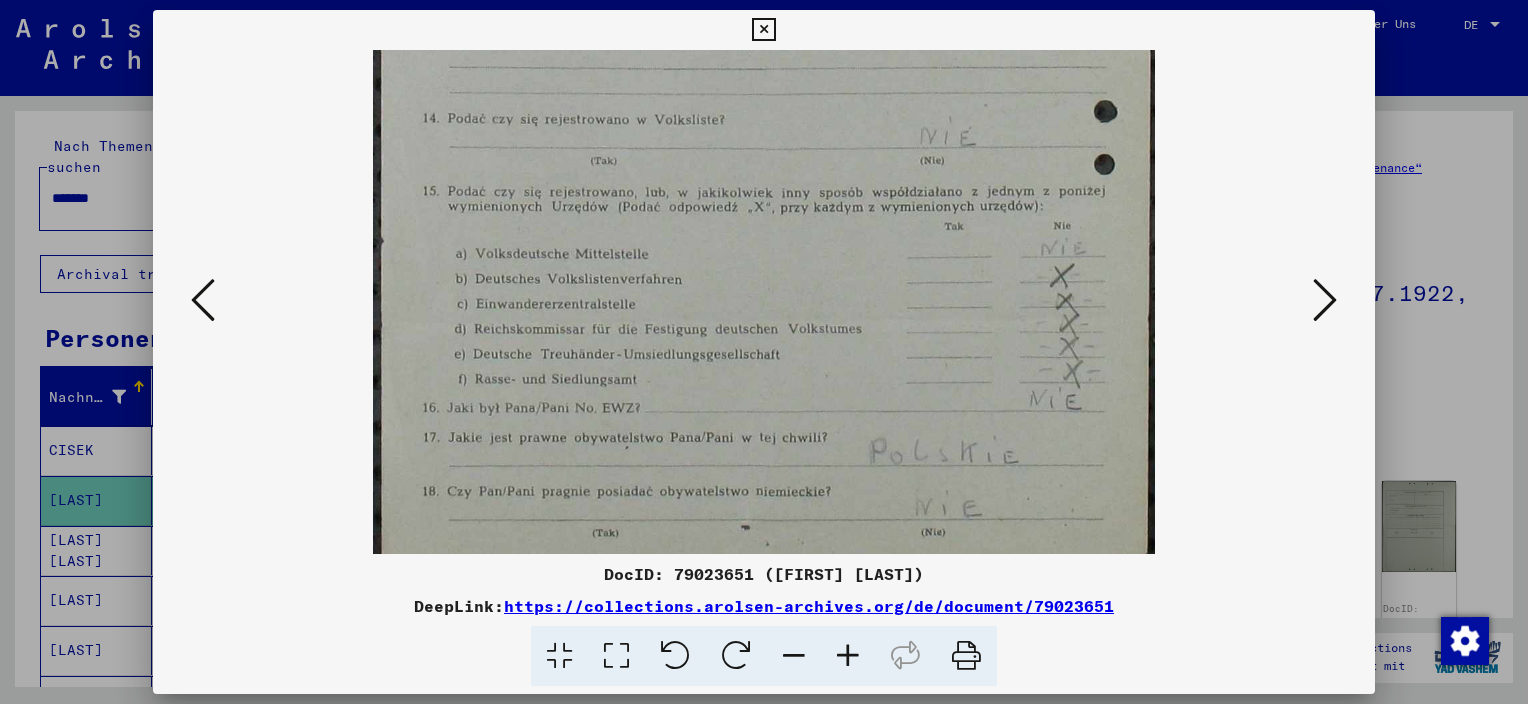drag, startPoint x: 836, startPoint y: 464, endPoint x: 840, endPoint y: 101, distance: 363.02203 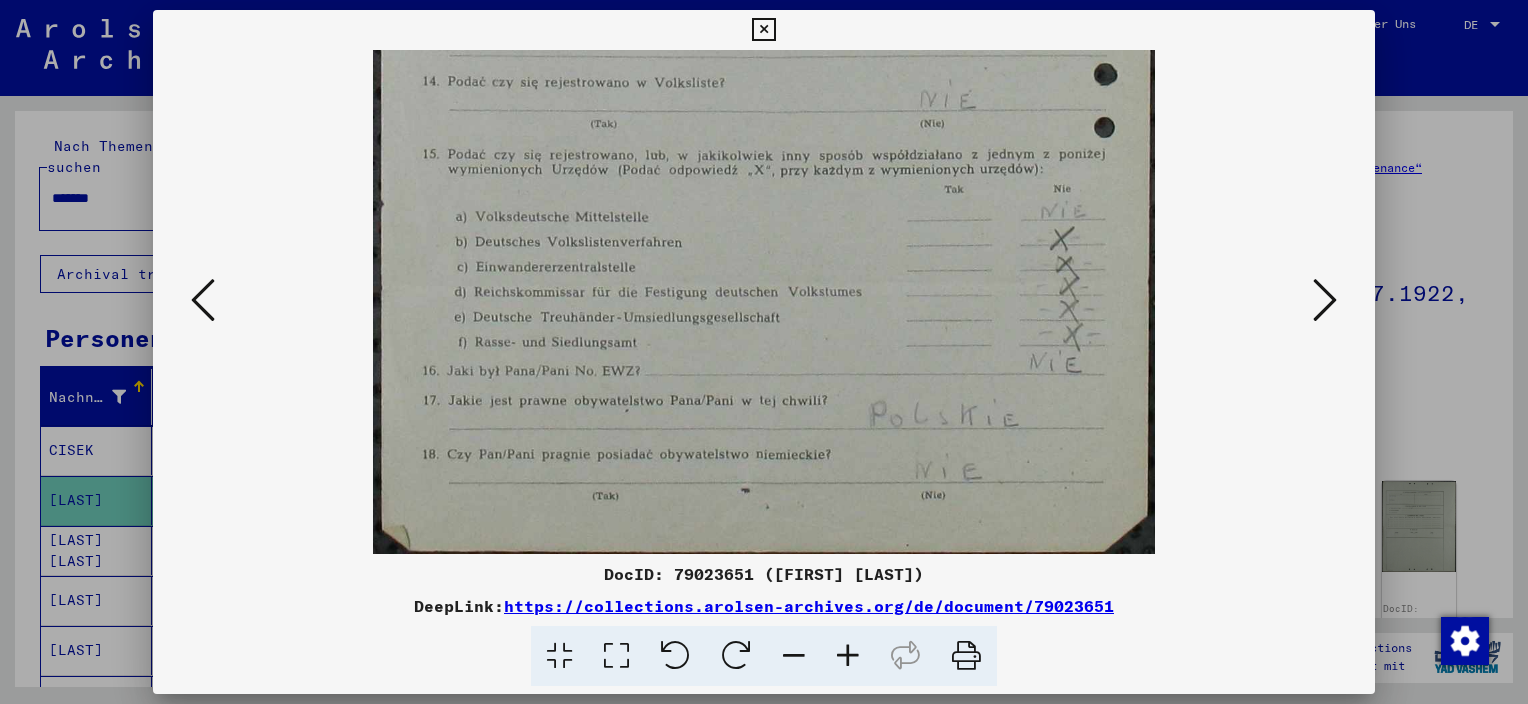 drag, startPoint x: 848, startPoint y: 391, endPoint x: 891, endPoint y: 117, distance: 277.35358 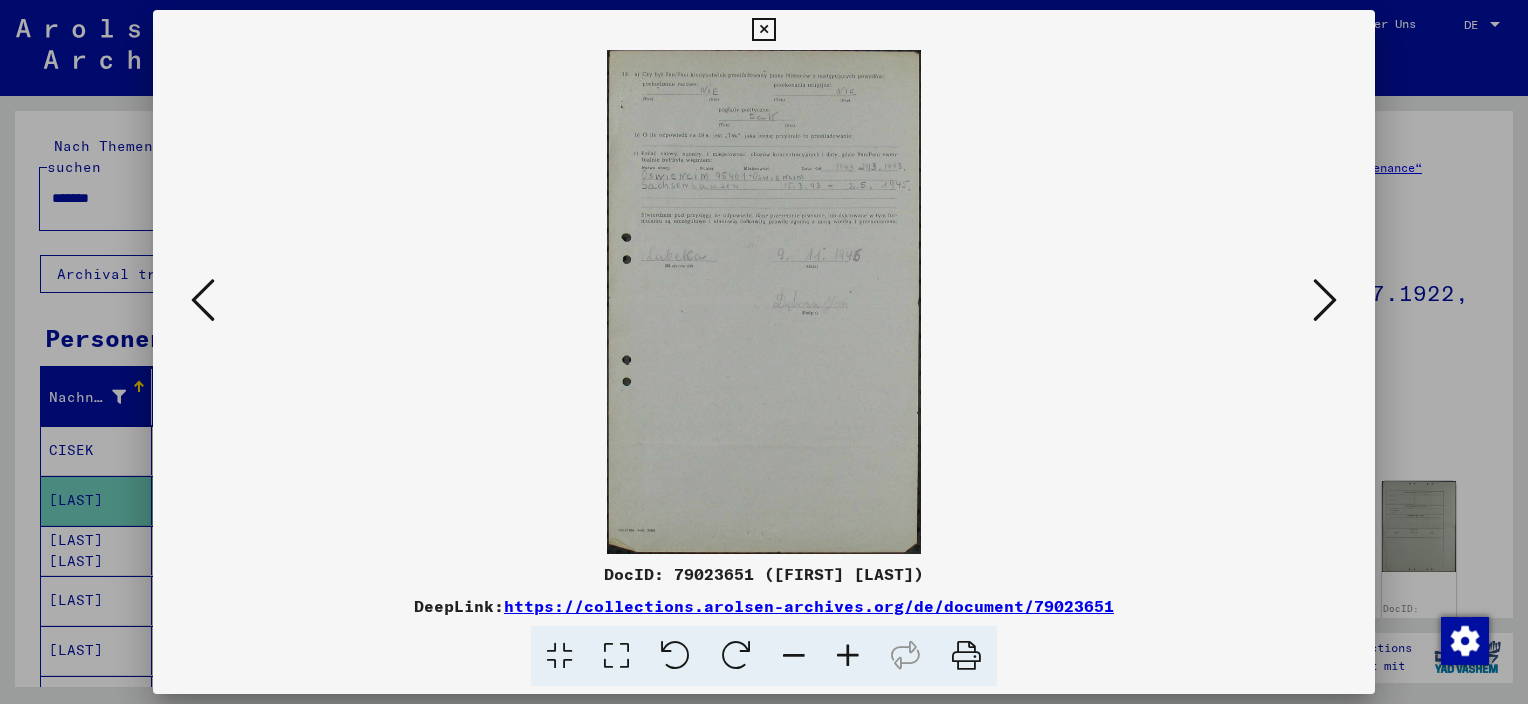 scroll, scrollTop: 0, scrollLeft: 0, axis: both 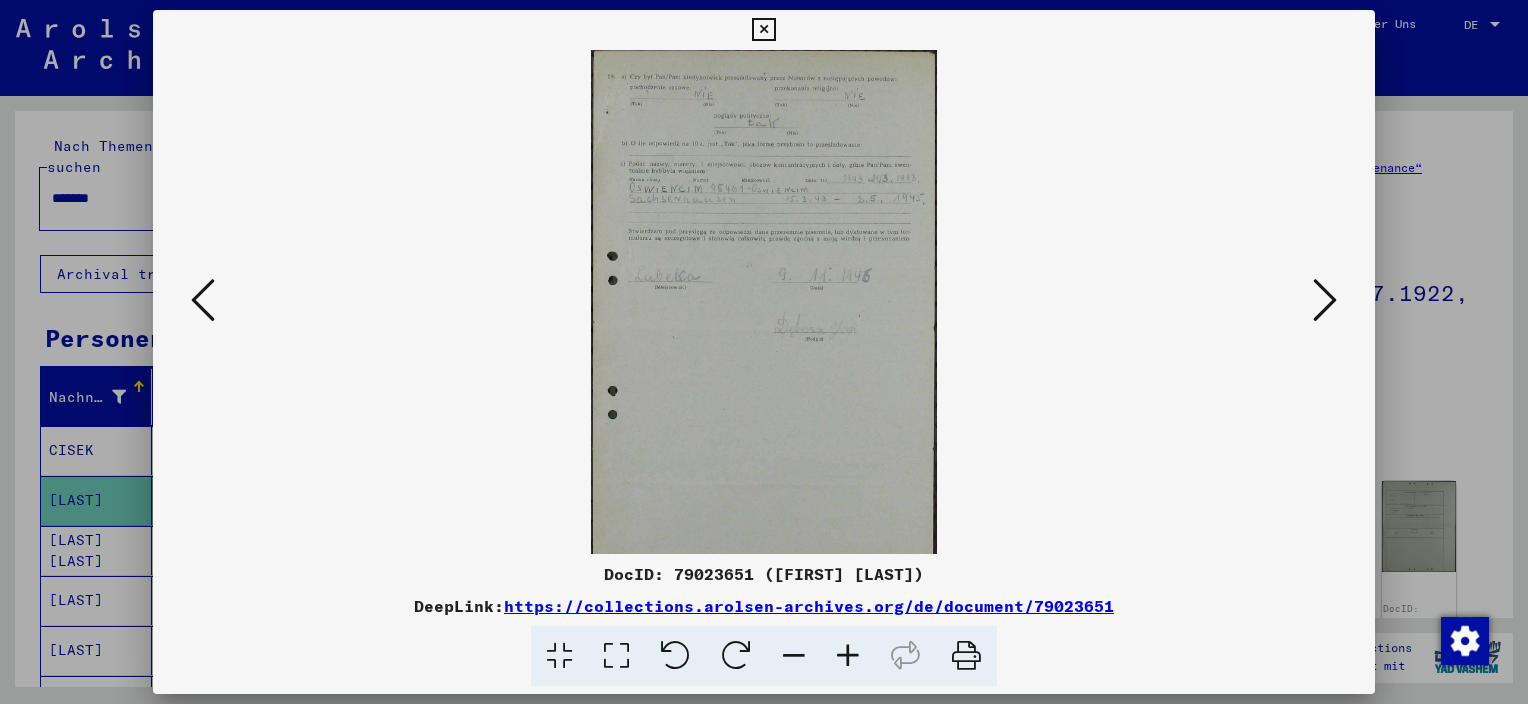 click at bounding box center (848, 656) 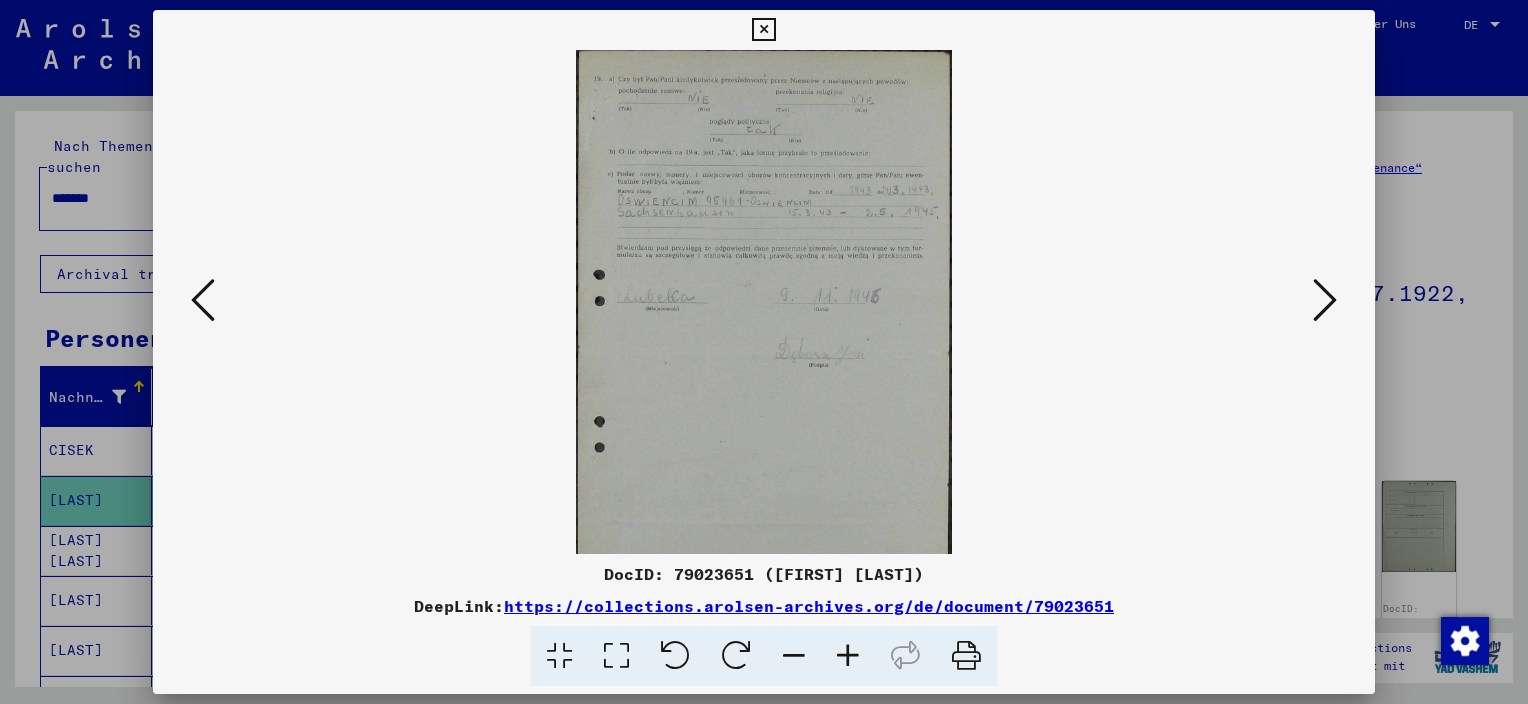 click at bounding box center [848, 656] 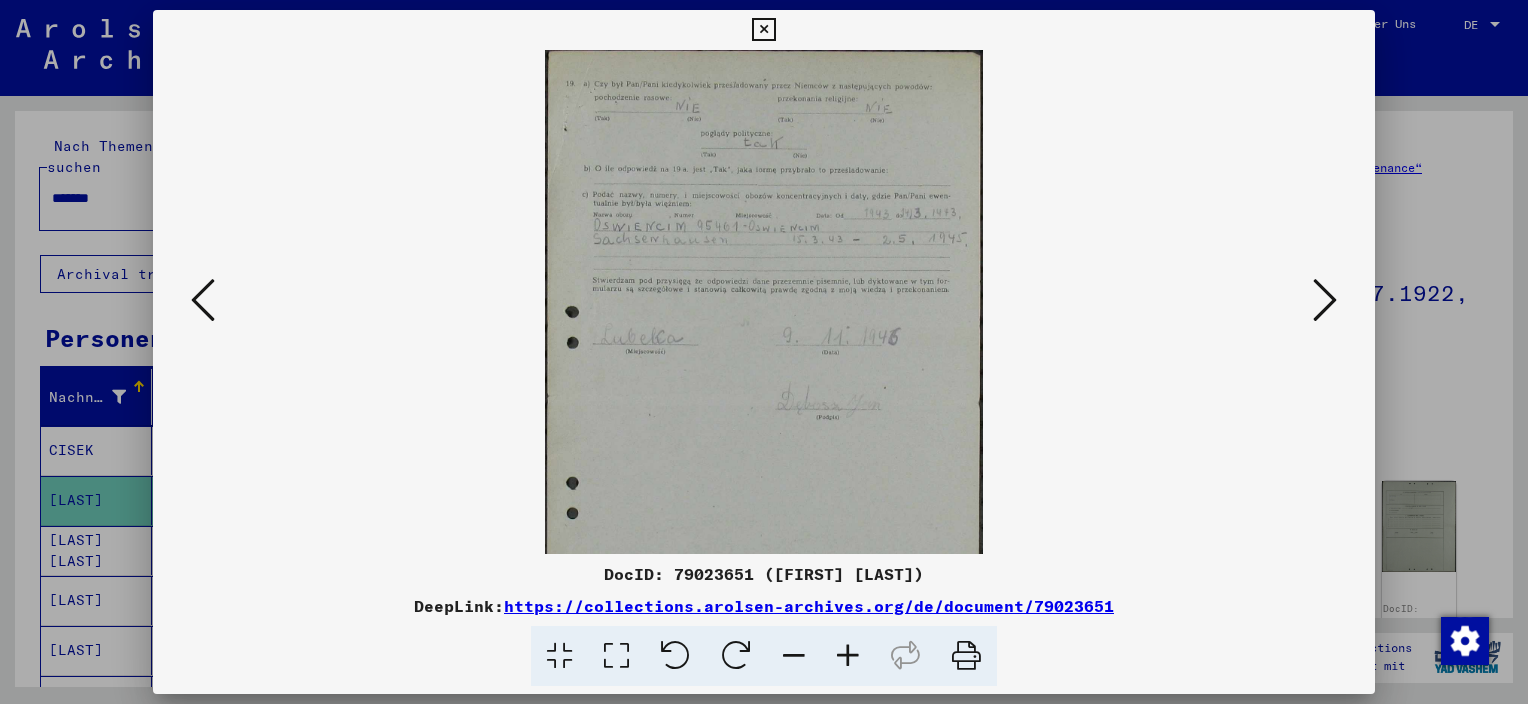 click at bounding box center (848, 656) 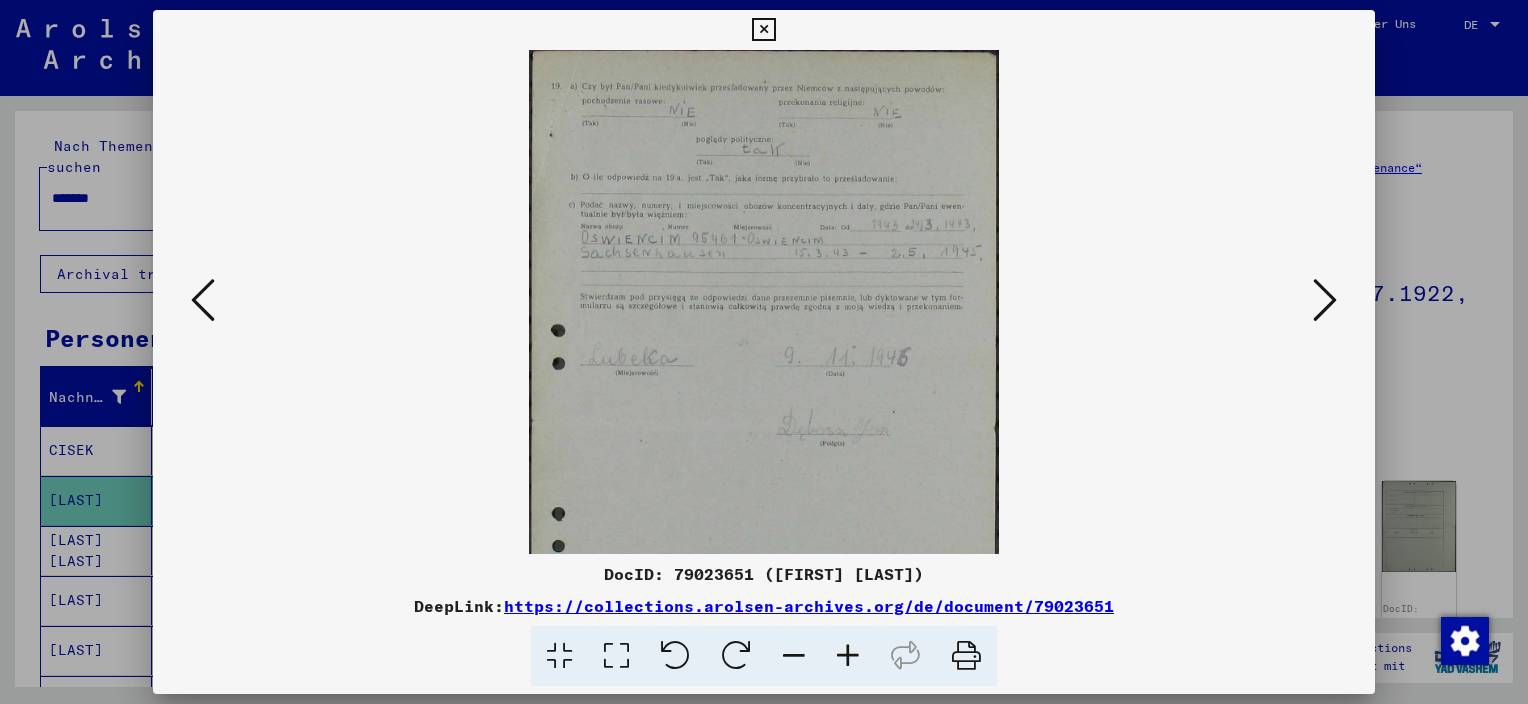 click at bounding box center [848, 656] 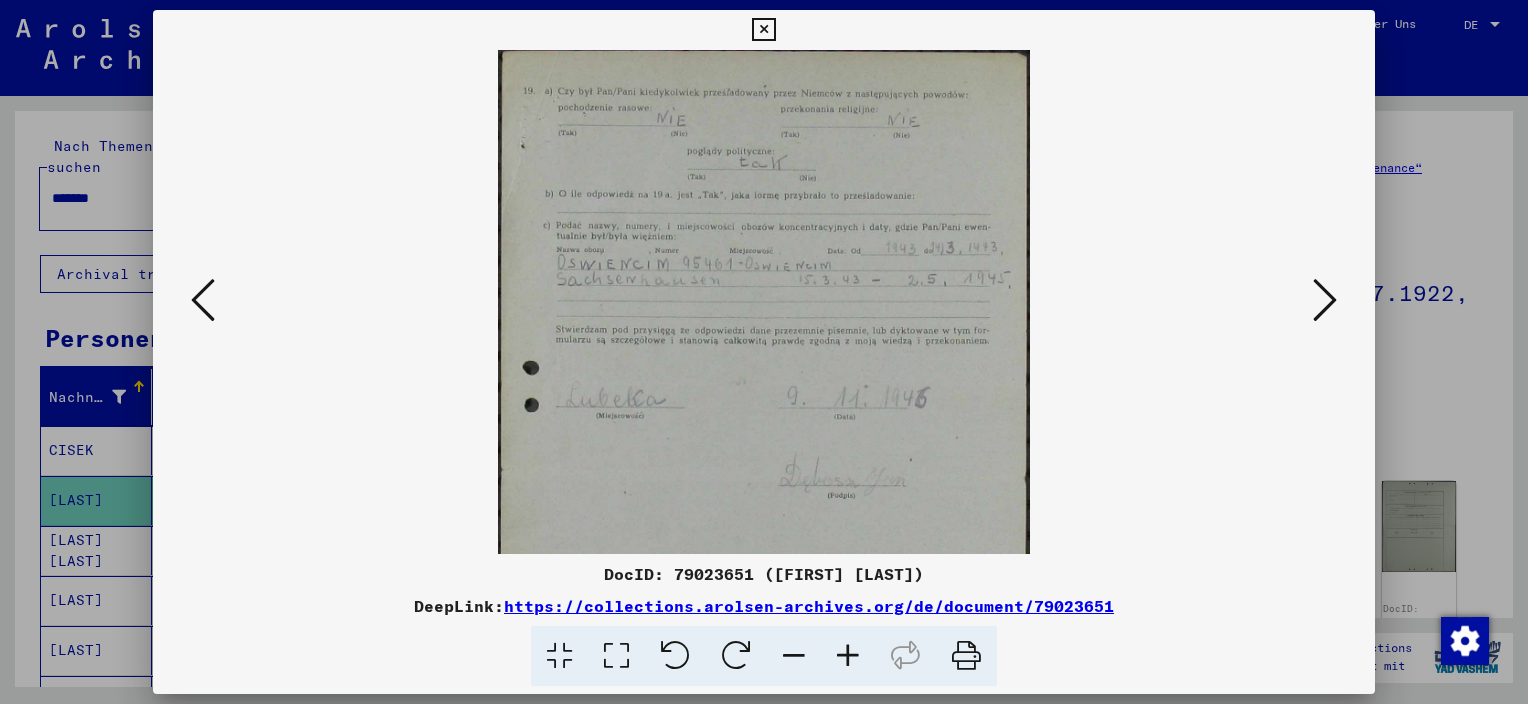 click at bounding box center (848, 656) 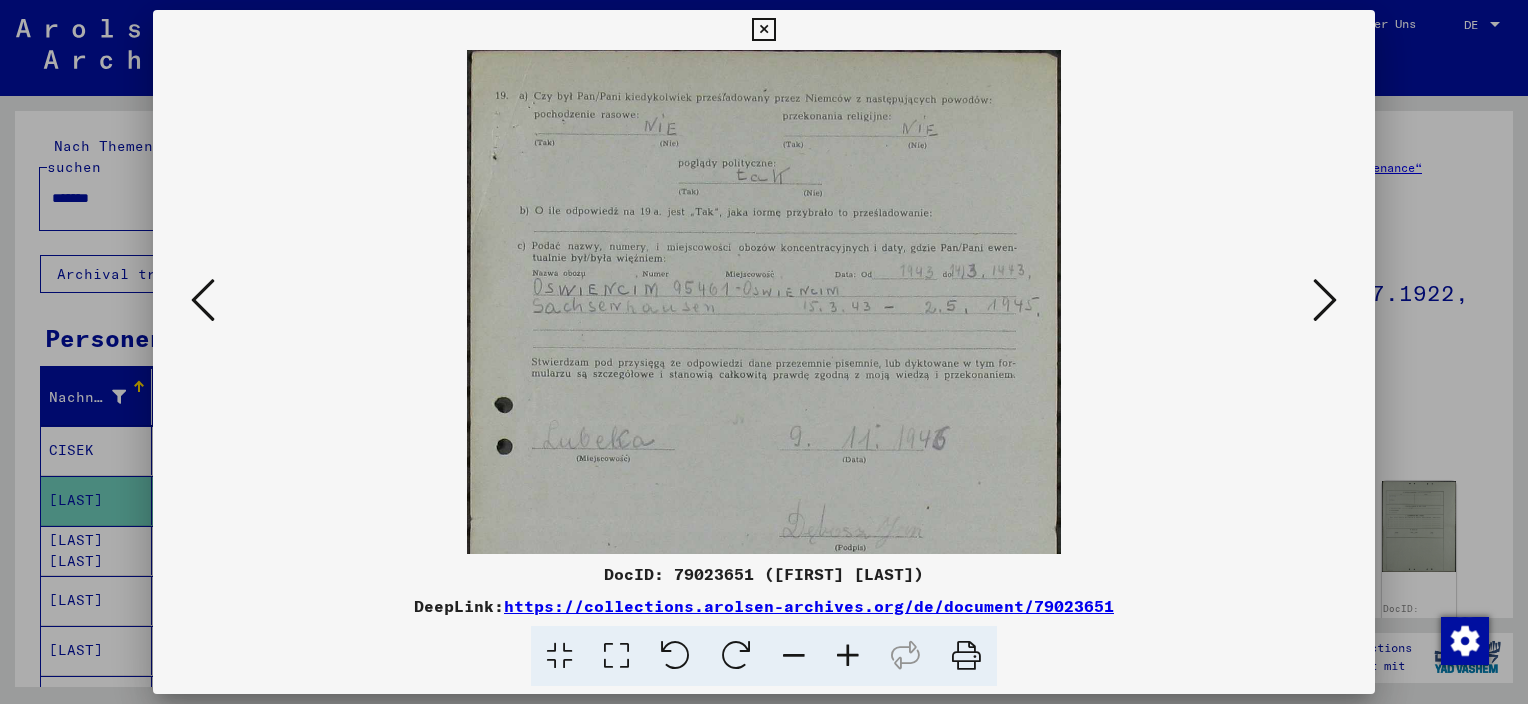 click at bounding box center [848, 656] 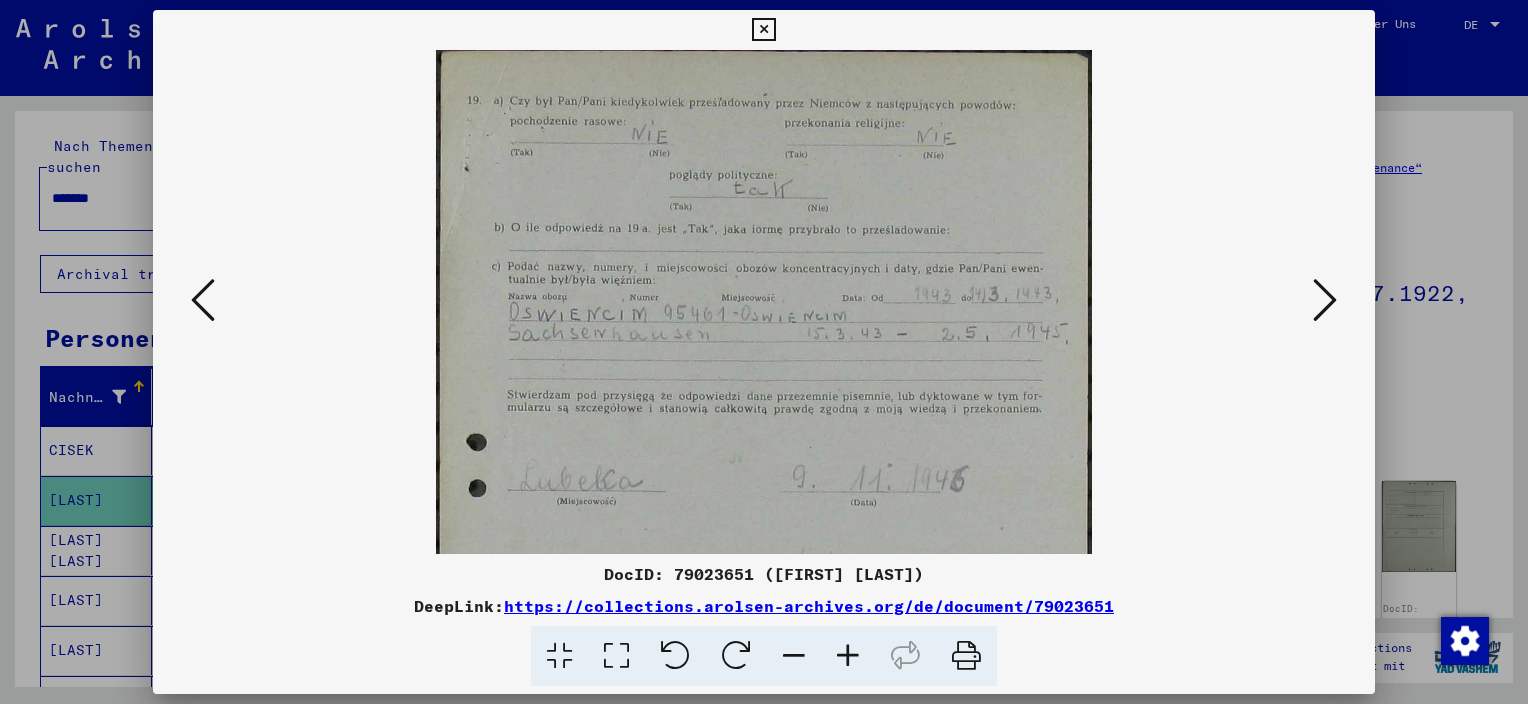 click at bounding box center (1325, 300) 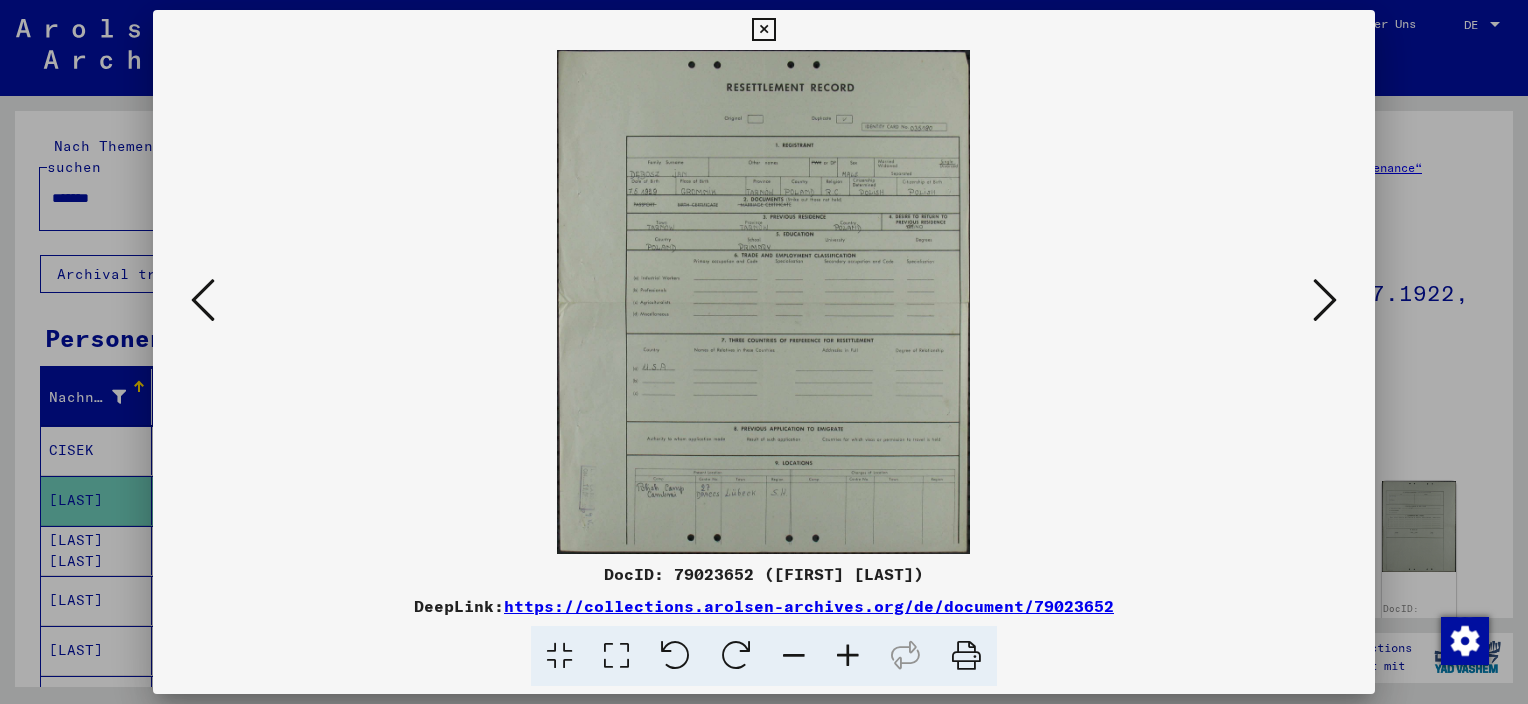 click at bounding box center (848, 656) 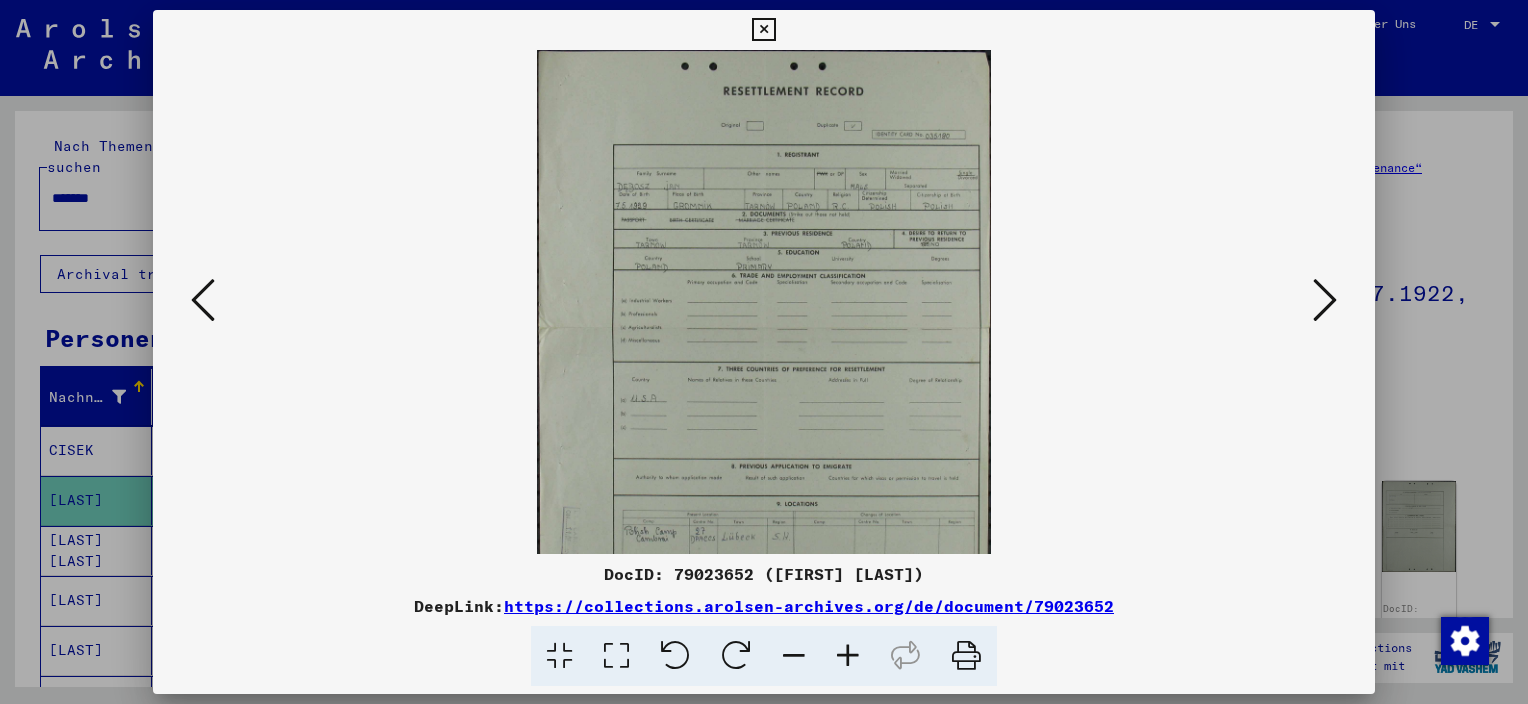click at bounding box center [848, 656] 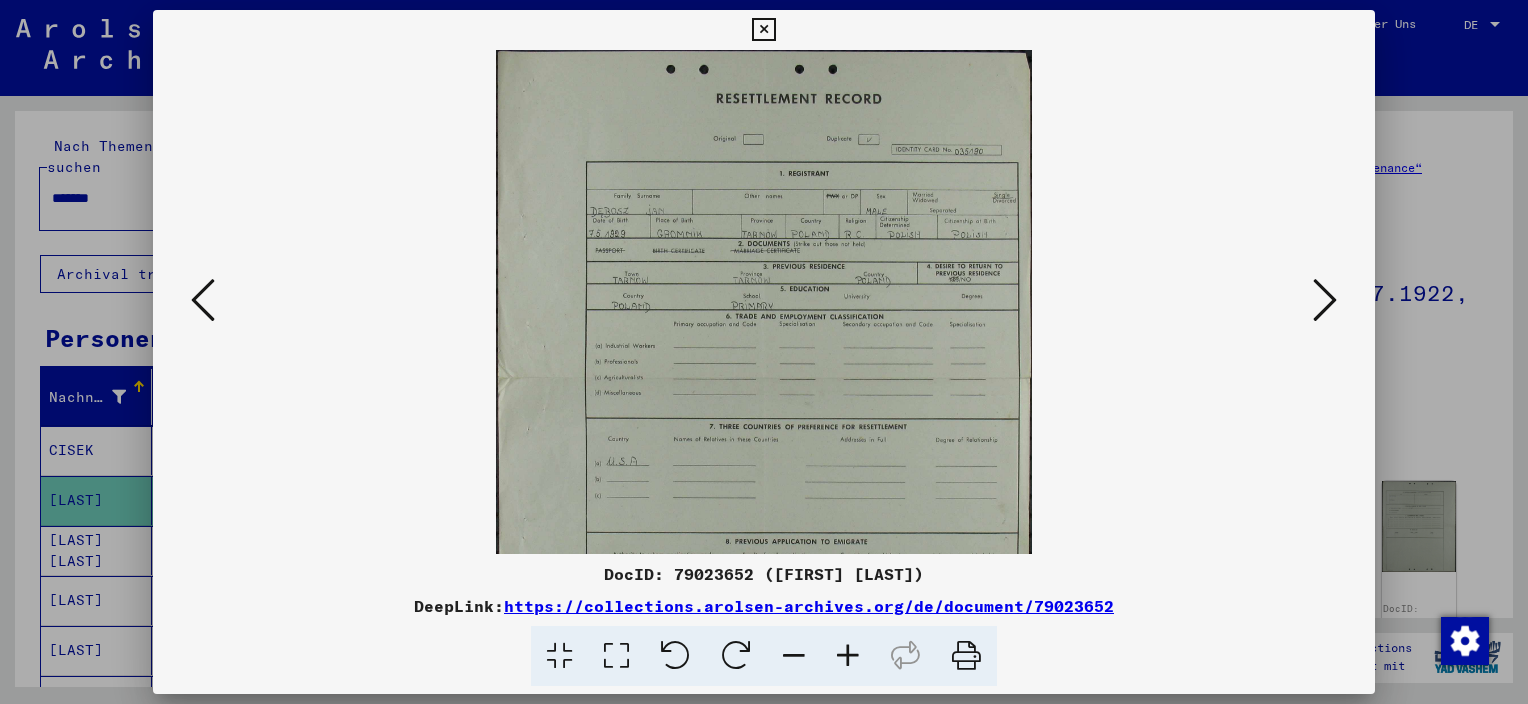 click at bounding box center (848, 656) 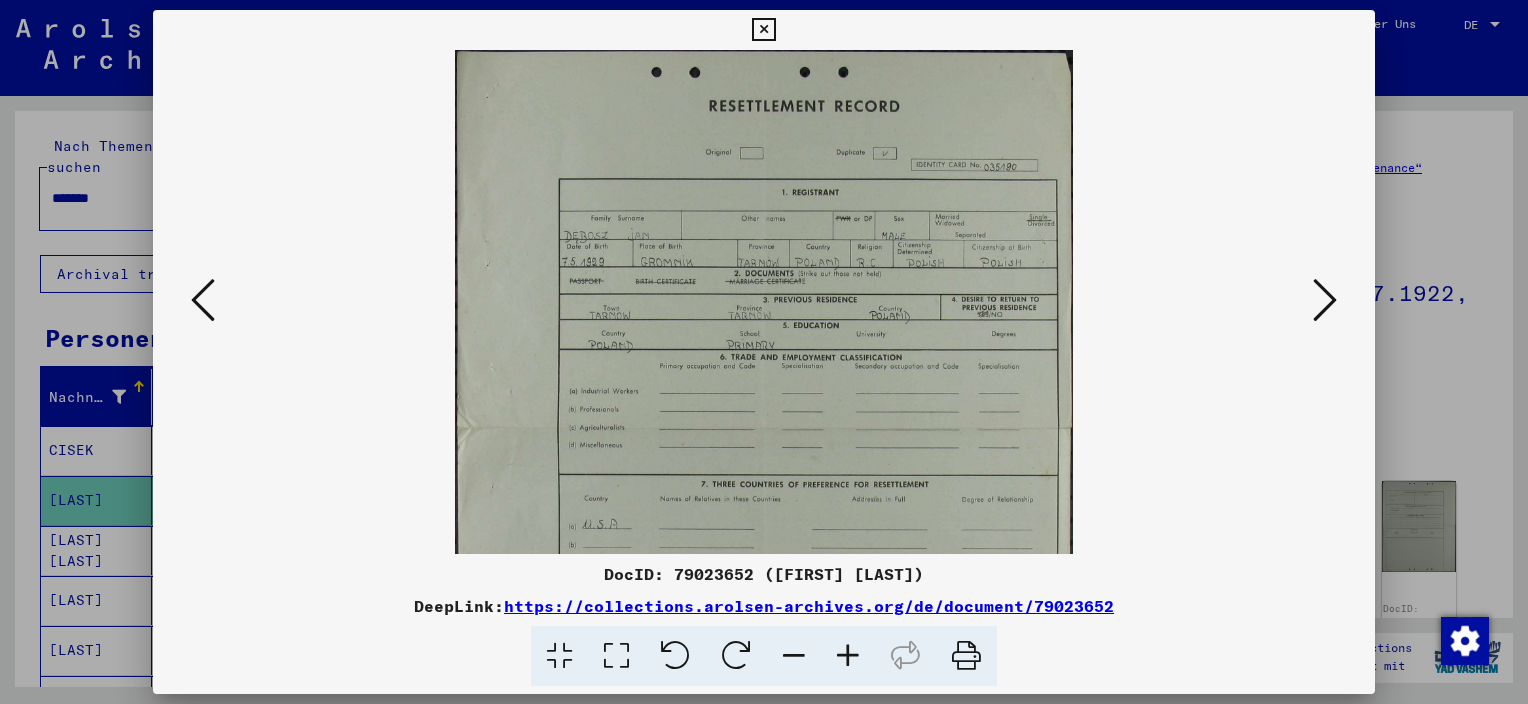click at bounding box center (848, 656) 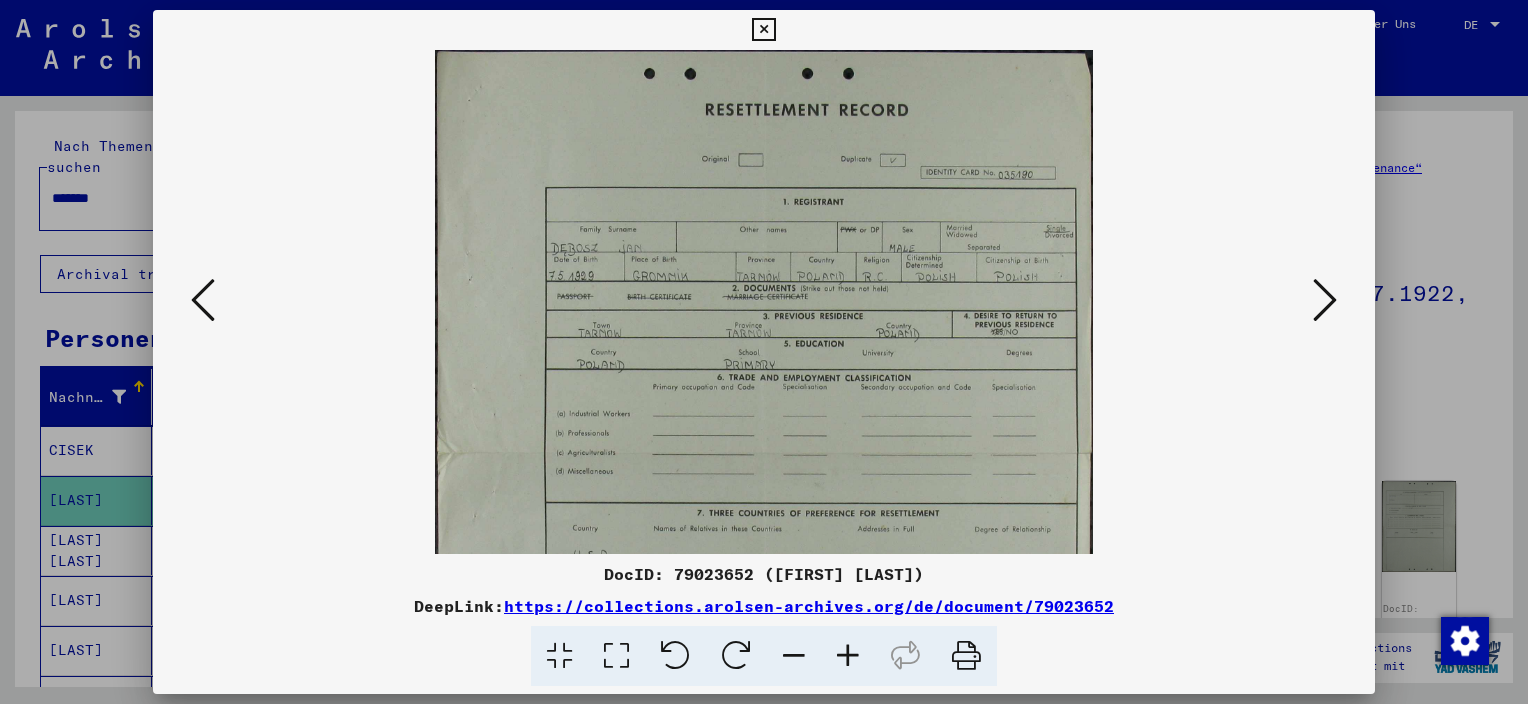 click at bounding box center (848, 656) 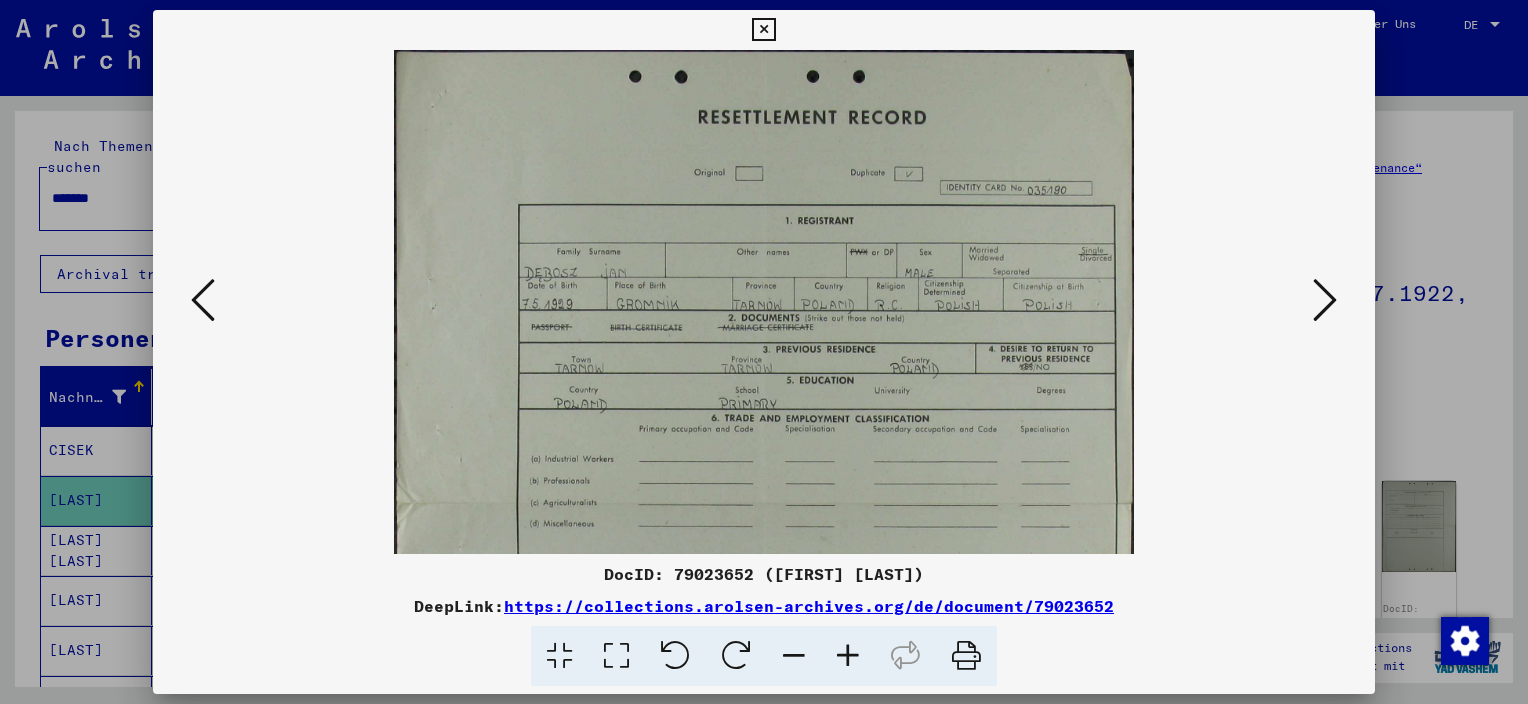 click at bounding box center (848, 656) 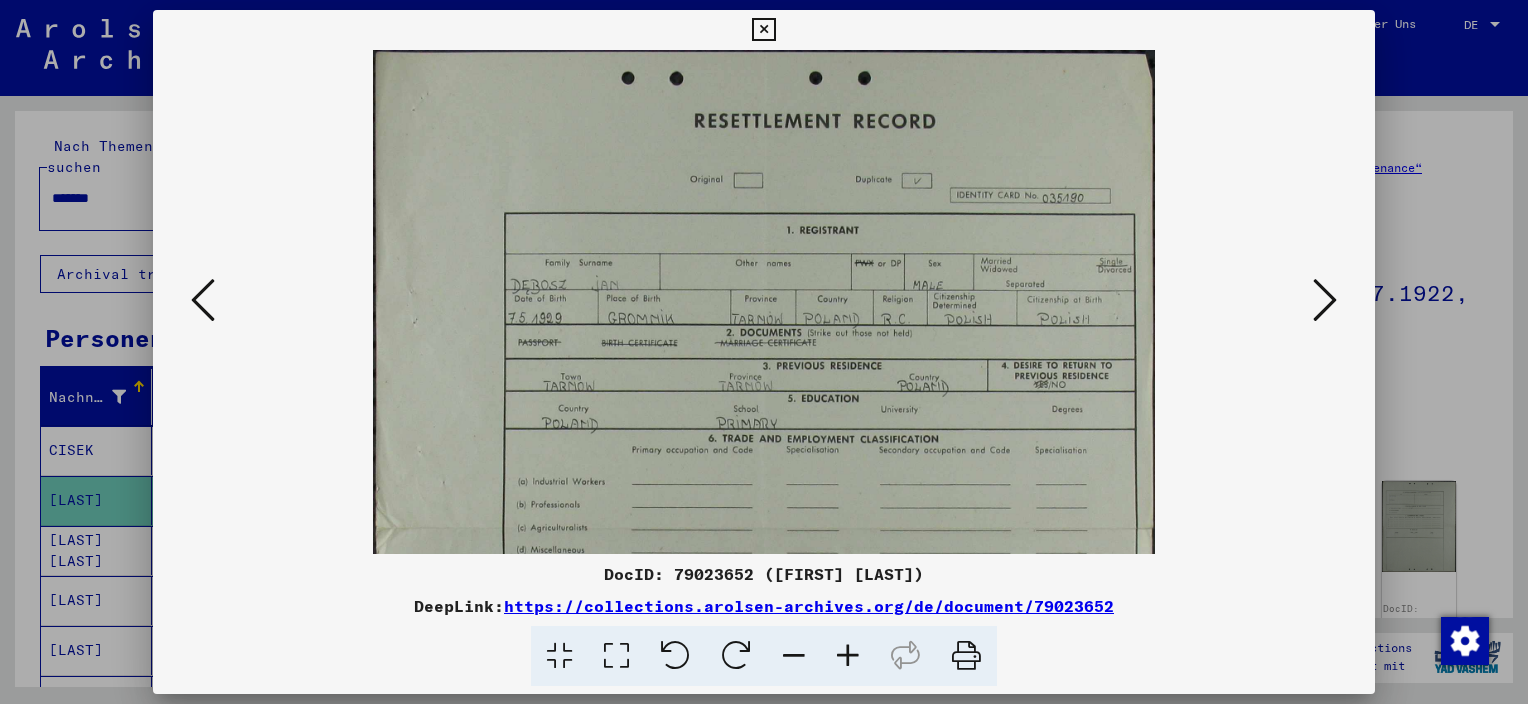 click at bounding box center [848, 656] 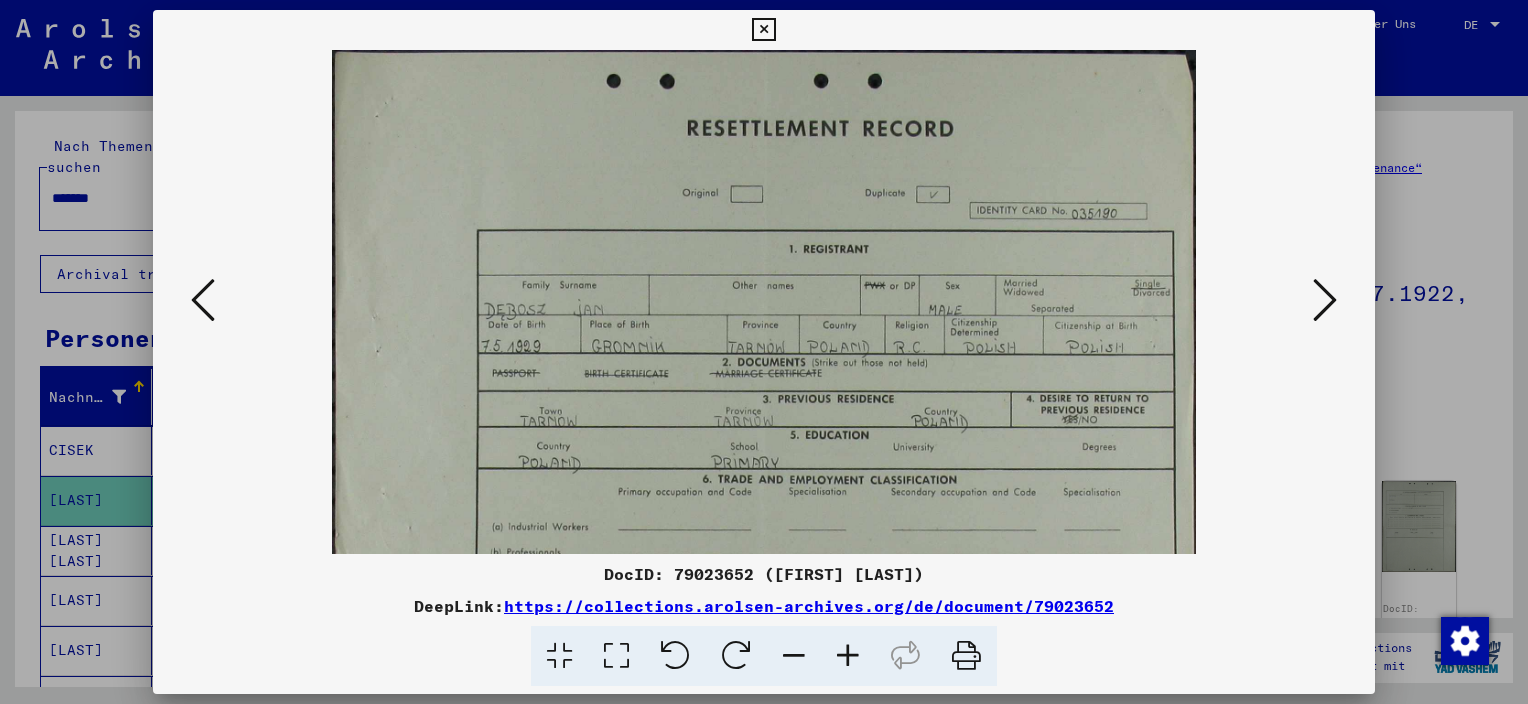 click at bounding box center [848, 656] 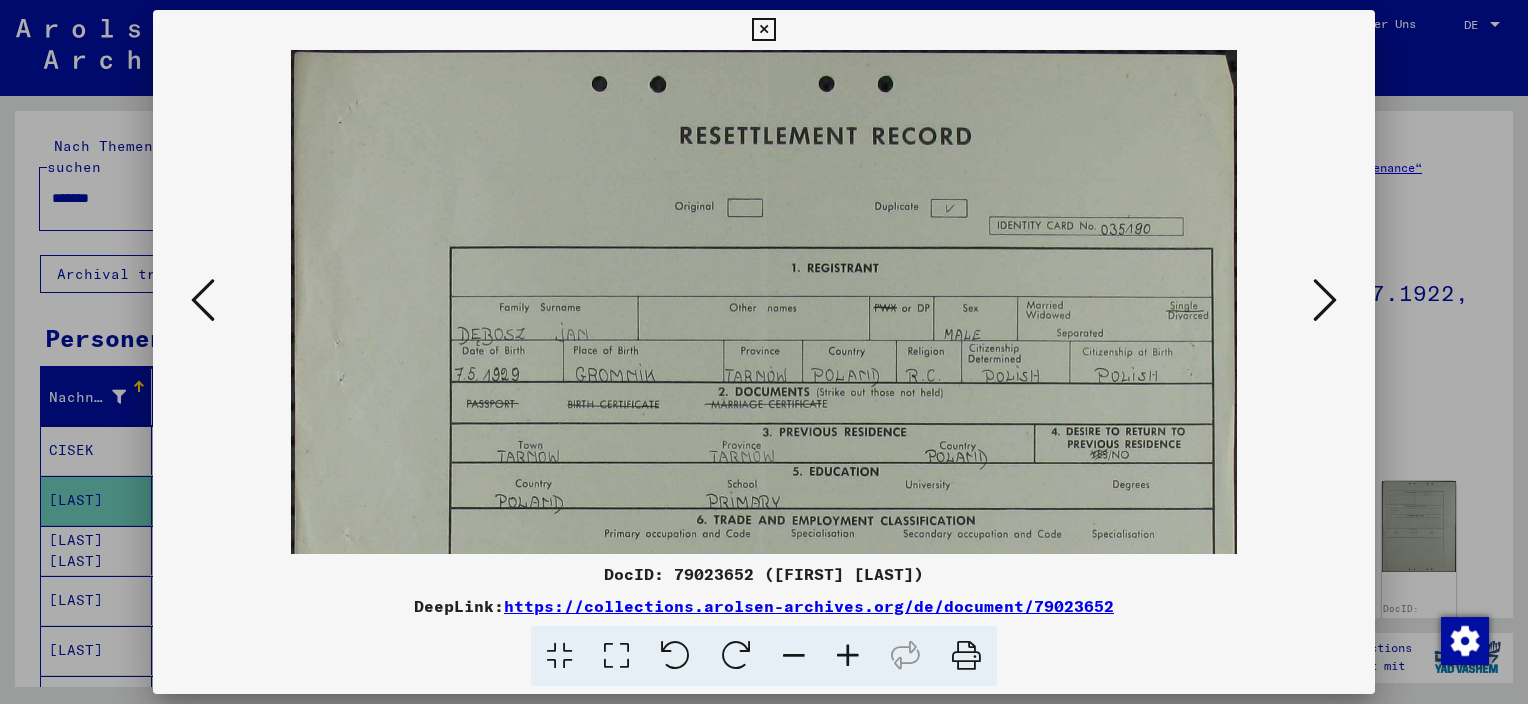 click at bounding box center [848, 656] 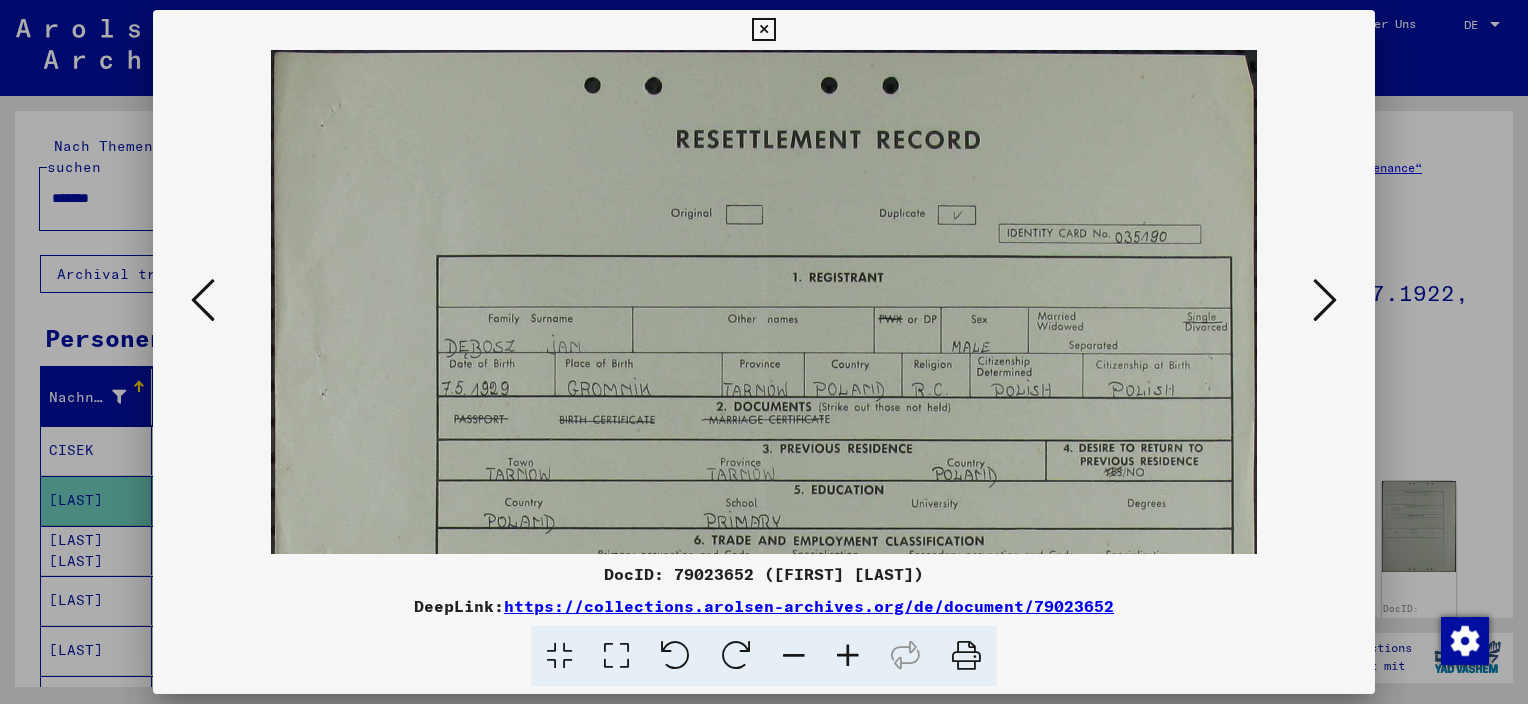 click at bounding box center [848, 656] 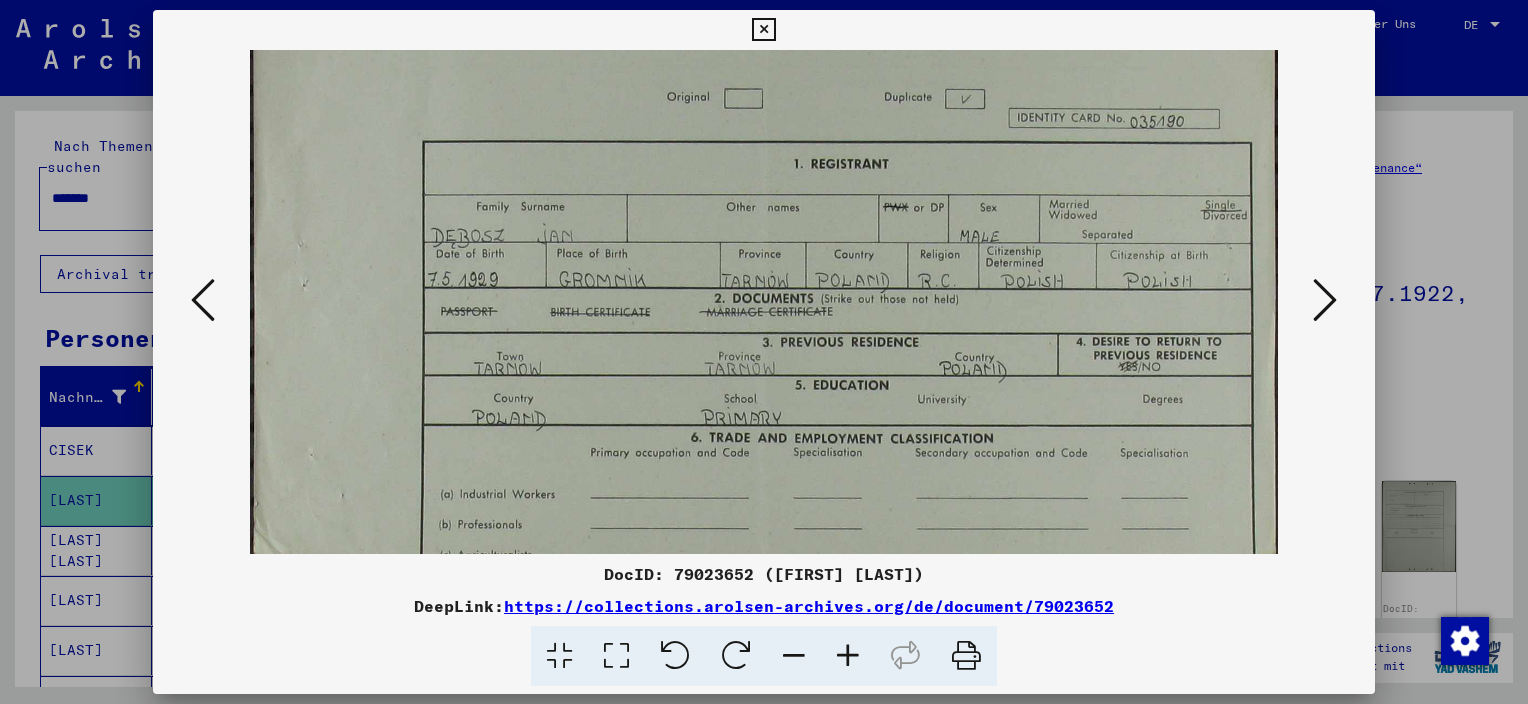 scroll, scrollTop: 137, scrollLeft: 0, axis: vertical 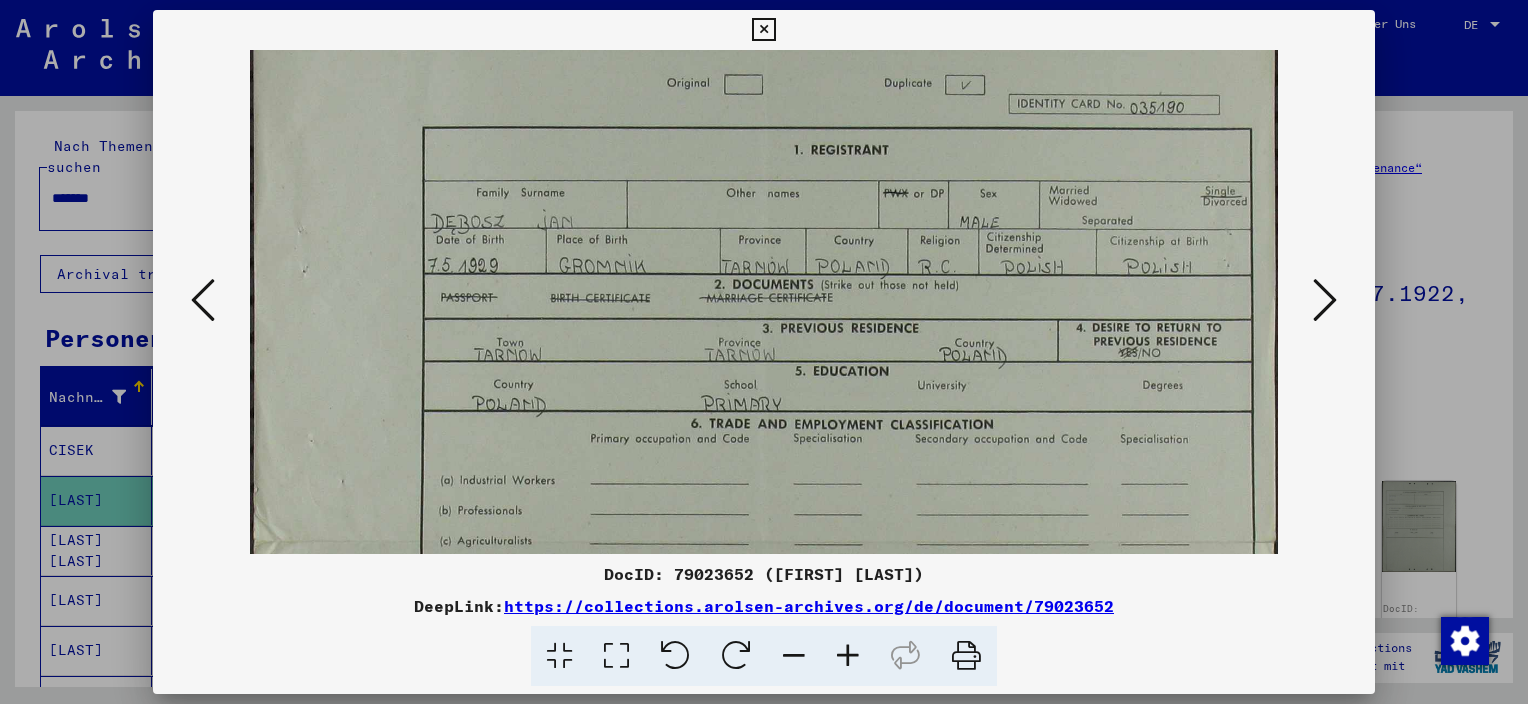 drag, startPoint x: 813, startPoint y: 465, endPoint x: 804, endPoint y: 328, distance: 137.2953 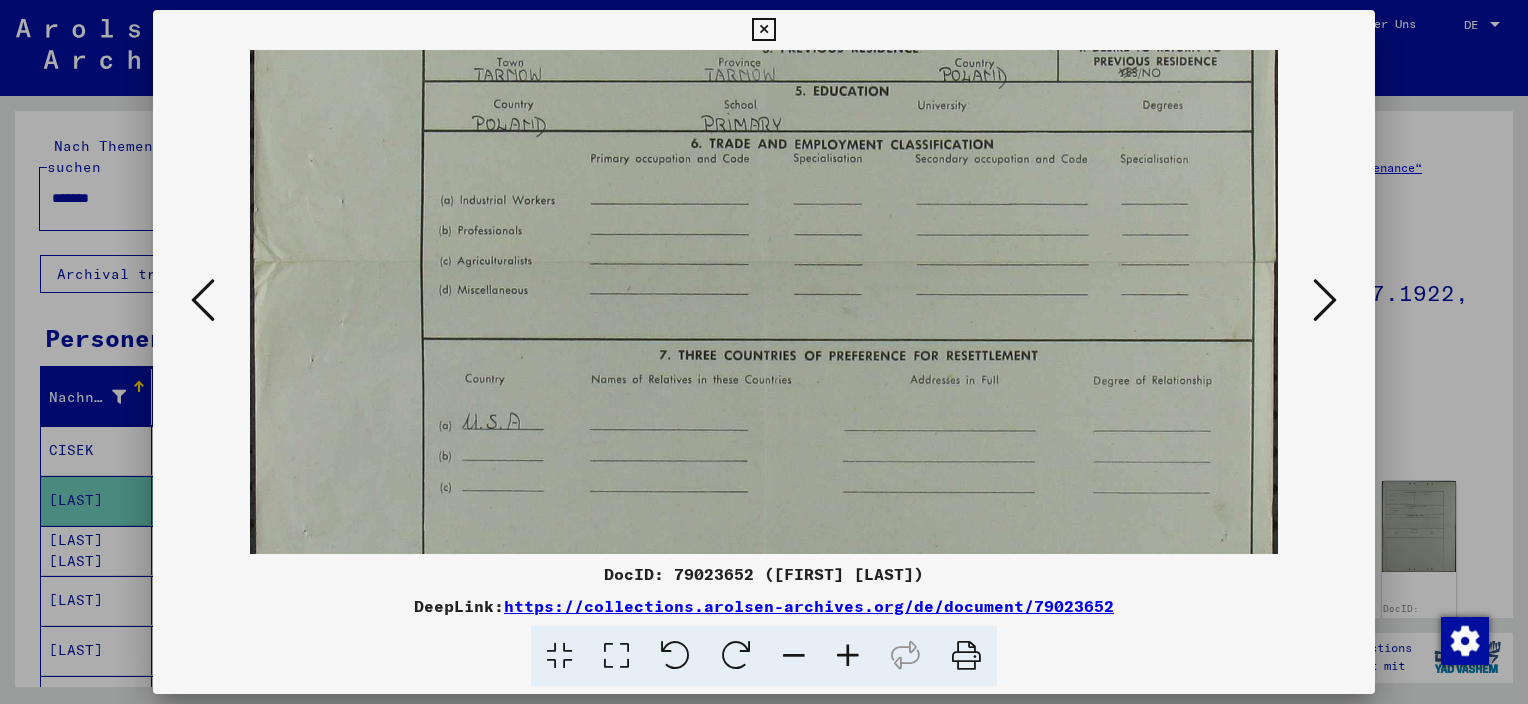 drag, startPoint x: 925, startPoint y: 444, endPoint x: 934, endPoint y: 166, distance: 278.14566 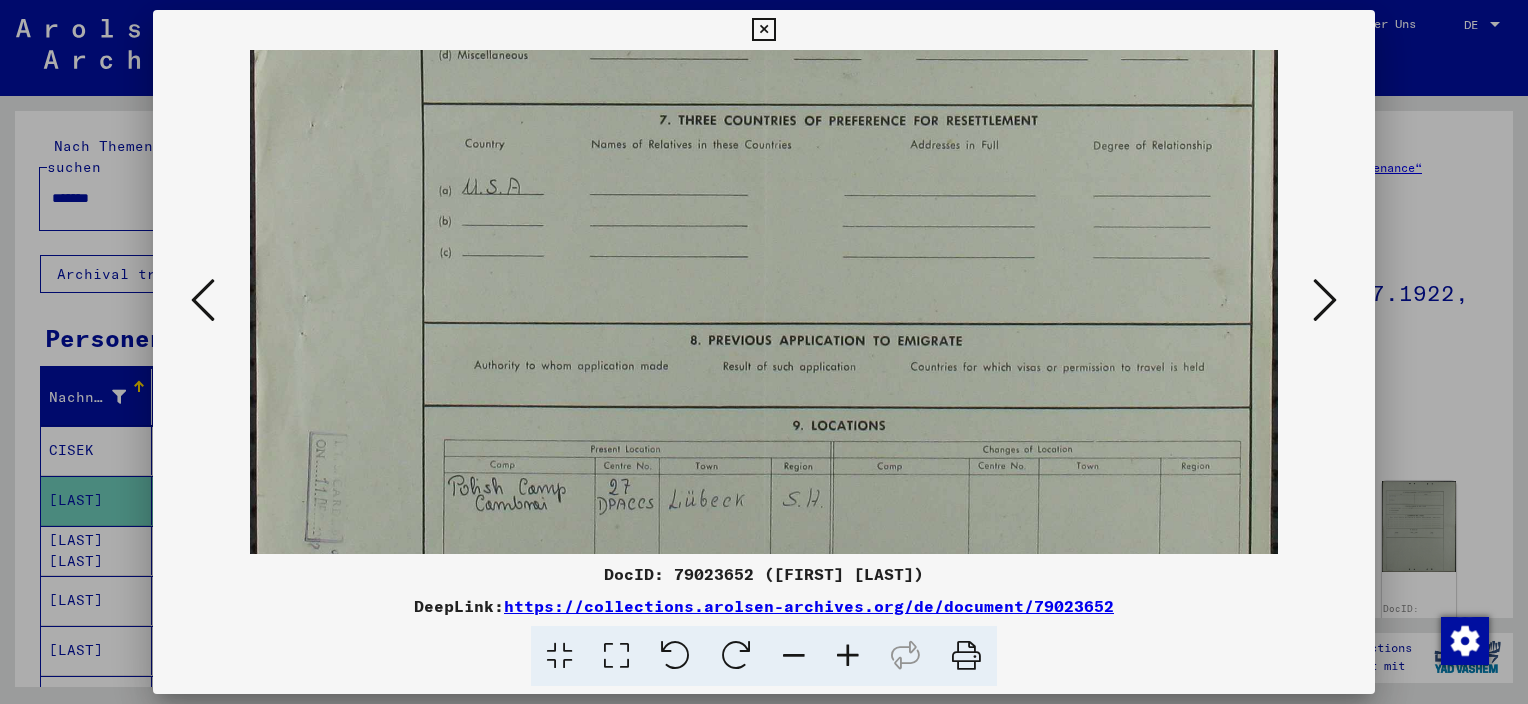 drag, startPoint x: 955, startPoint y: 375, endPoint x: 940, endPoint y: 158, distance: 217.51782 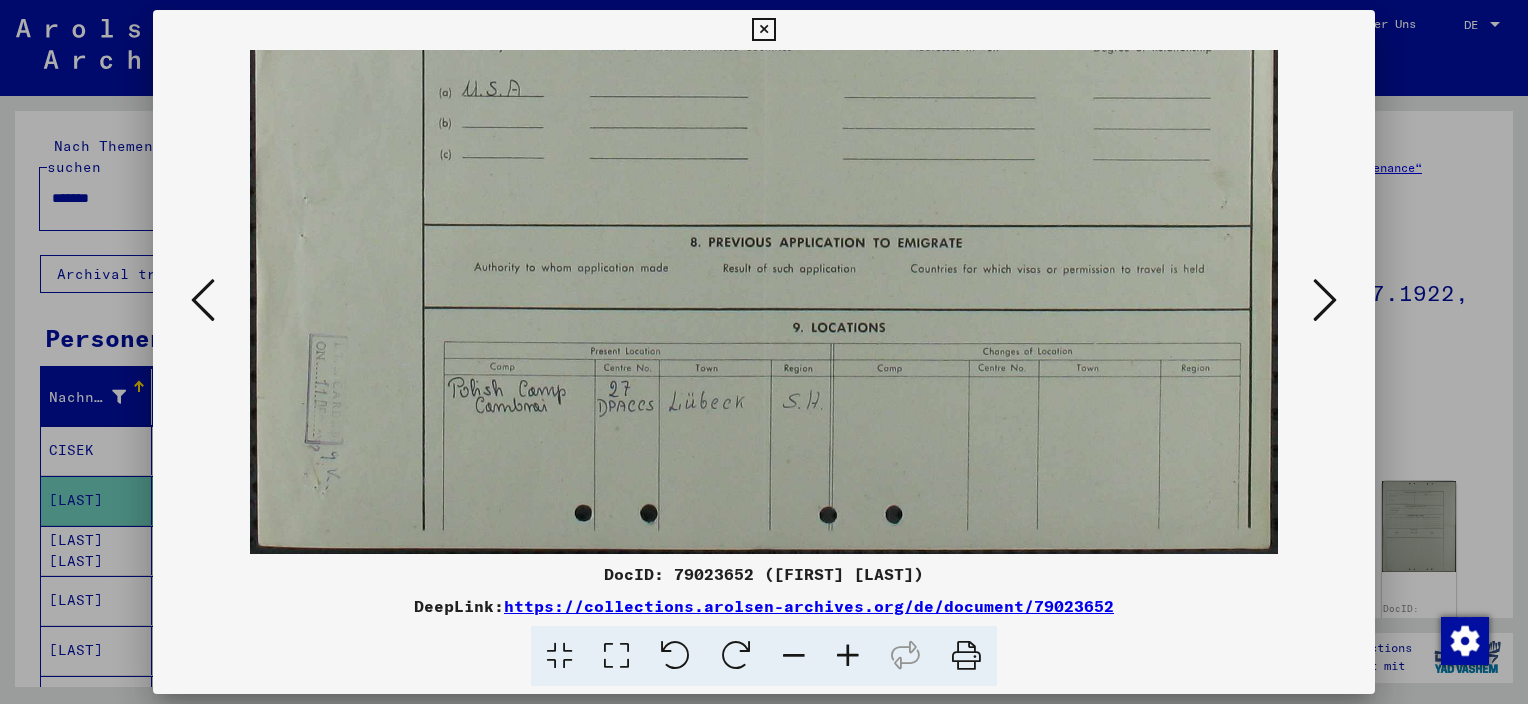 drag, startPoint x: 976, startPoint y: 350, endPoint x: 976, endPoint y: 242, distance: 108 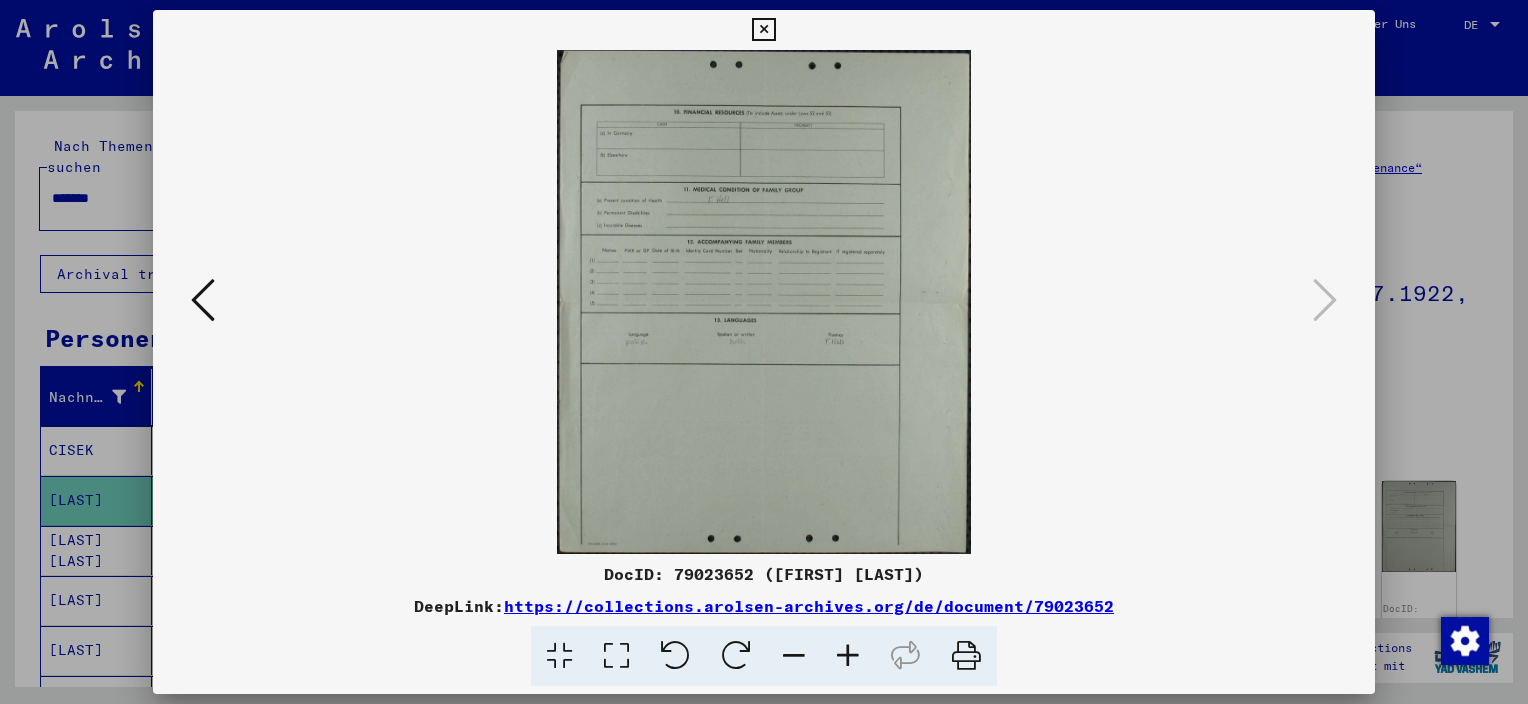 click at bounding box center (763, 30) 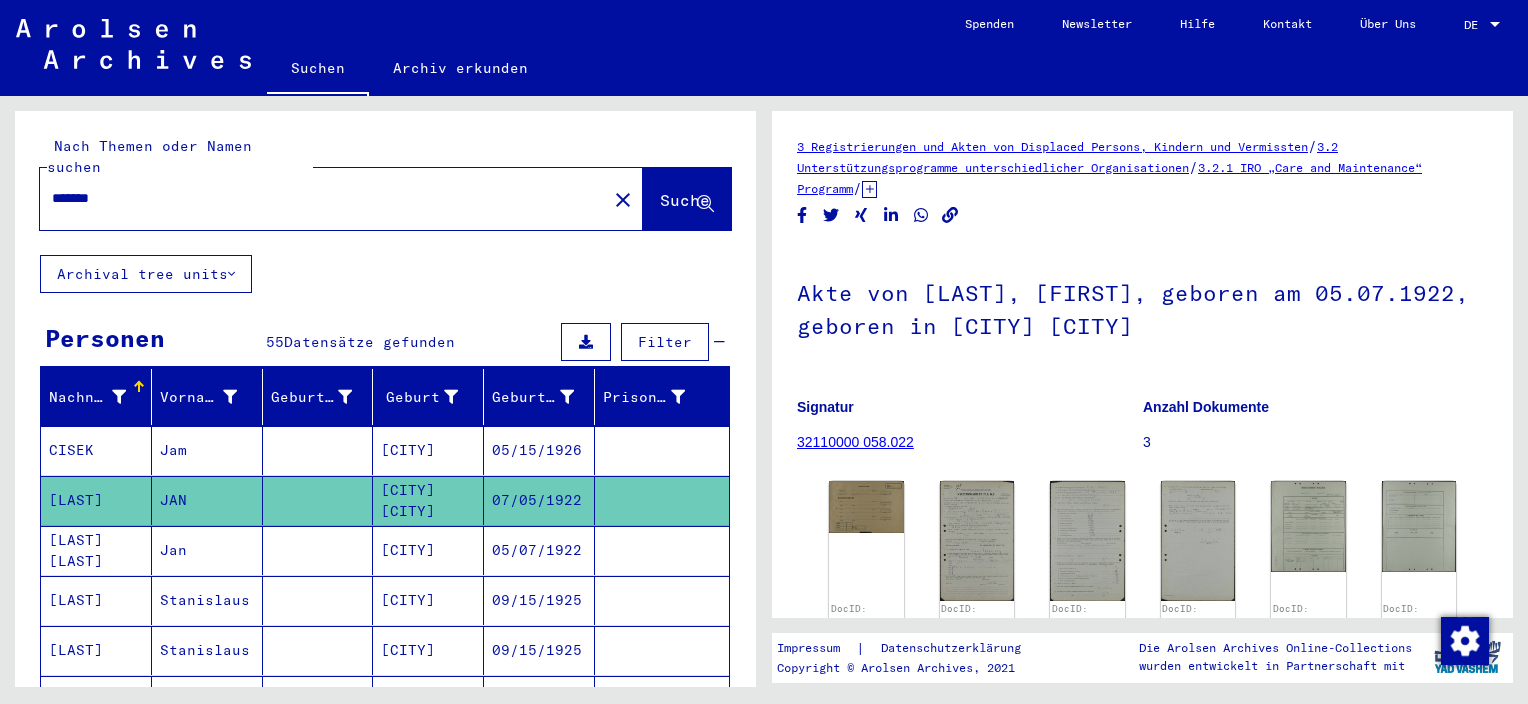 scroll, scrollTop: 100, scrollLeft: 0, axis: vertical 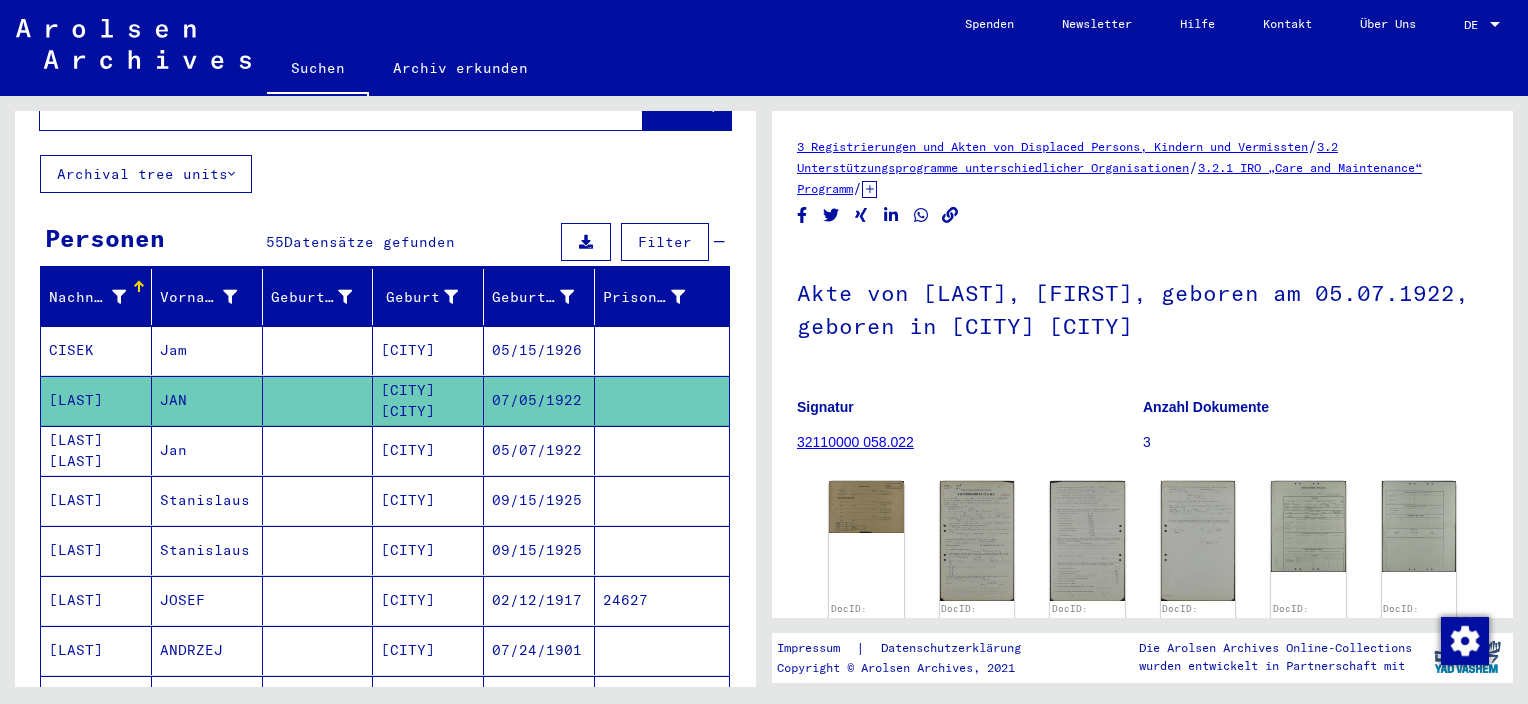 click on "05/07/1922" at bounding box center [539, 500] 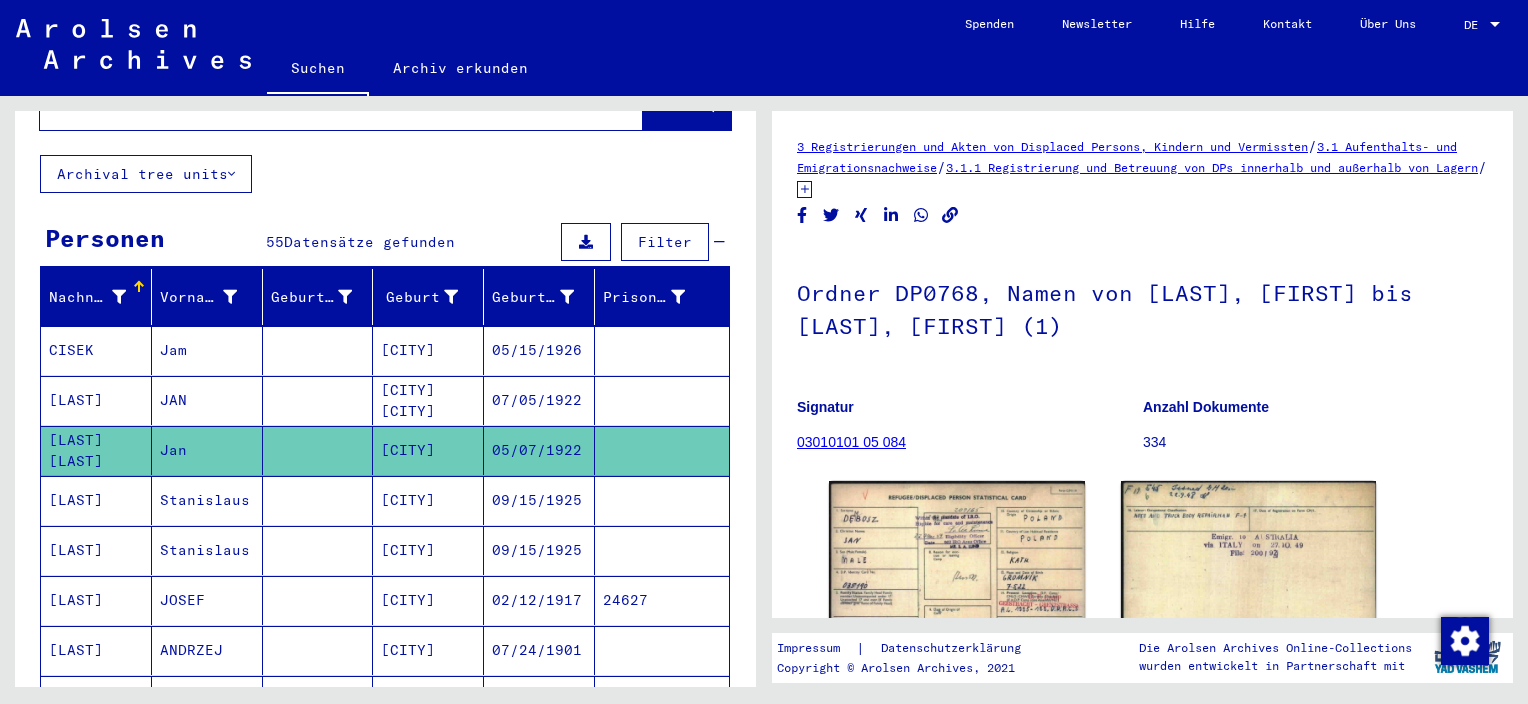 scroll, scrollTop: 0, scrollLeft: 0, axis: both 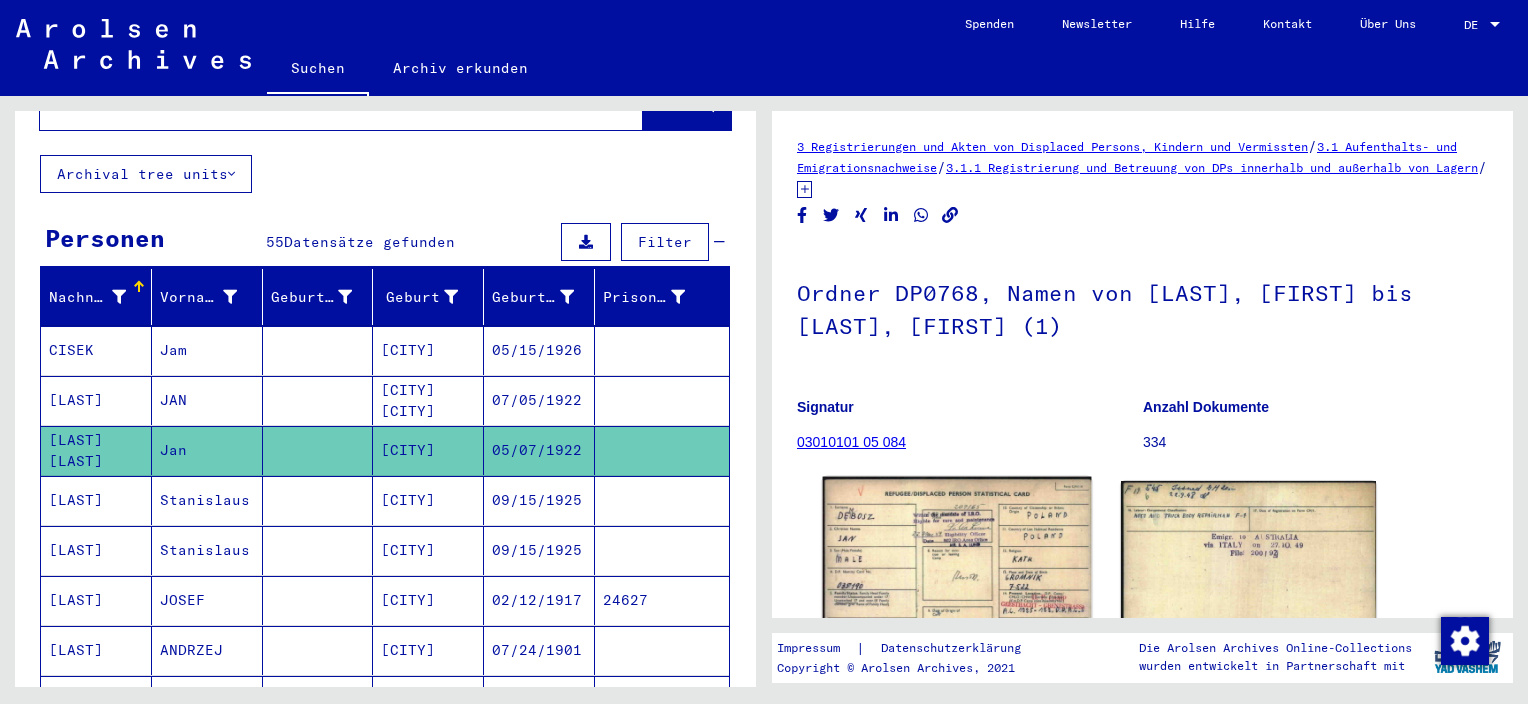 click 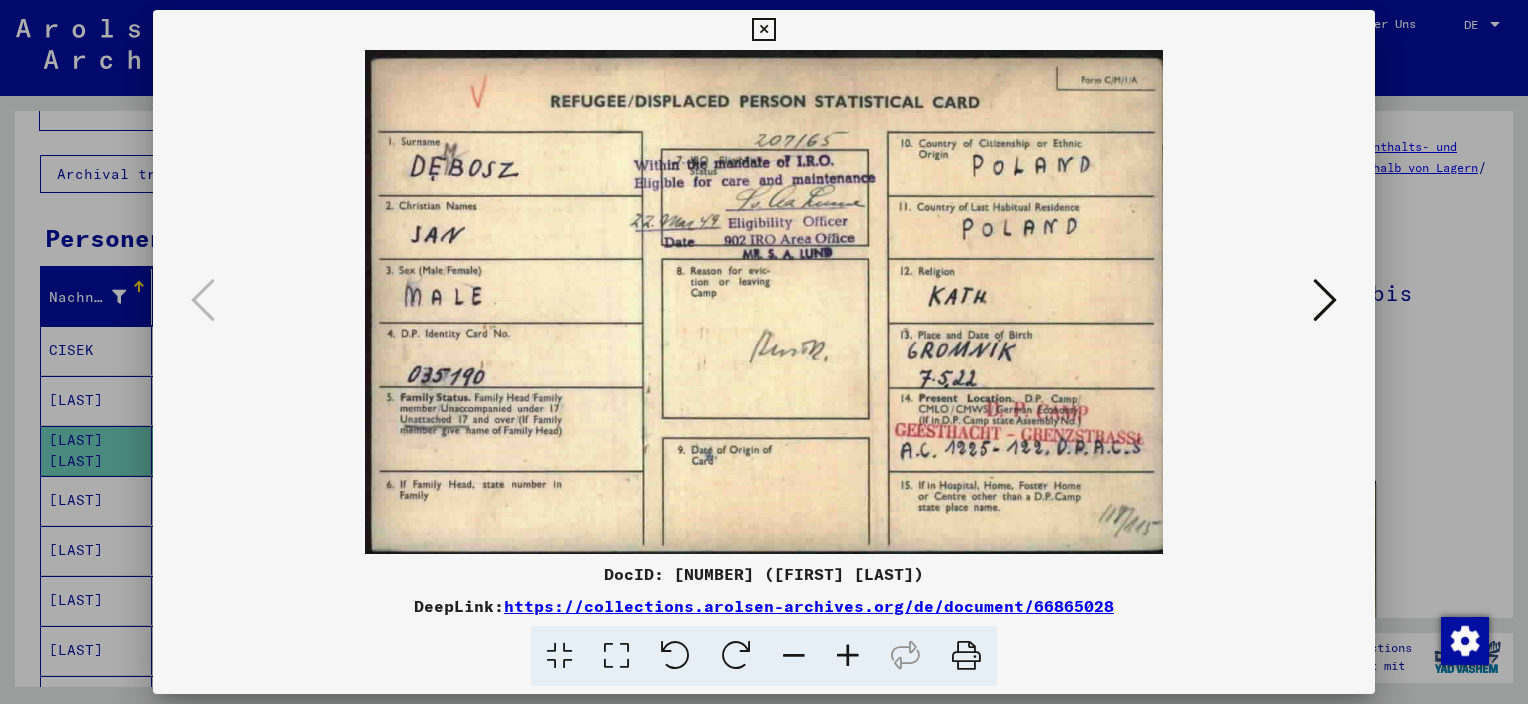 click at bounding box center (1325, 300) 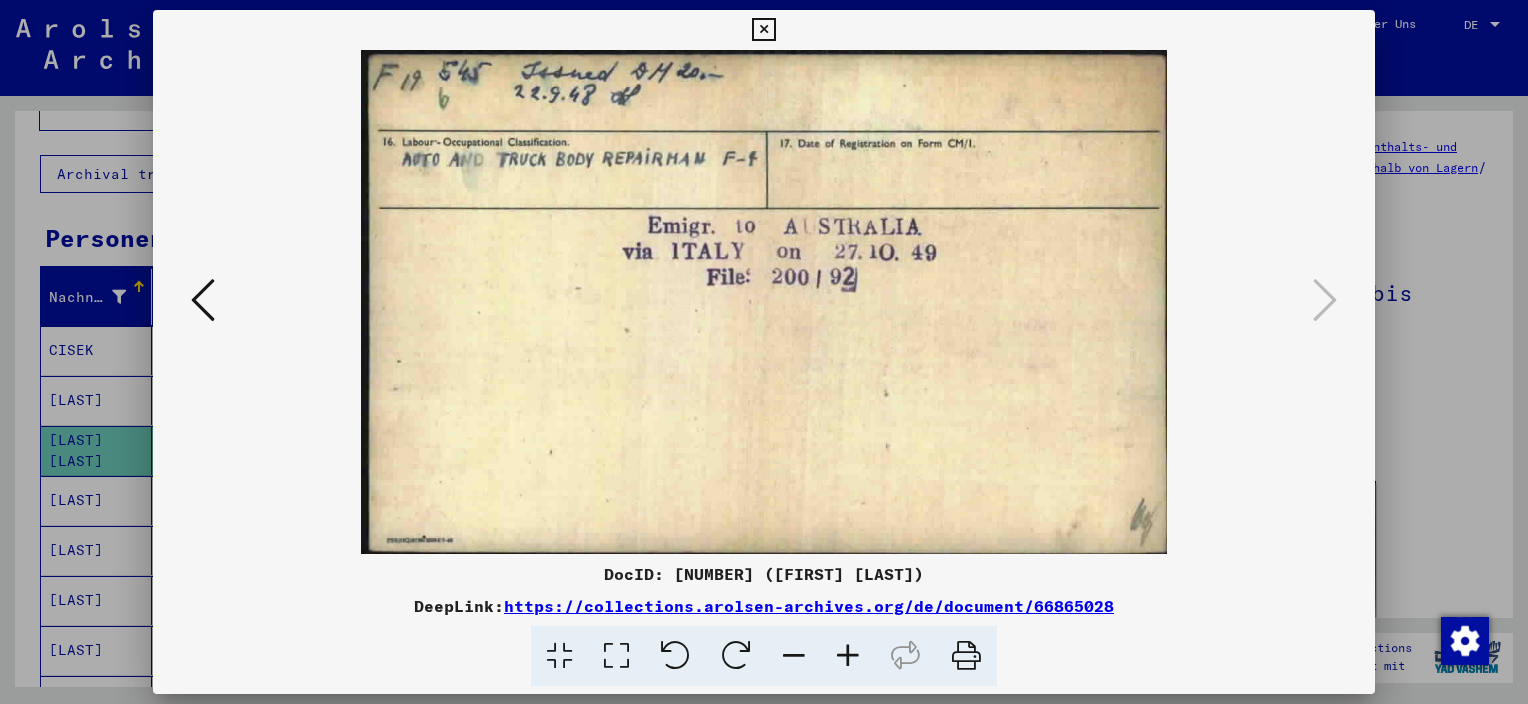click at bounding box center [763, 30] 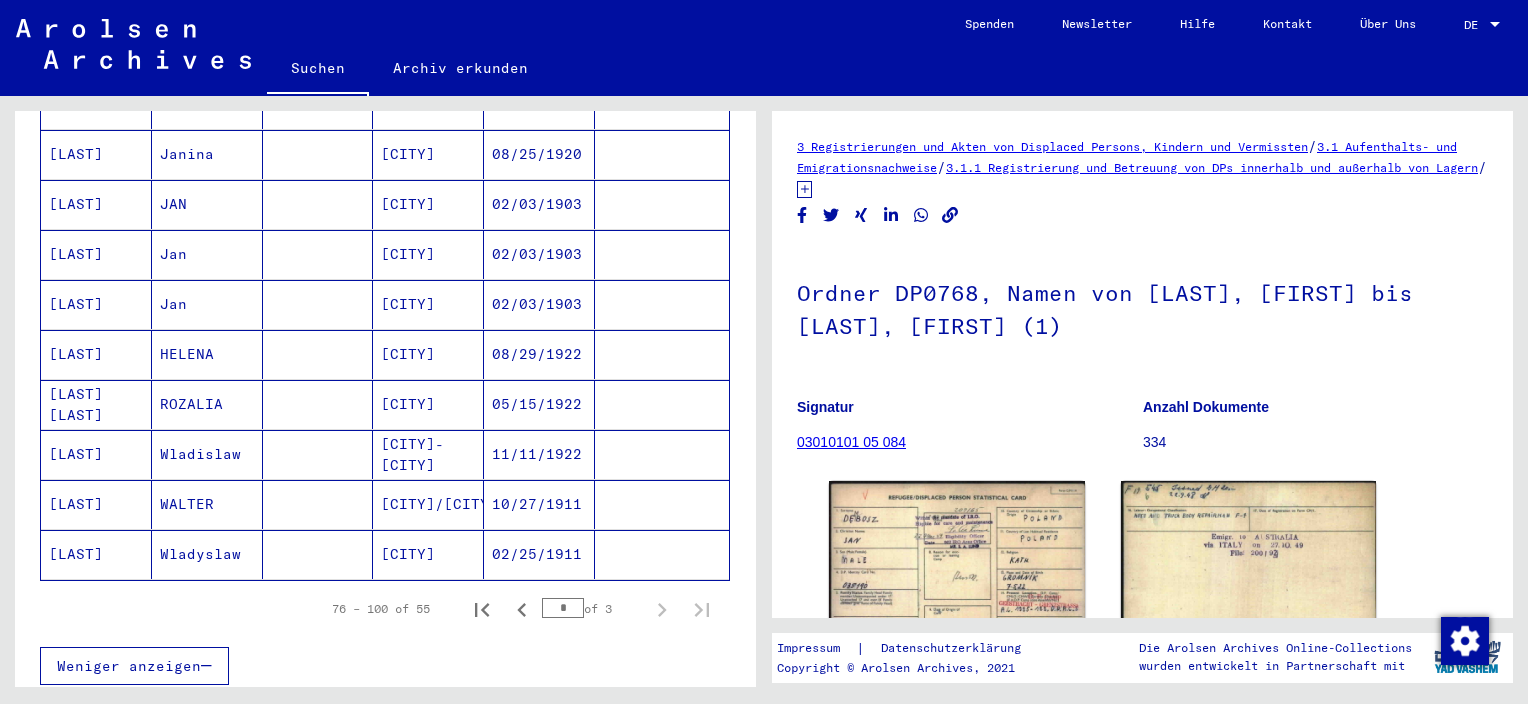 scroll, scrollTop: 1100, scrollLeft: 0, axis: vertical 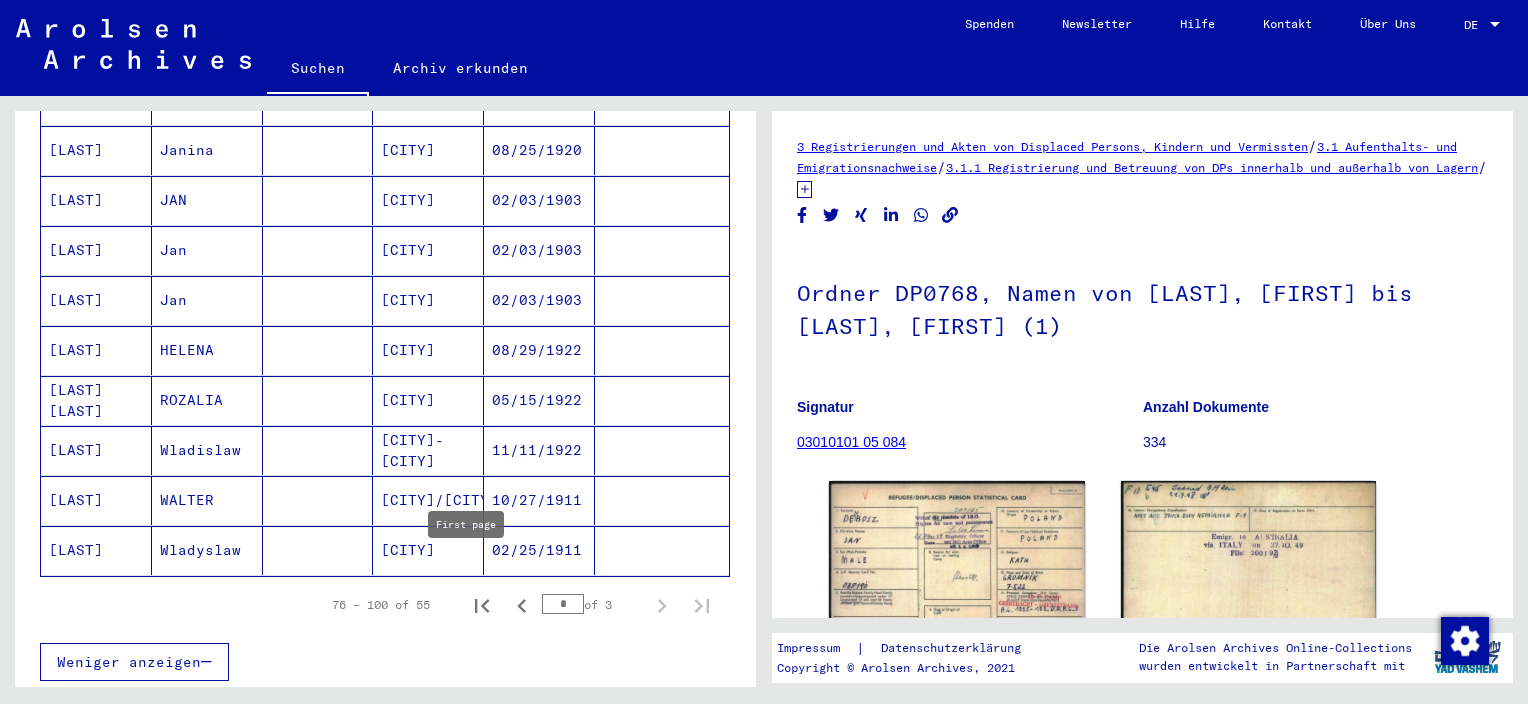 click 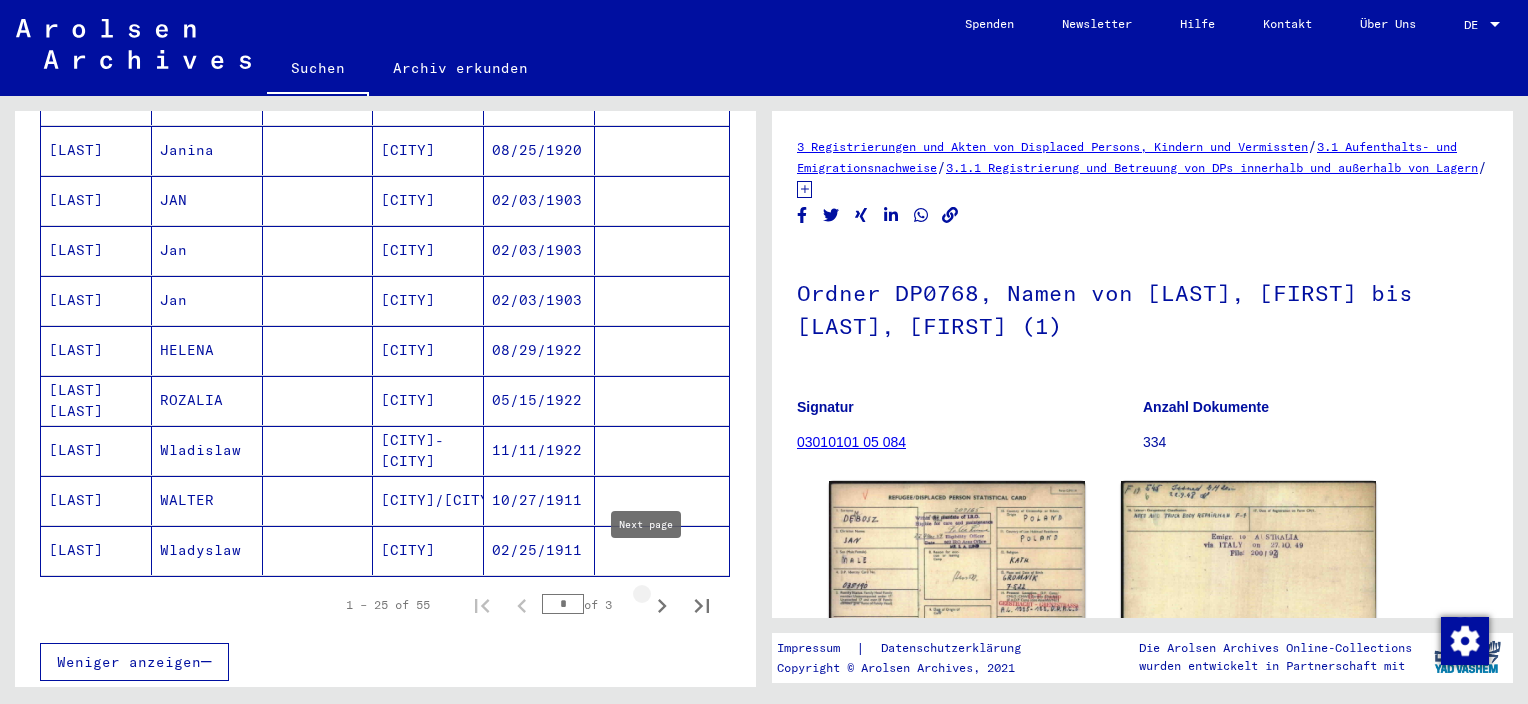 click 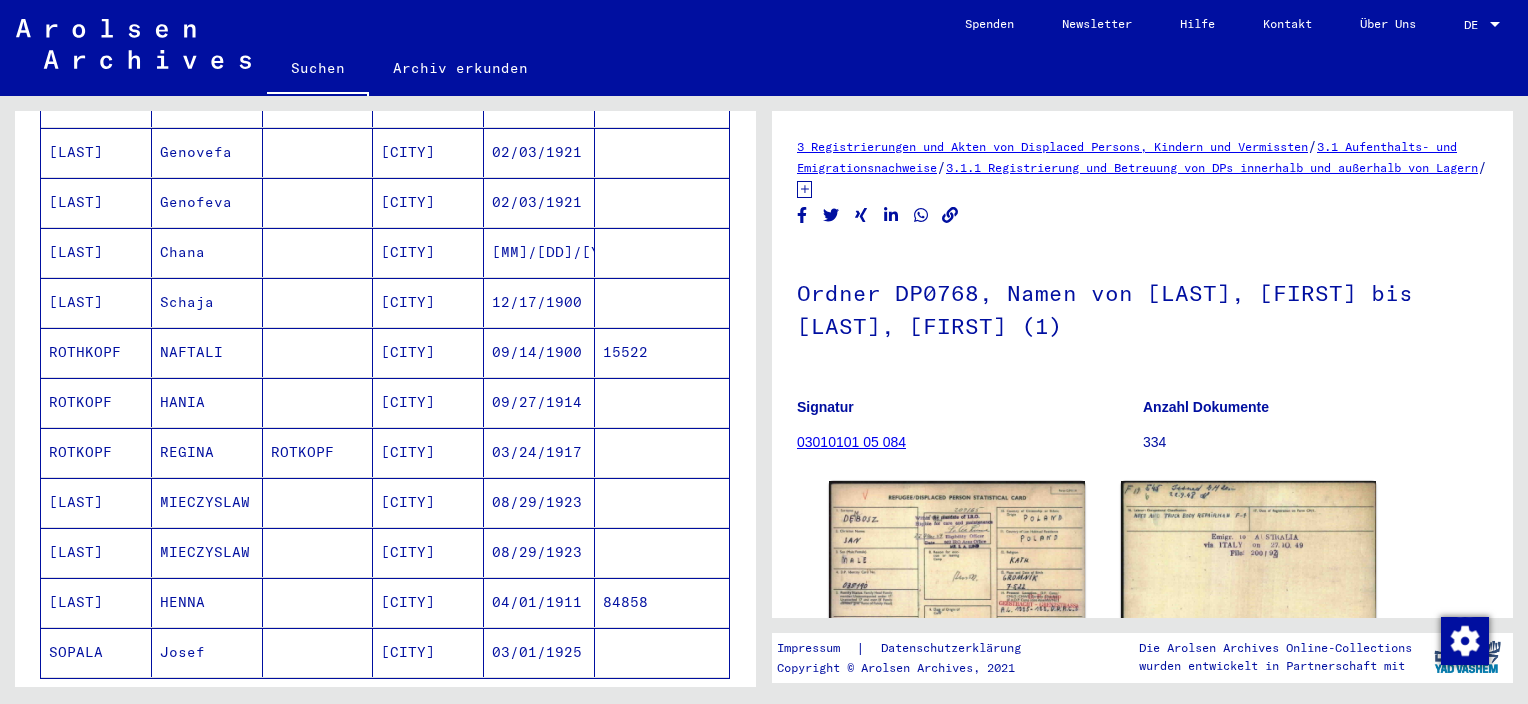 scroll, scrollTop: 1000, scrollLeft: 0, axis: vertical 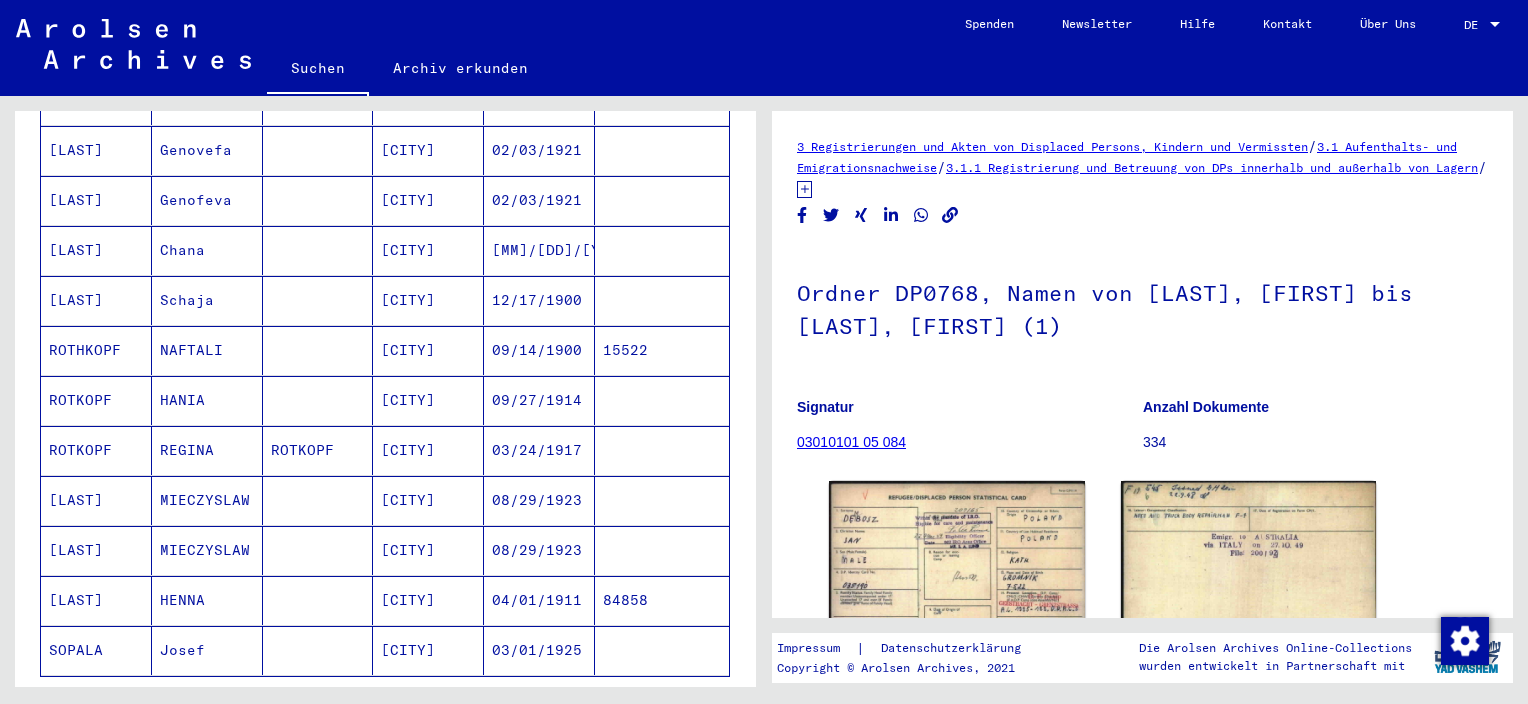 click on "[CITY]" 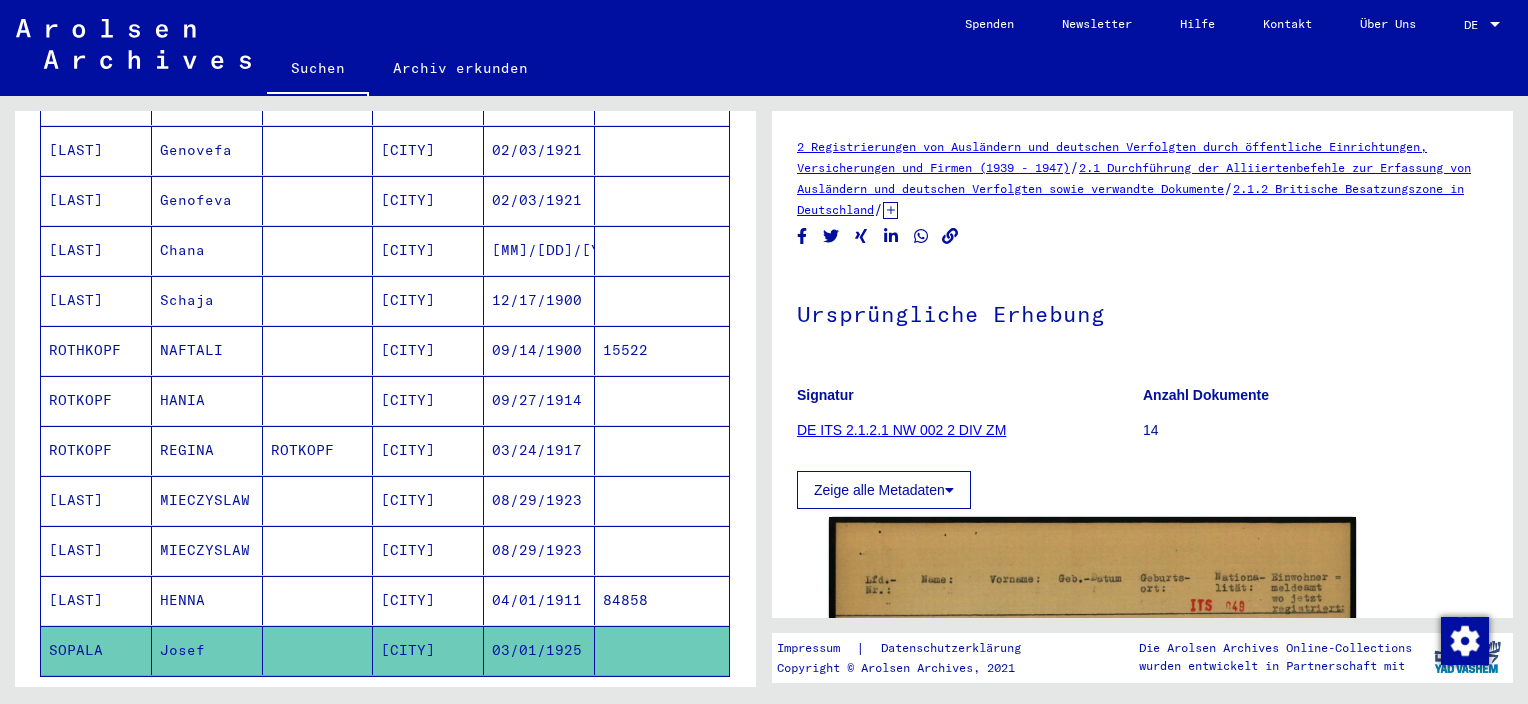 scroll, scrollTop: 0, scrollLeft: 0, axis: both 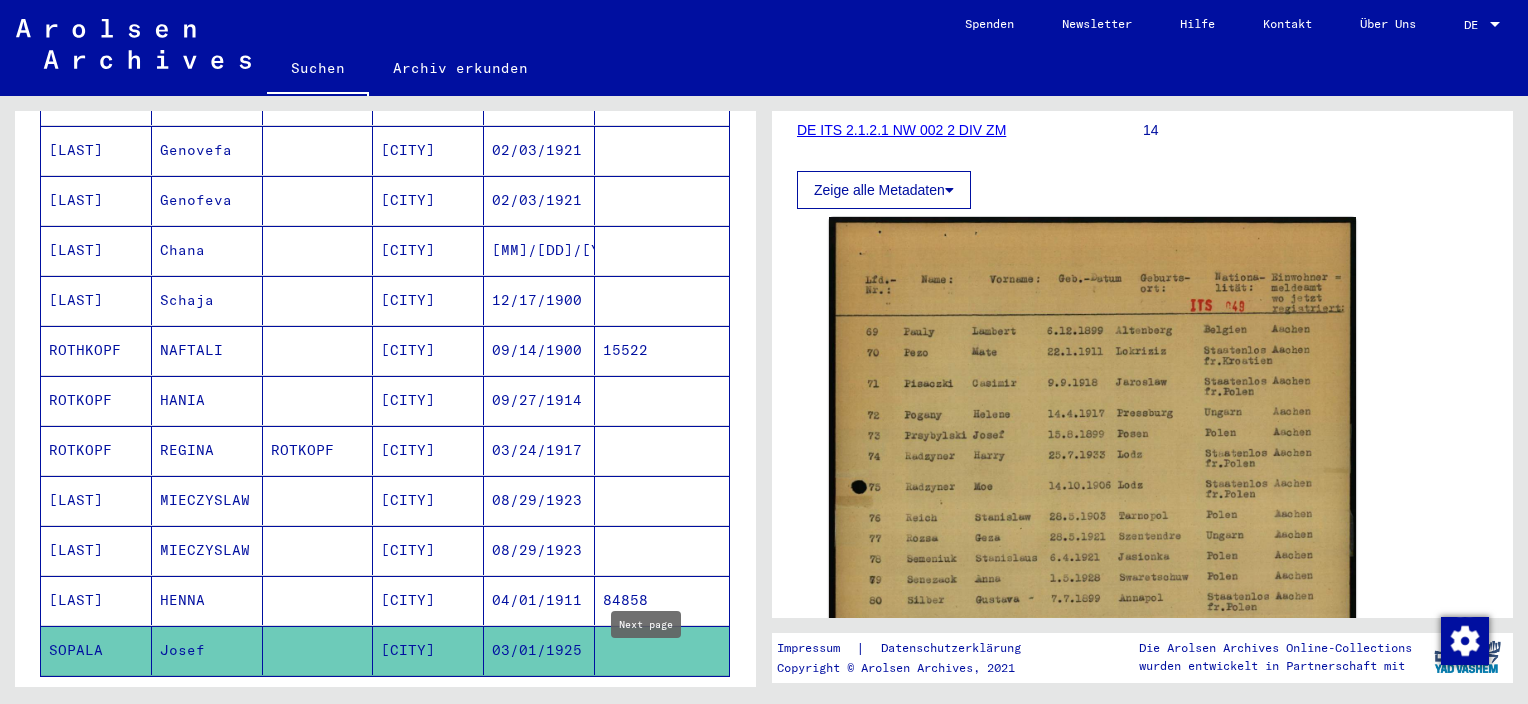 click 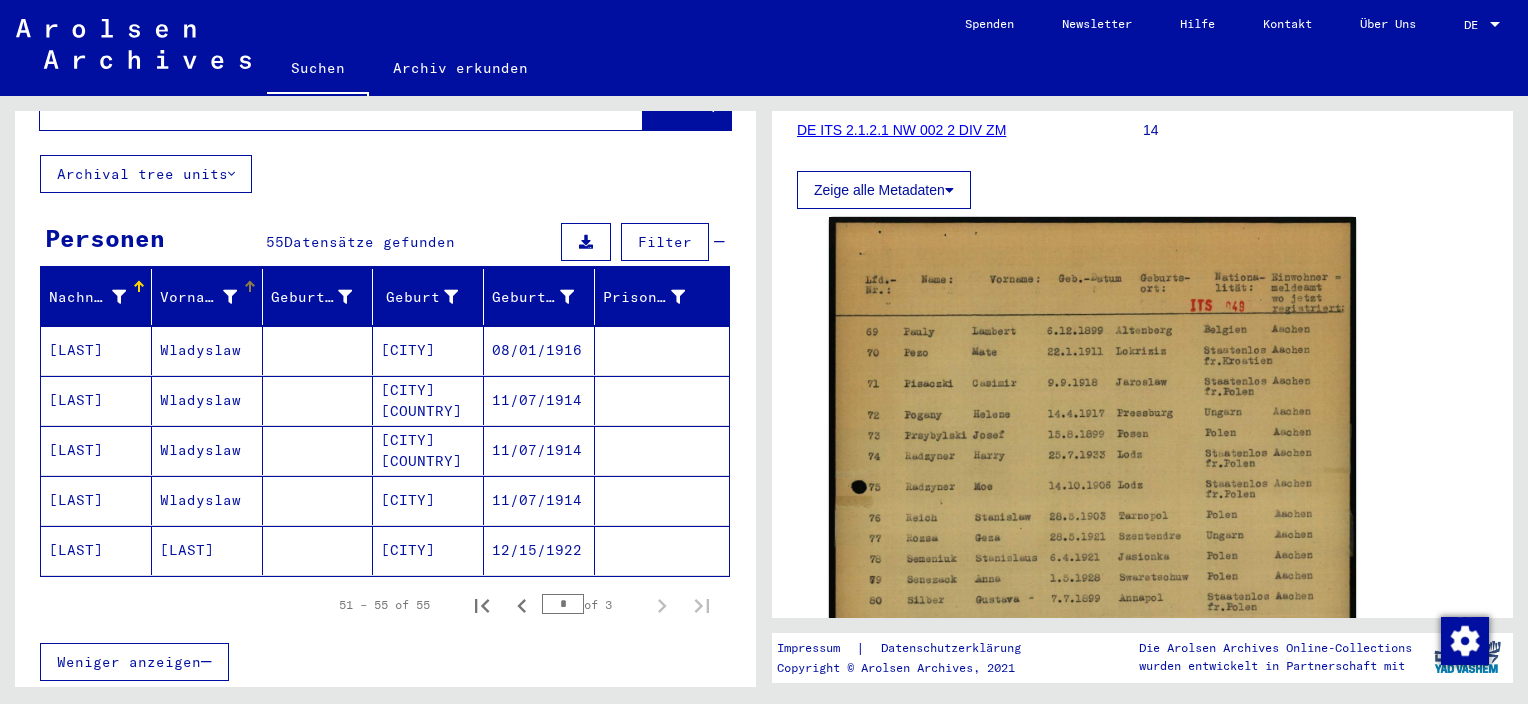 scroll, scrollTop: 0, scrollLeft: 0, axis: both 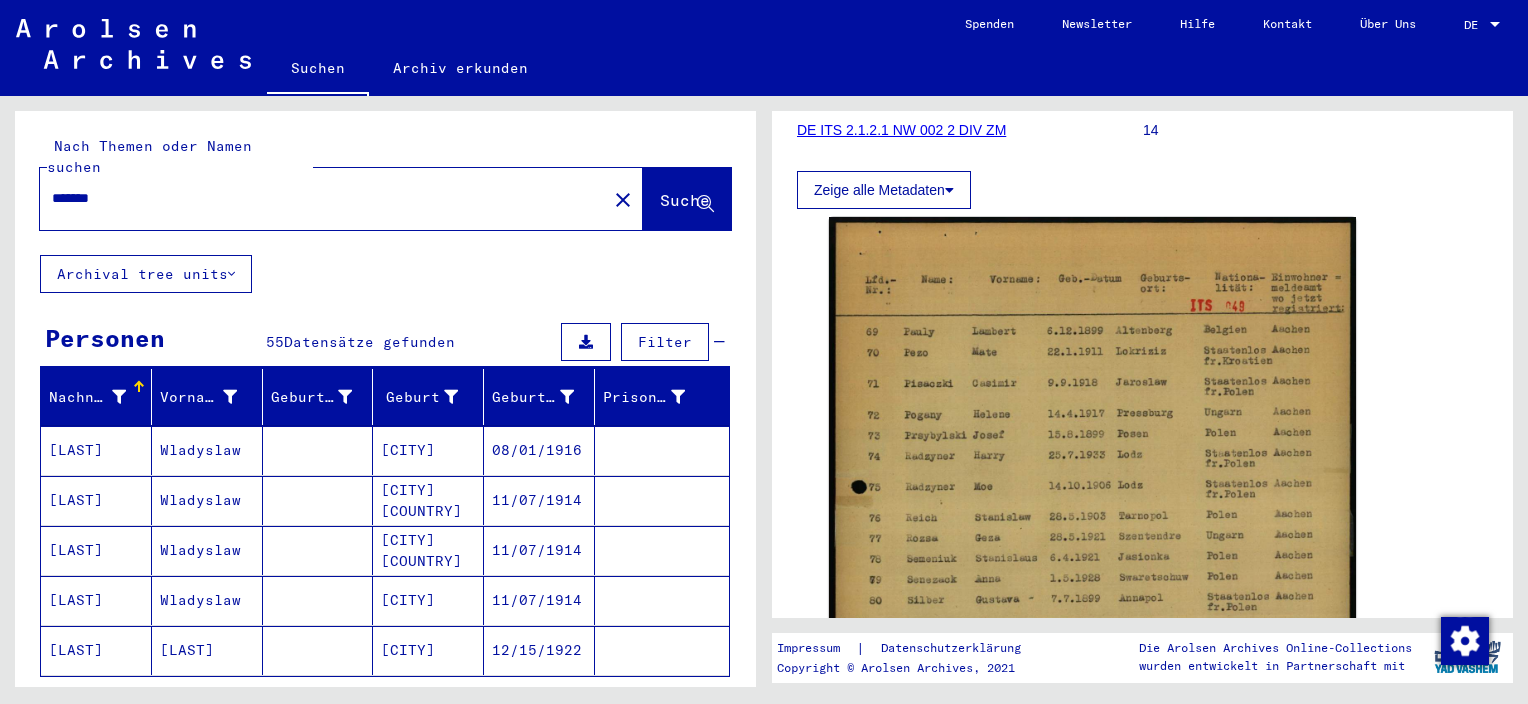 drag, startPoint x: 52, startPoint y: 185, endPoint x: 41, endPoint y: 186, distance: 11.045361 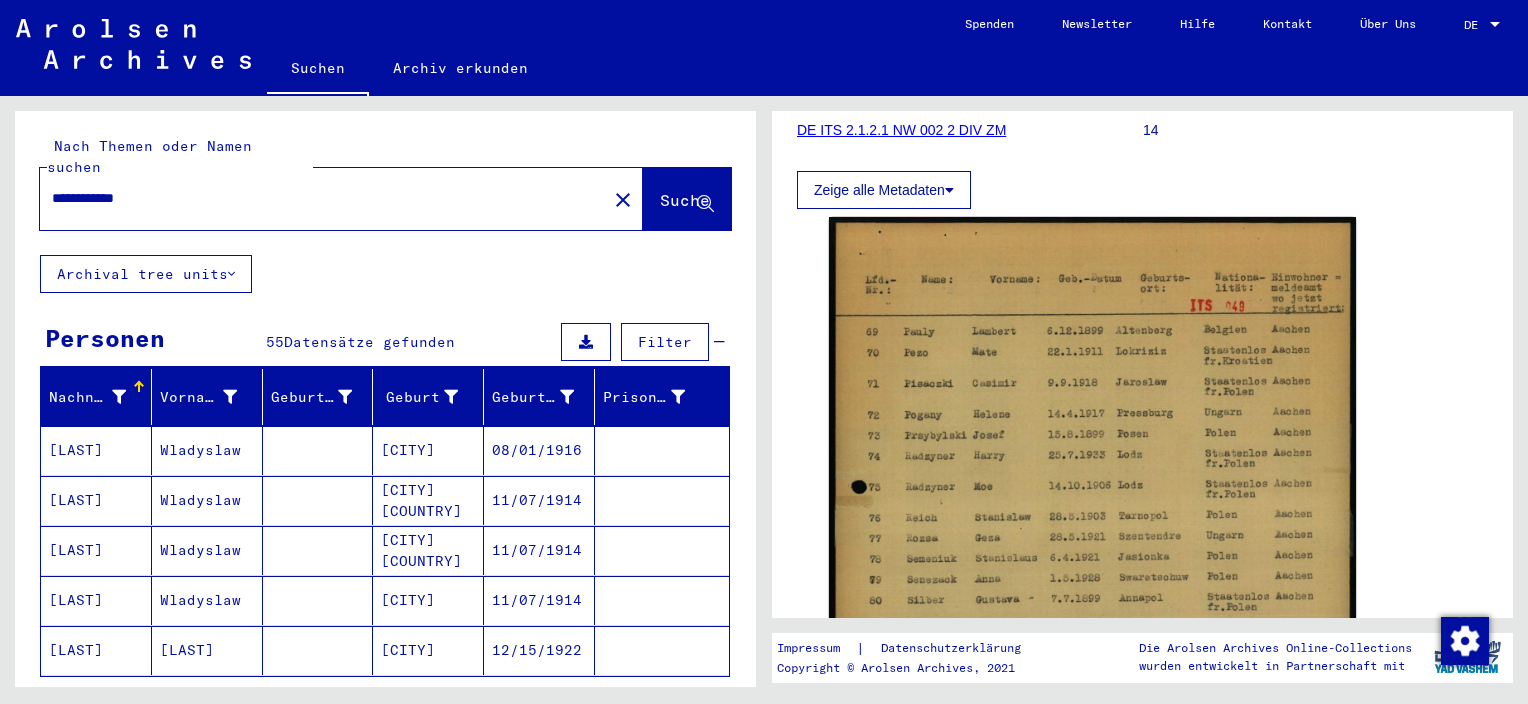 type on "**********" 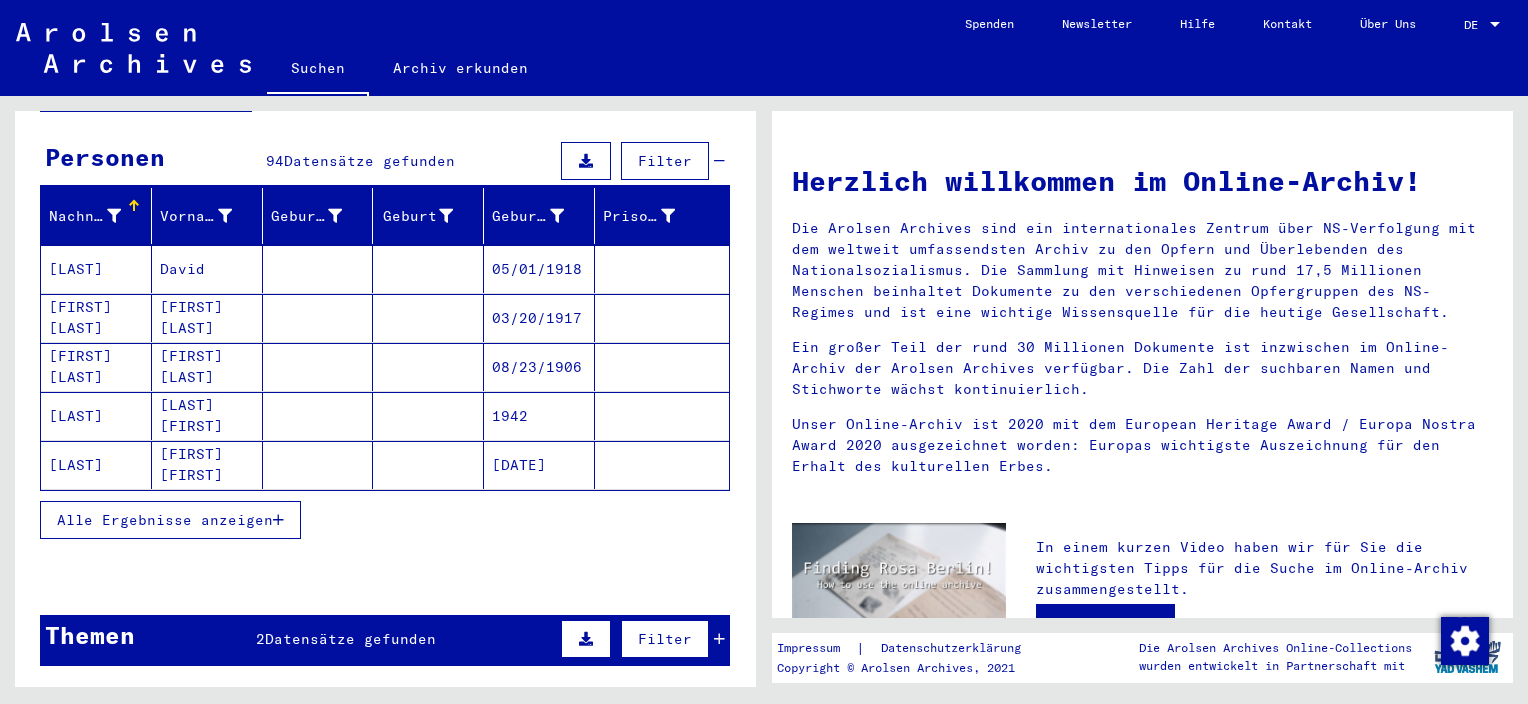 scroll, scrollTop: 200, scrollLeft: 0, axis: vertical 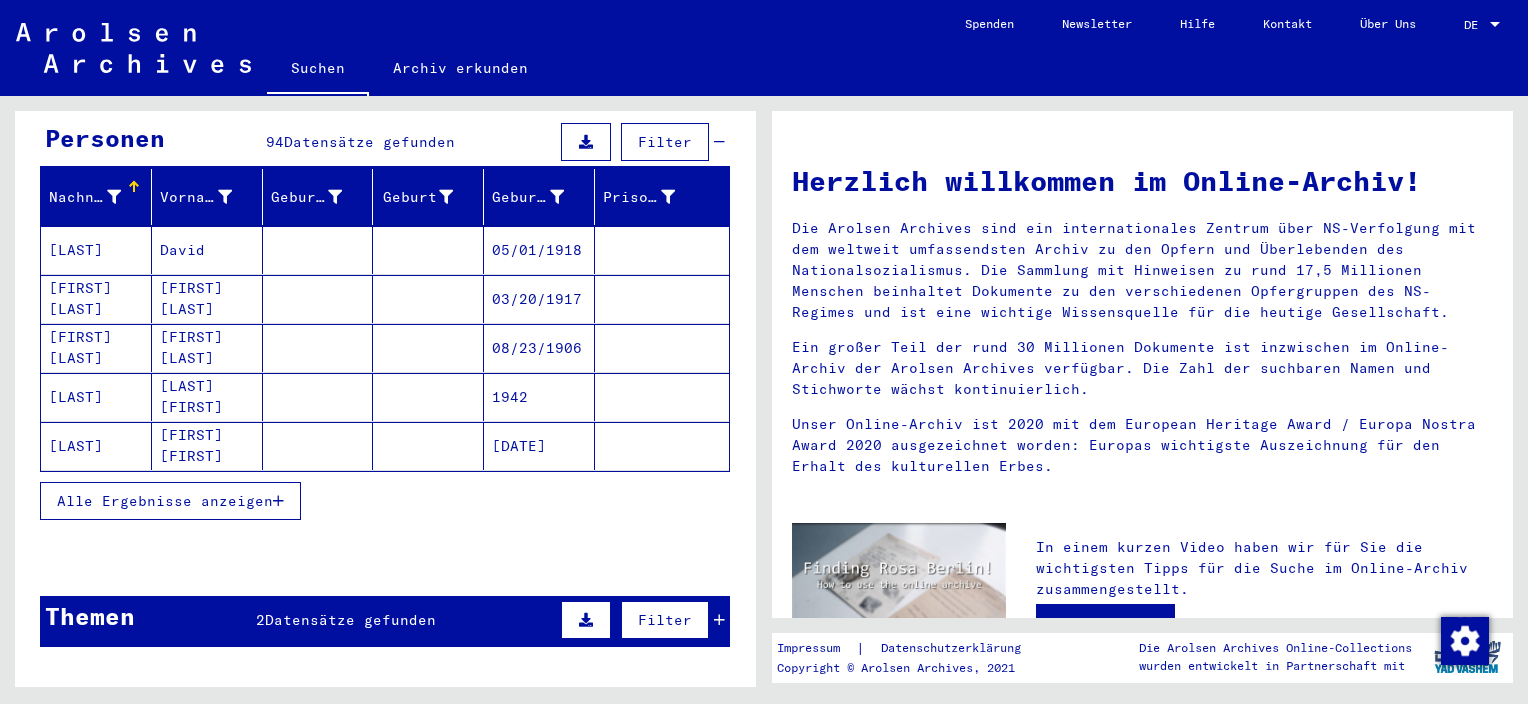 click on "Alle Ergebnisse anzeigen" at bounding box center (165, 501) 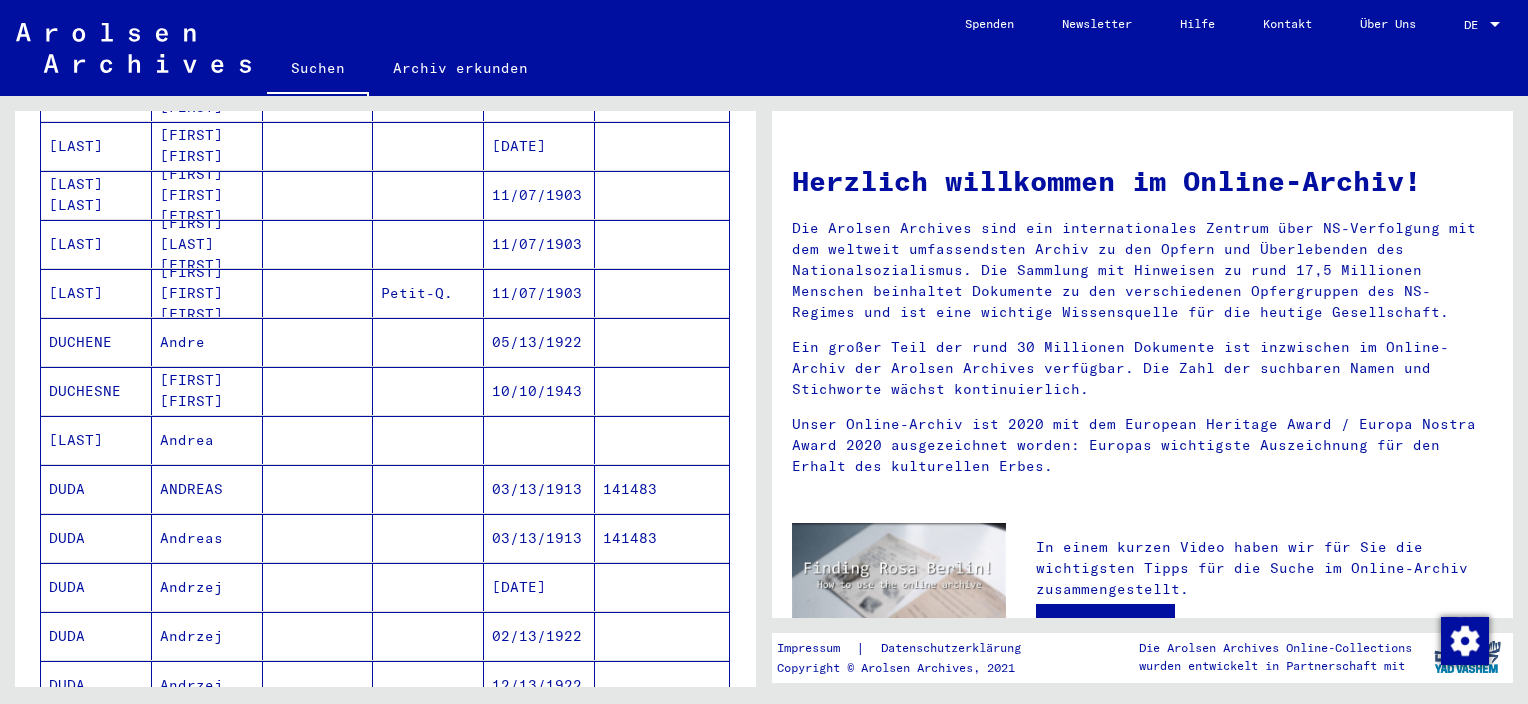 scroll, scrollTop: 600, scrollLeft: 0, axis: vertical 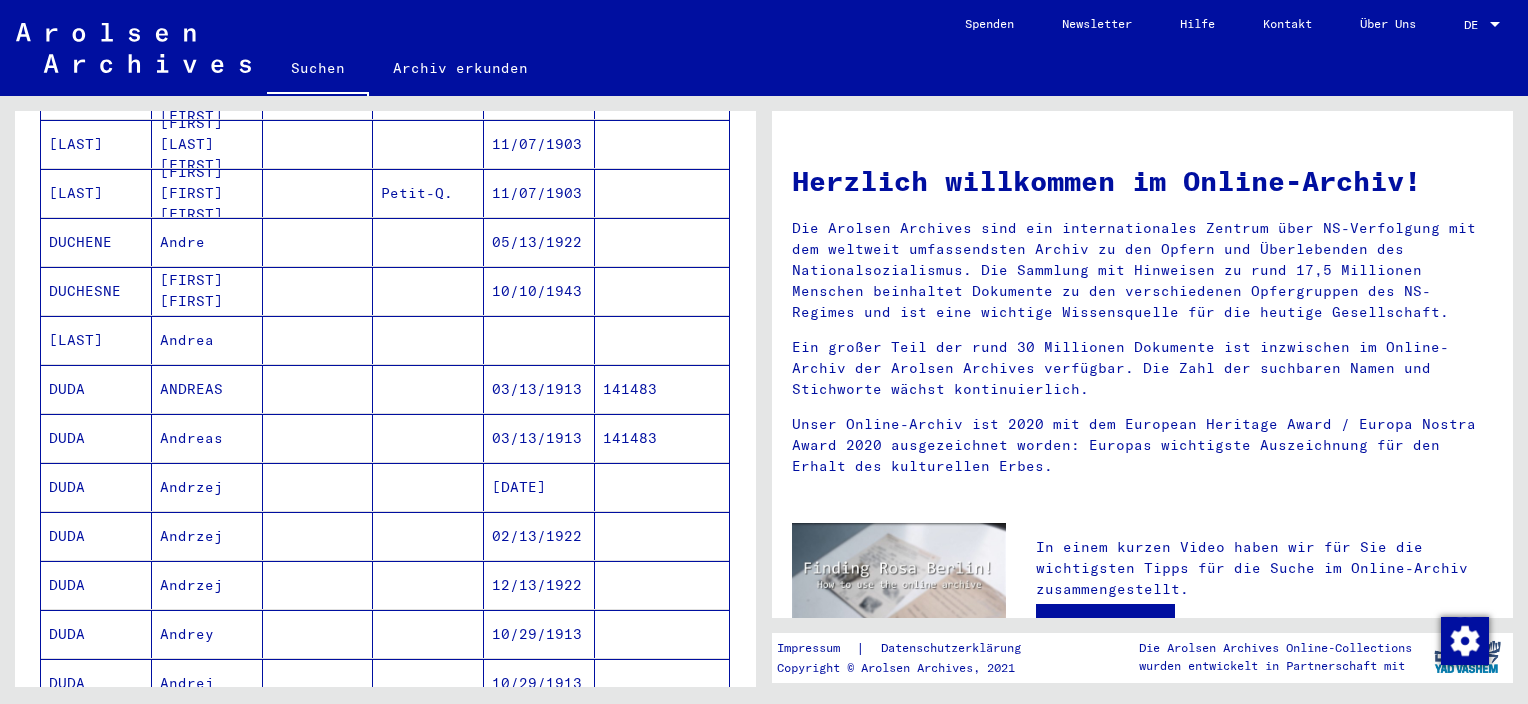 click on "[DATE]" at bounding box center (539, 536) 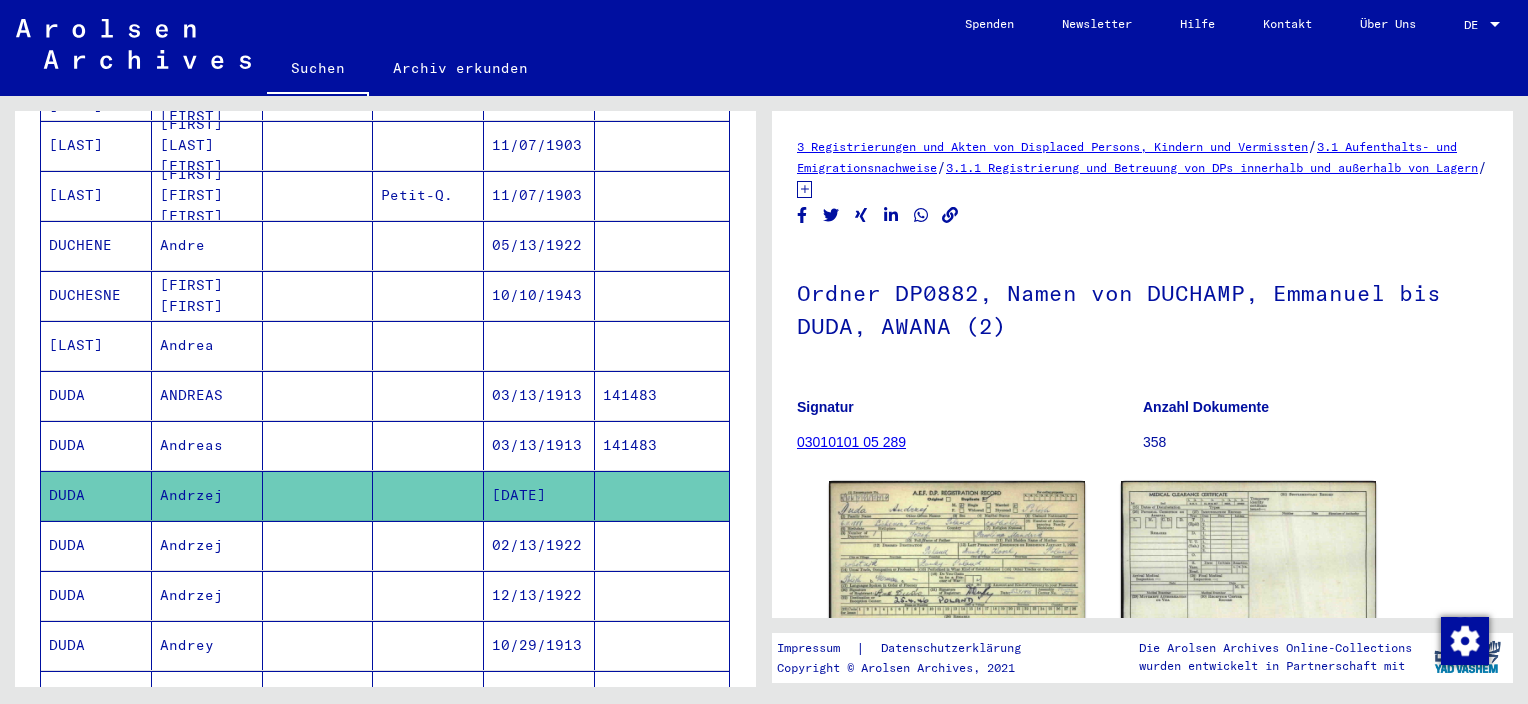 scroll, scrollTop: 0, scrollLeft: 0, axis: both 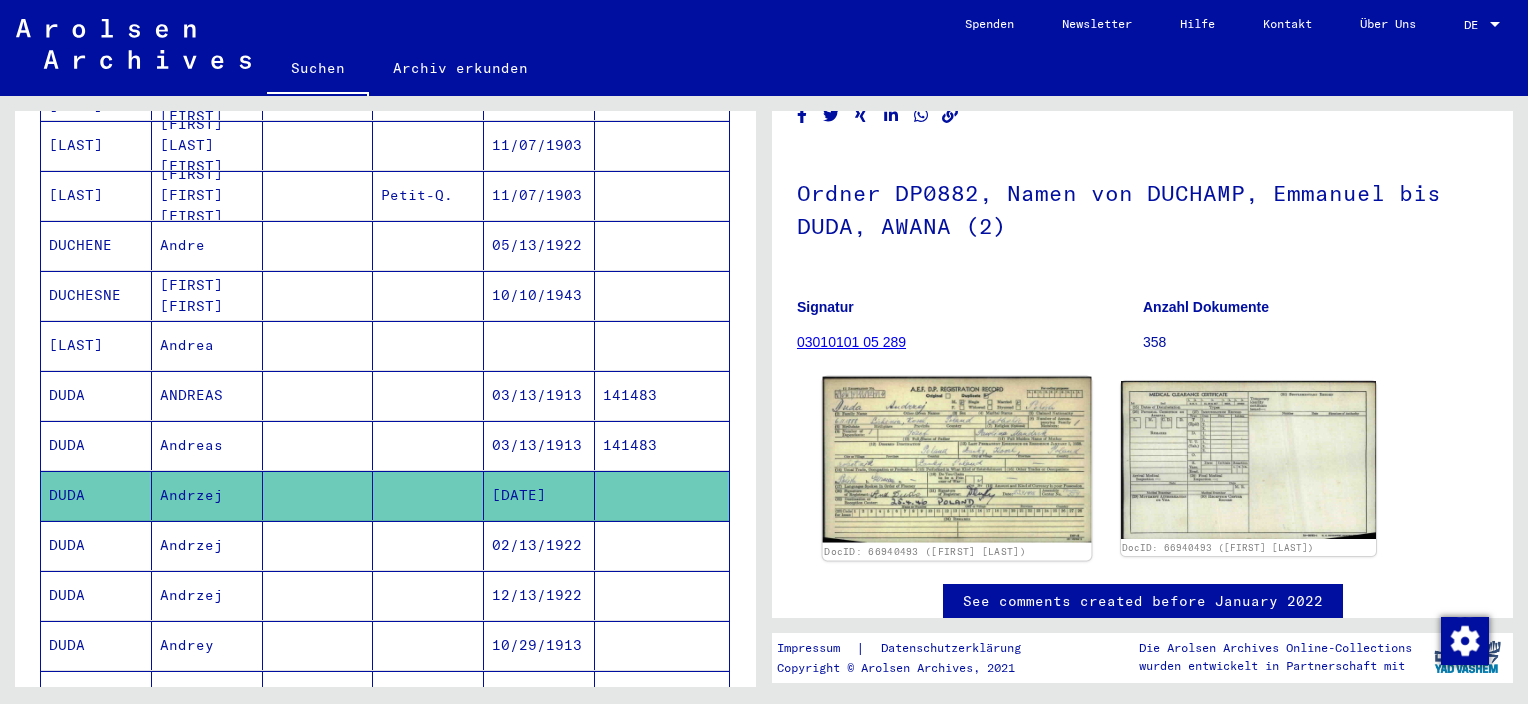 click 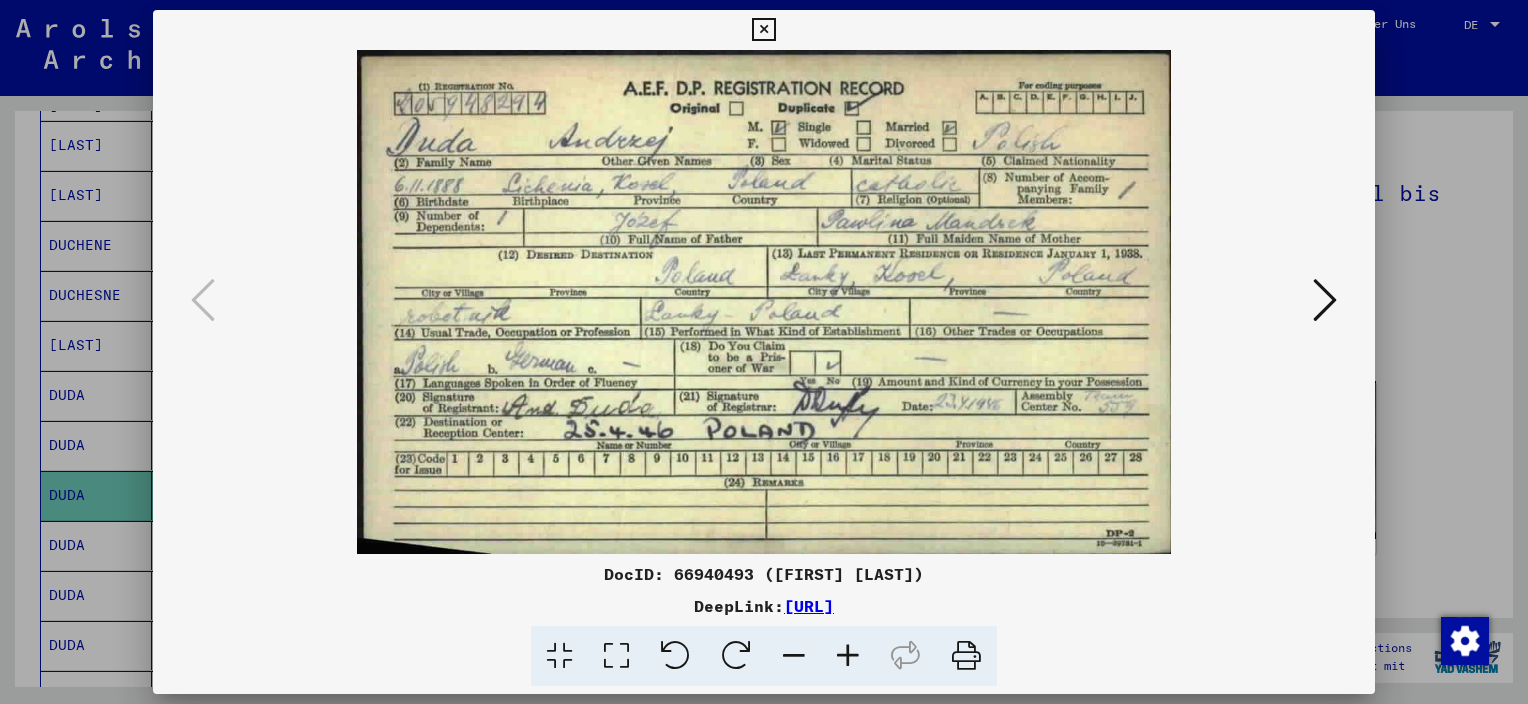 click at bounding box center (763, 30) 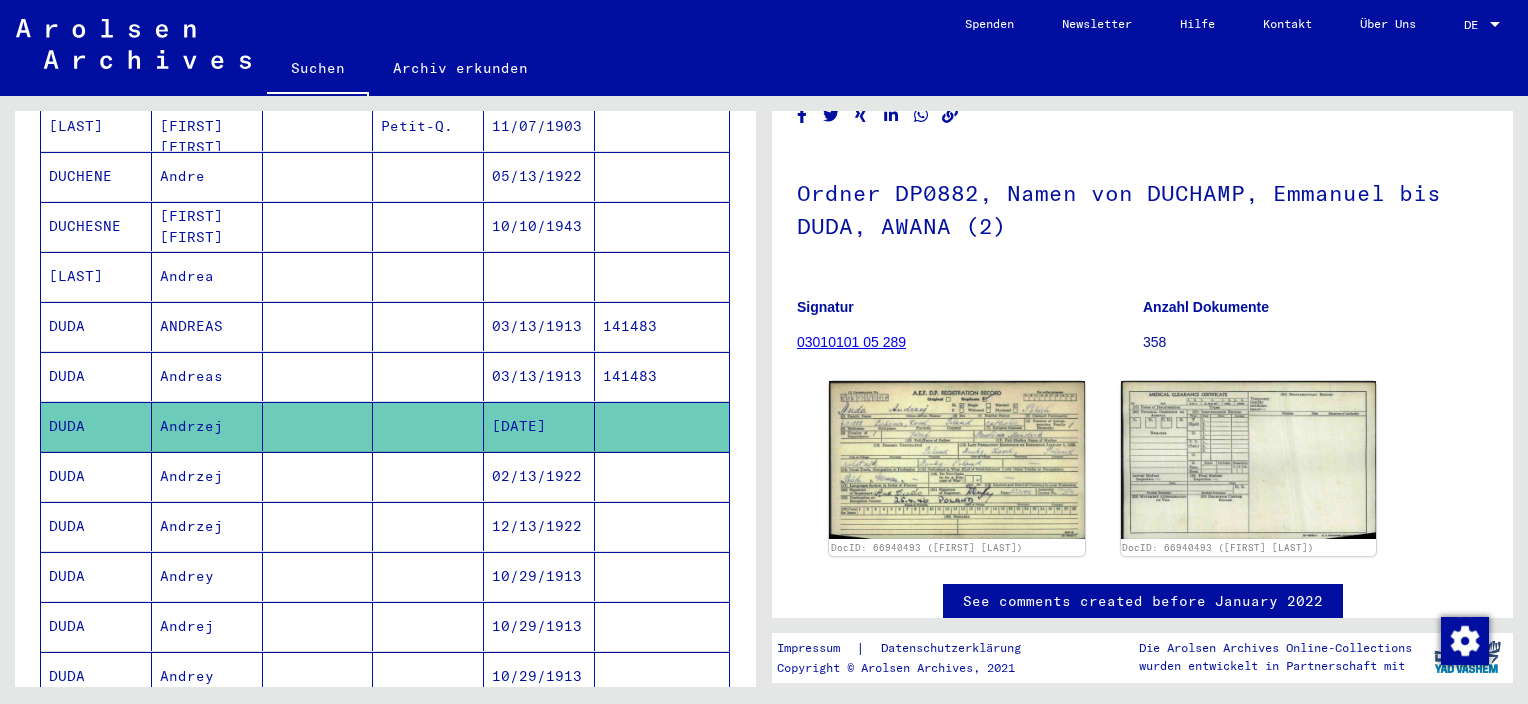 scroll, scrollTop: 705, scrollLeft: 0, axis: vertical 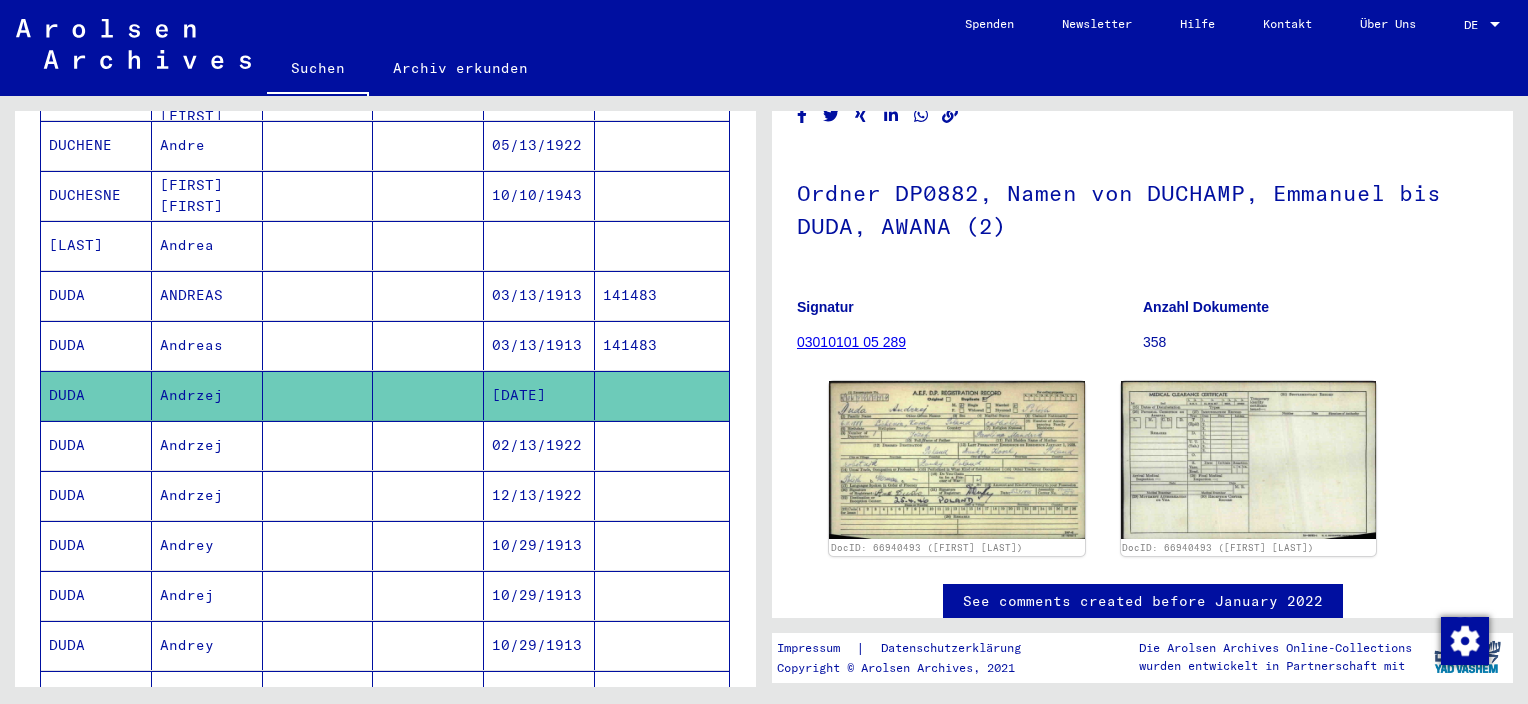 click on "10/29/1913" at bounding box center [539, 595] 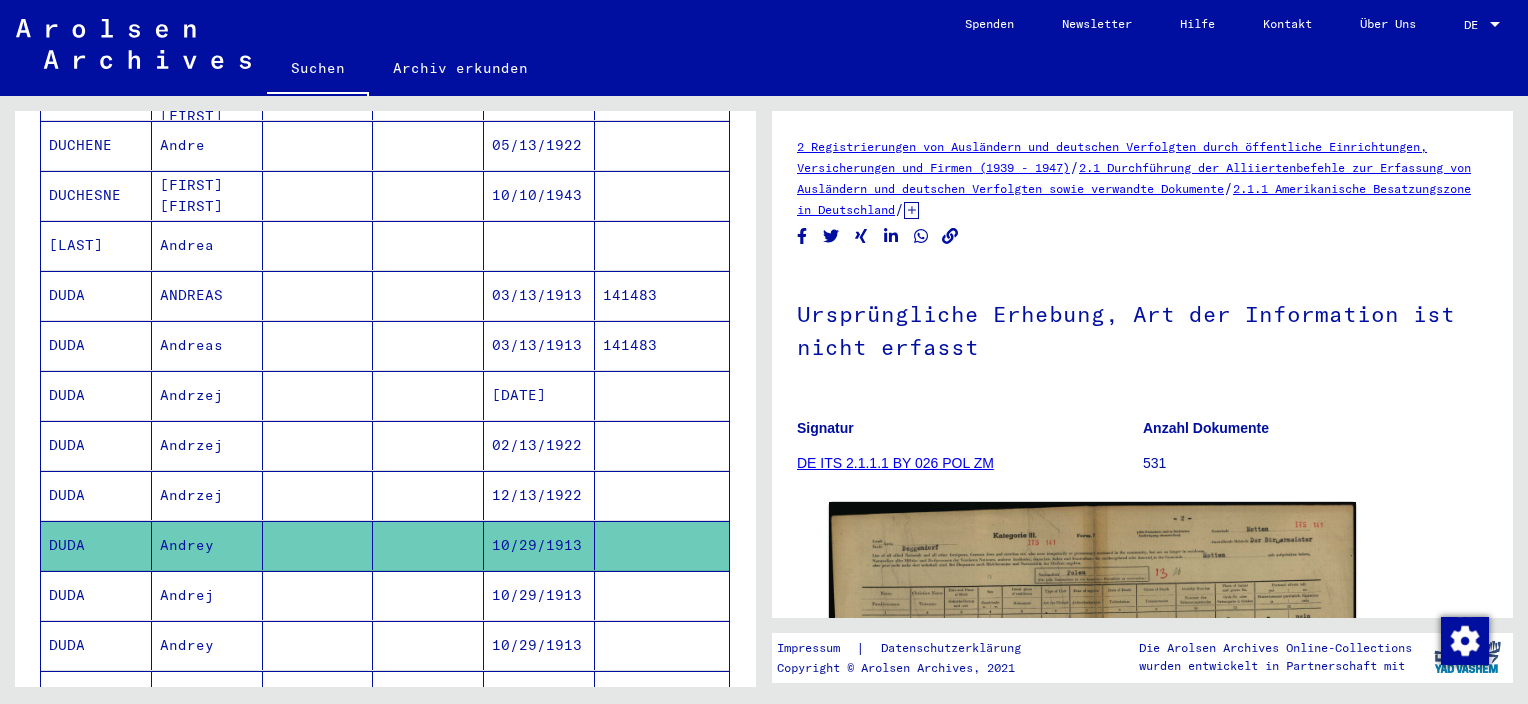 scroll, scrollTop: 0, scrollLeft: 0, axis: both 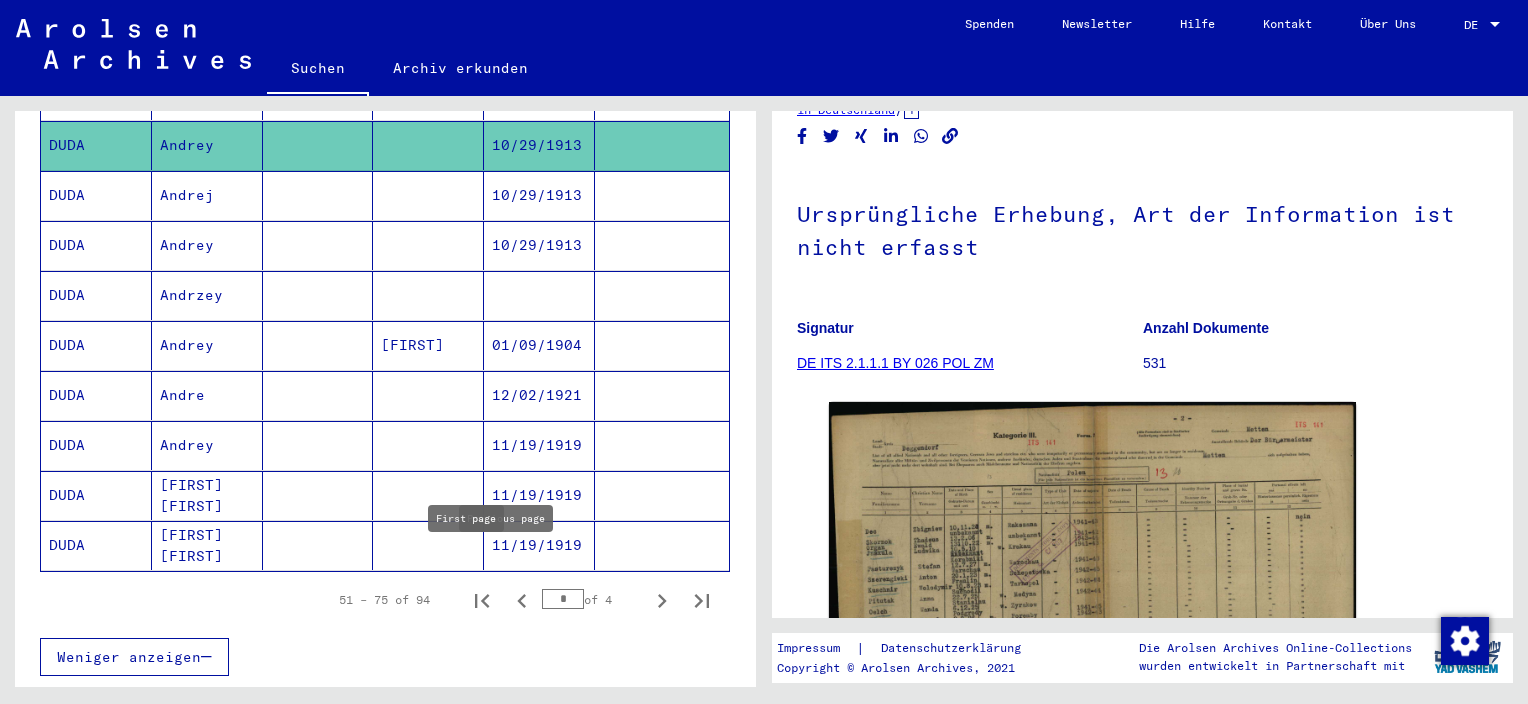 click 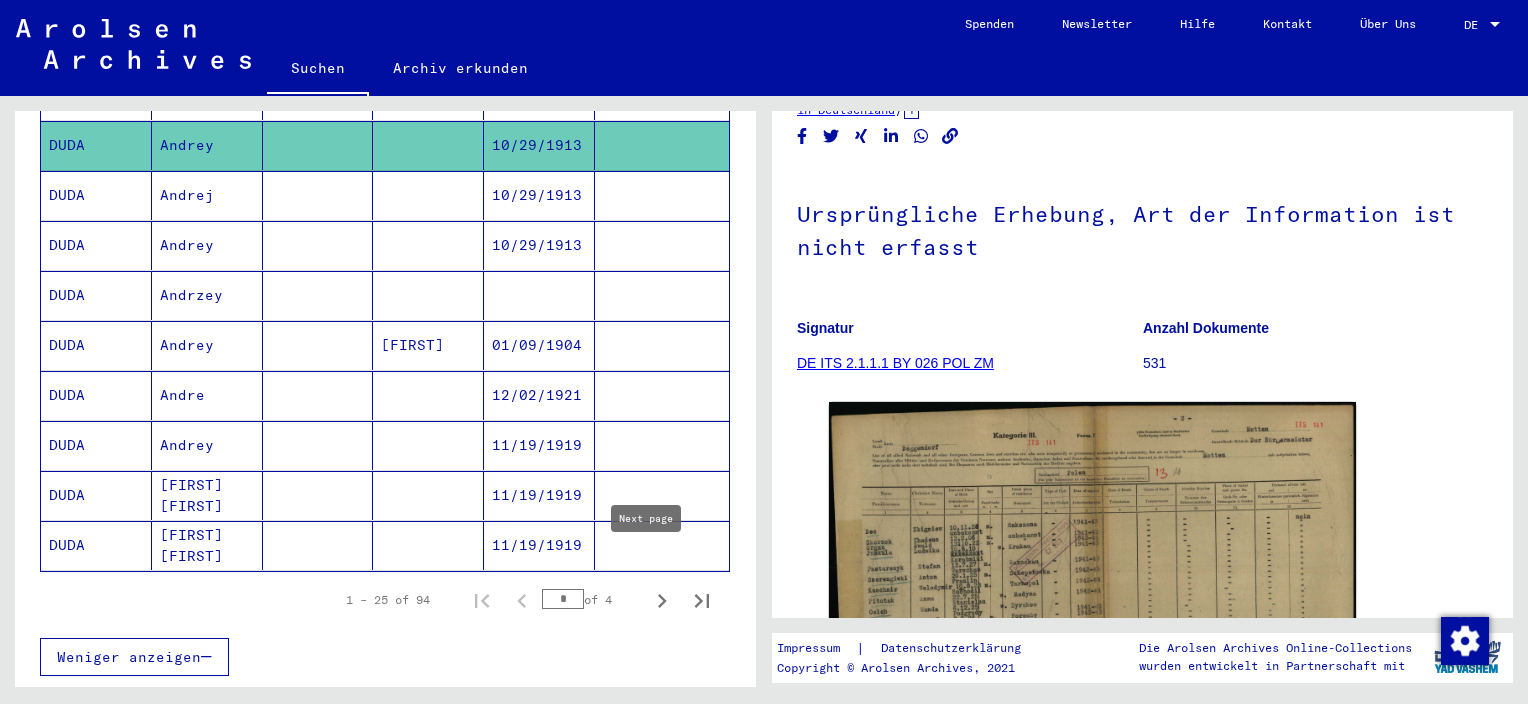 click 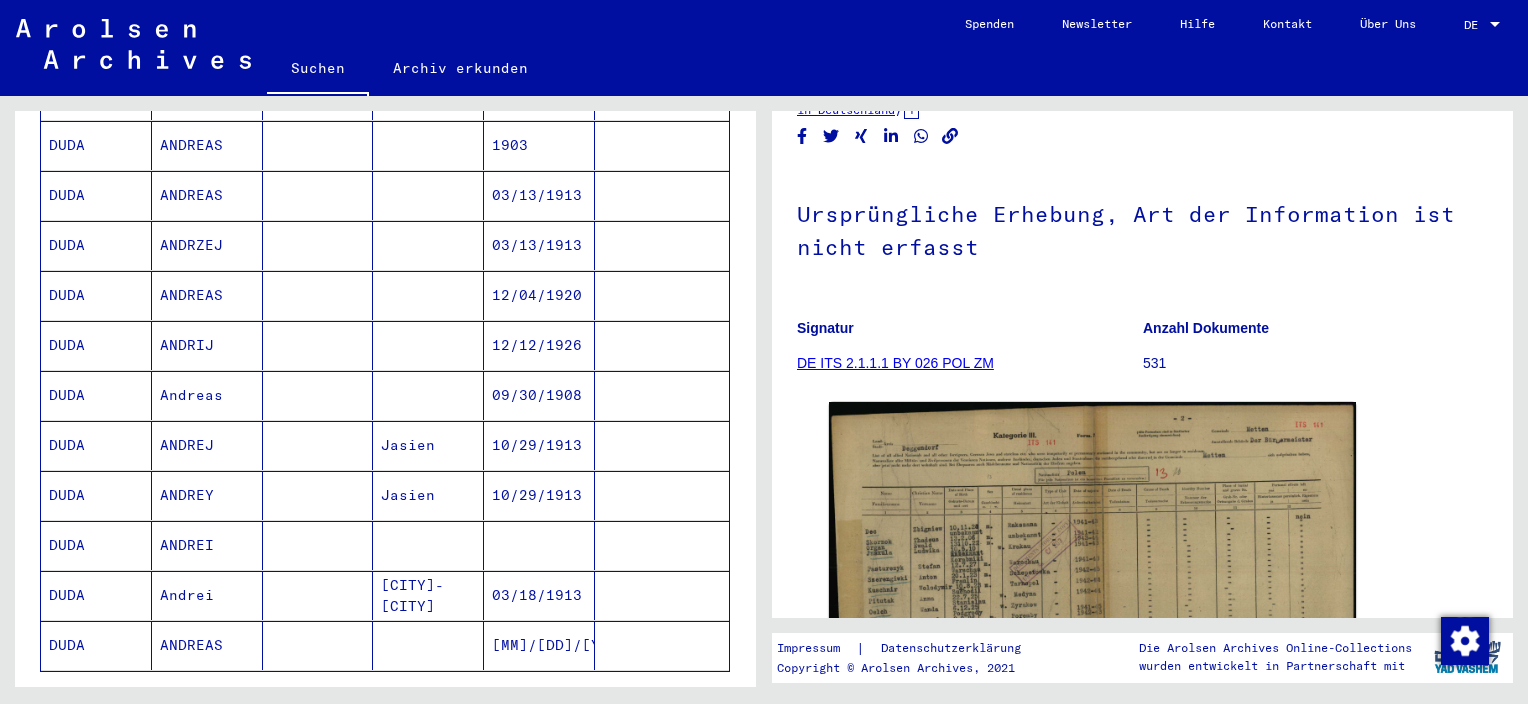 scroll, scrollTop: 1105, scrollLeft: 0, axis: vertical 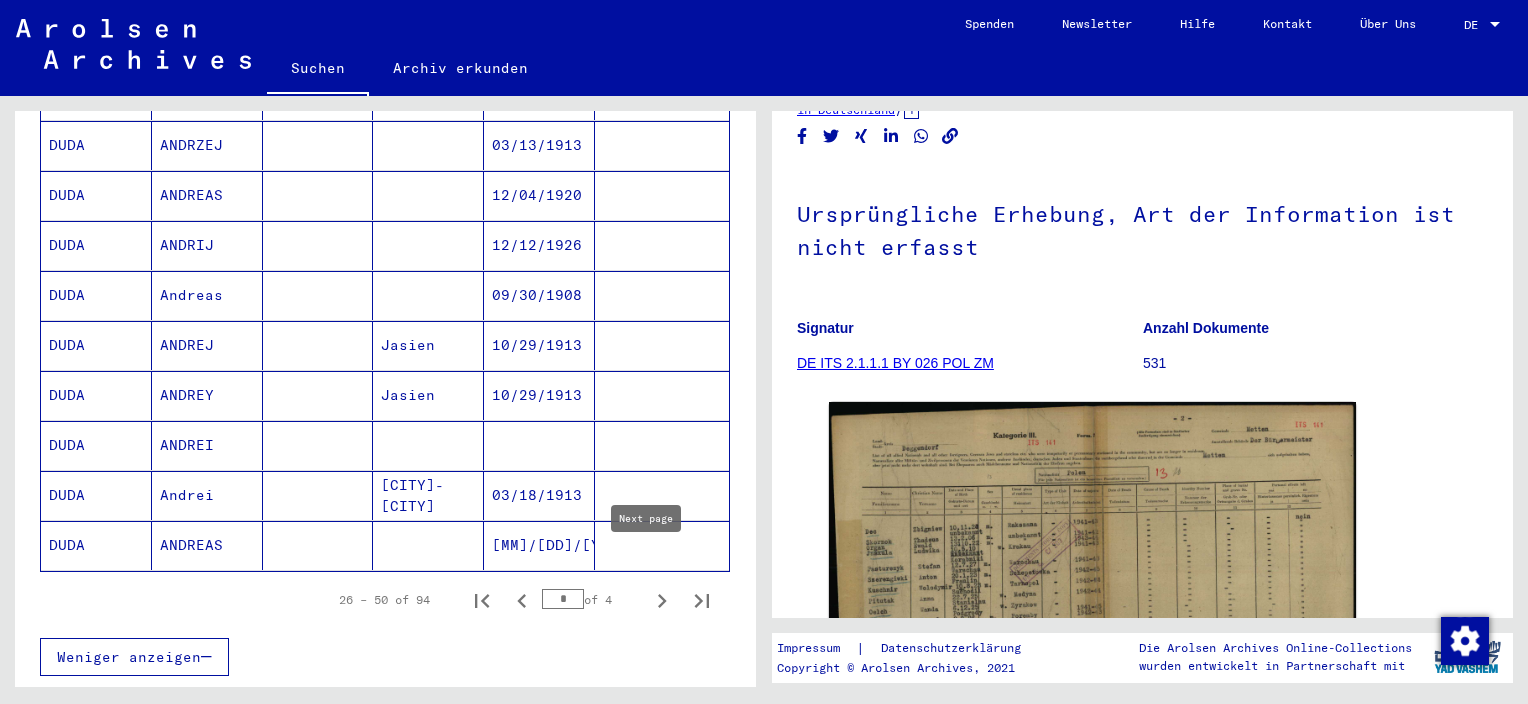 click 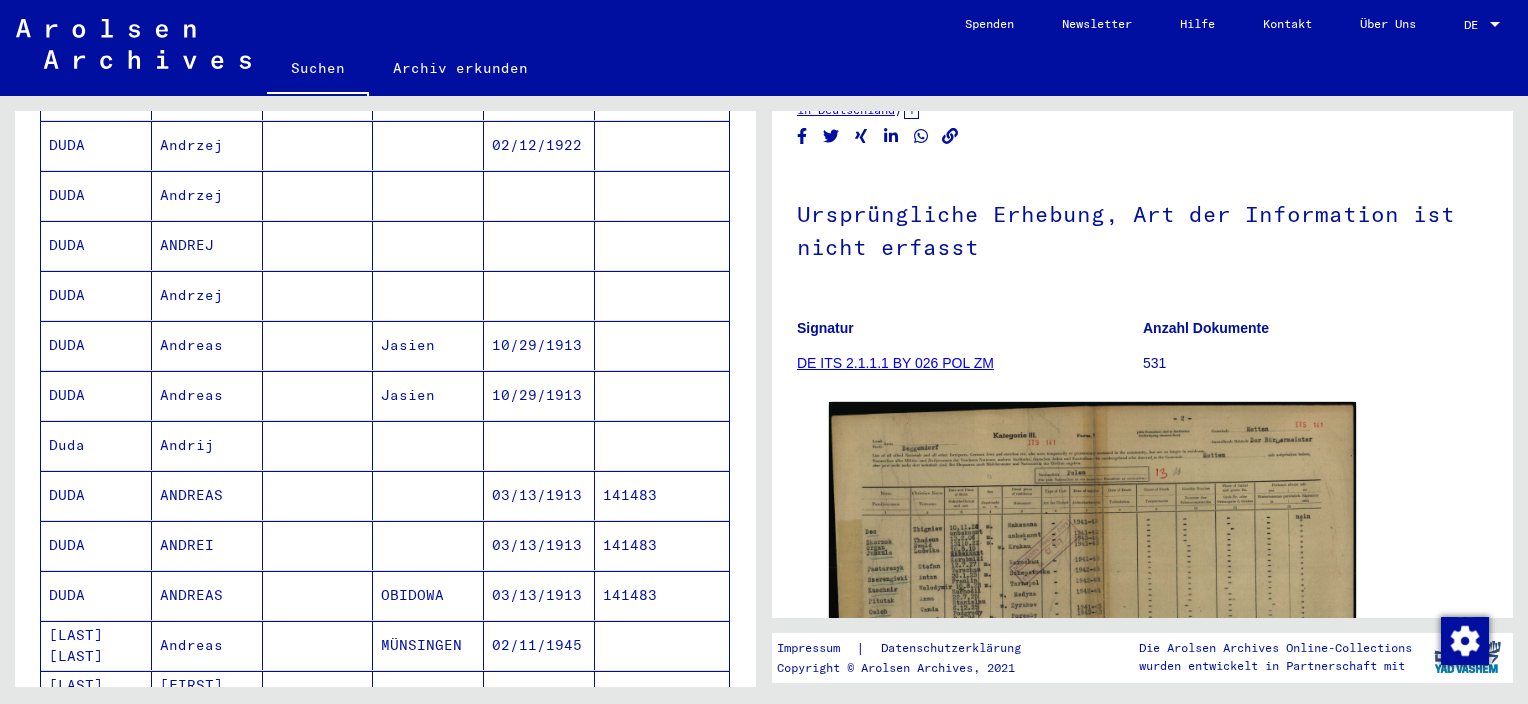 scroll, scrollTop: 1105, scrollLeft: 0, axis: vertical 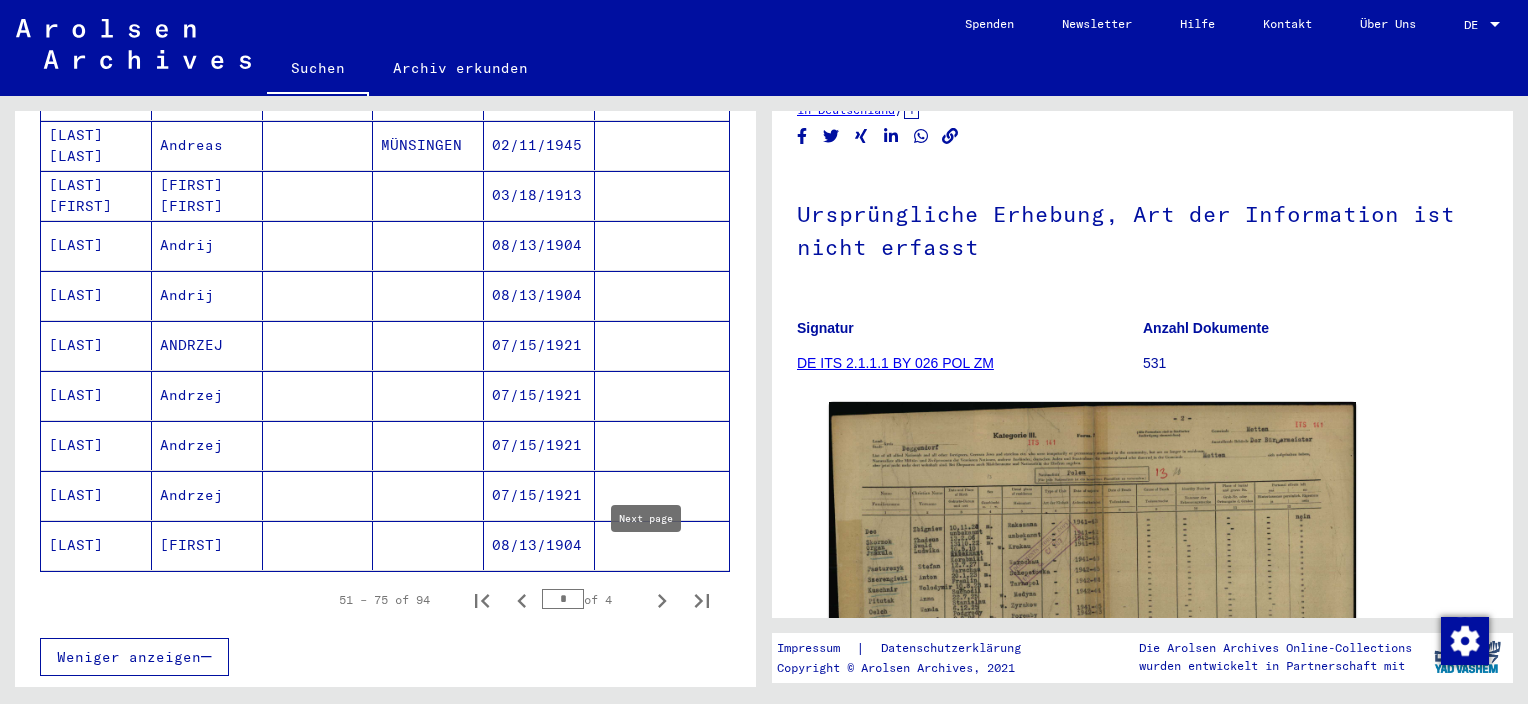 click 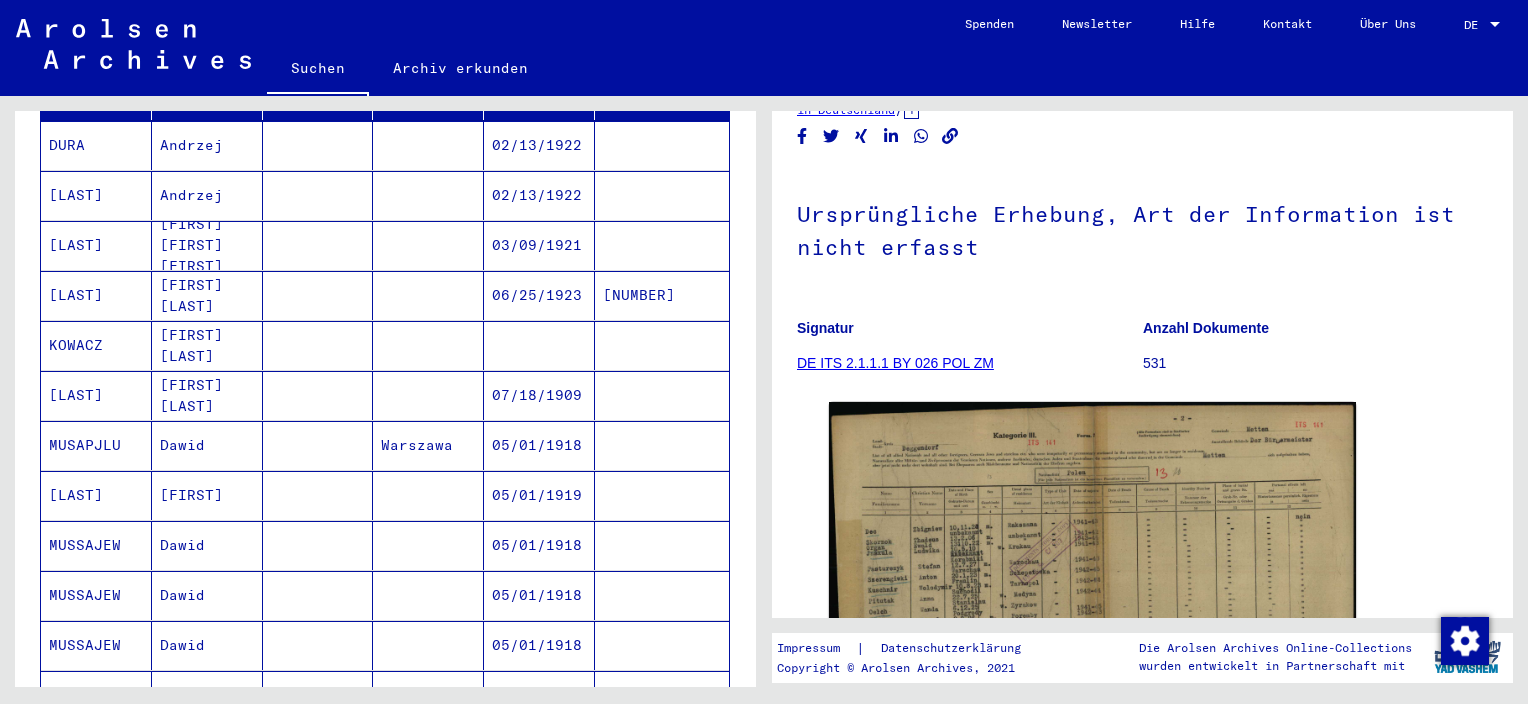 scroll, scrollTop: 105, scrollLeft: 0, axis: vertical 